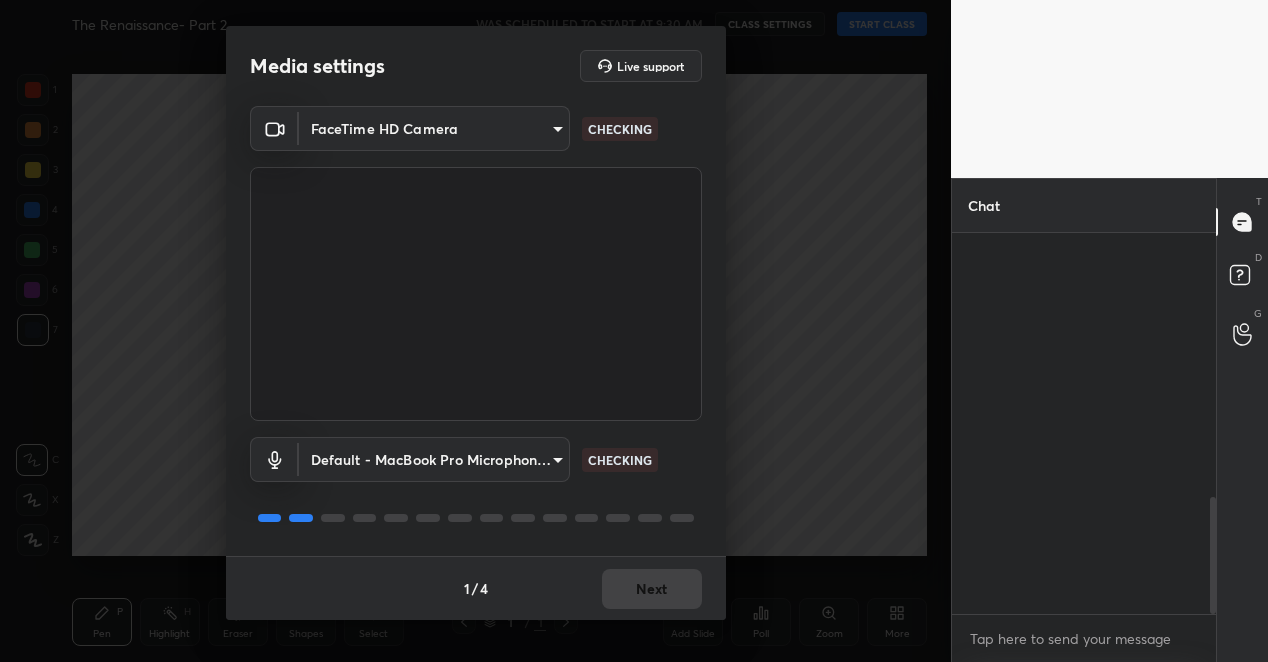 scroll, scrollTop: 0, scrollLeft: 0, axis: both 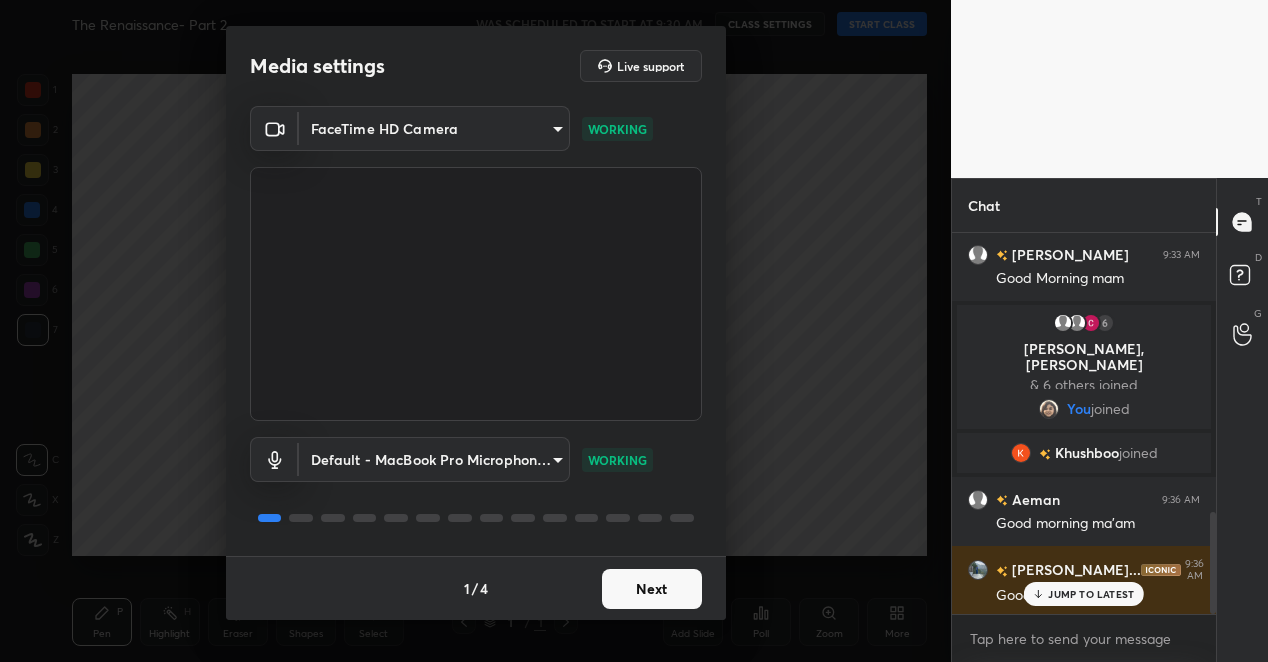 click on "Next" at bounding box center (652, 589) 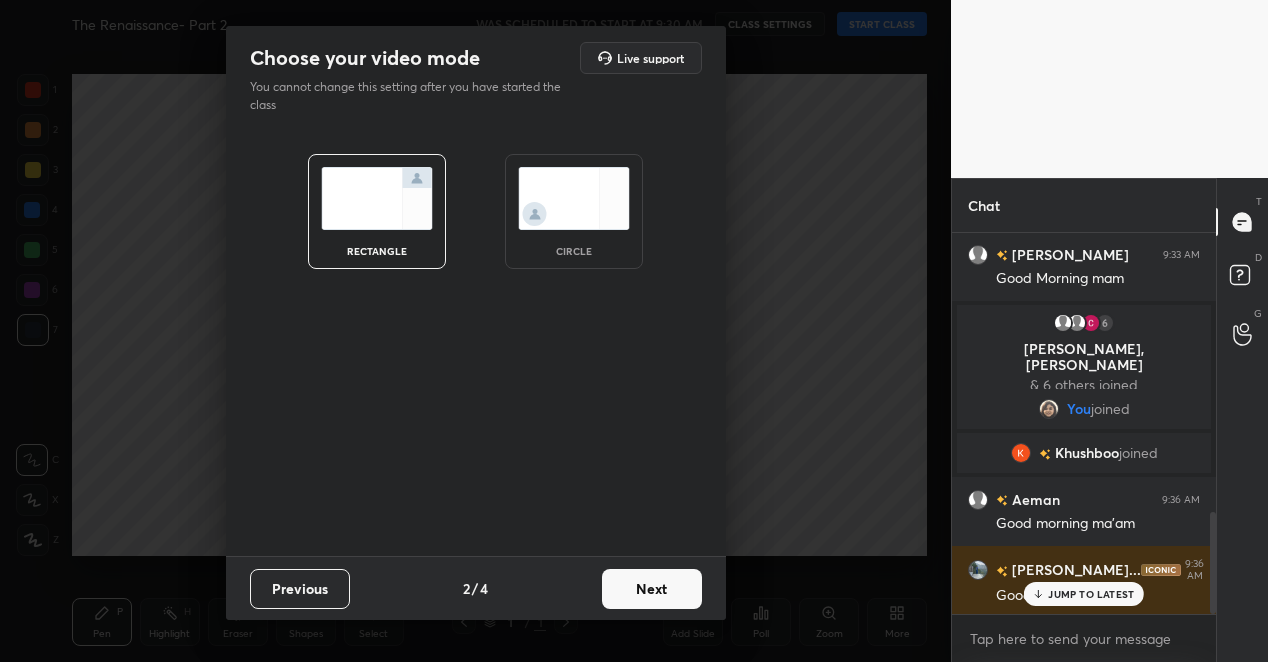 click on "Next" at bounding box center (652, 589) 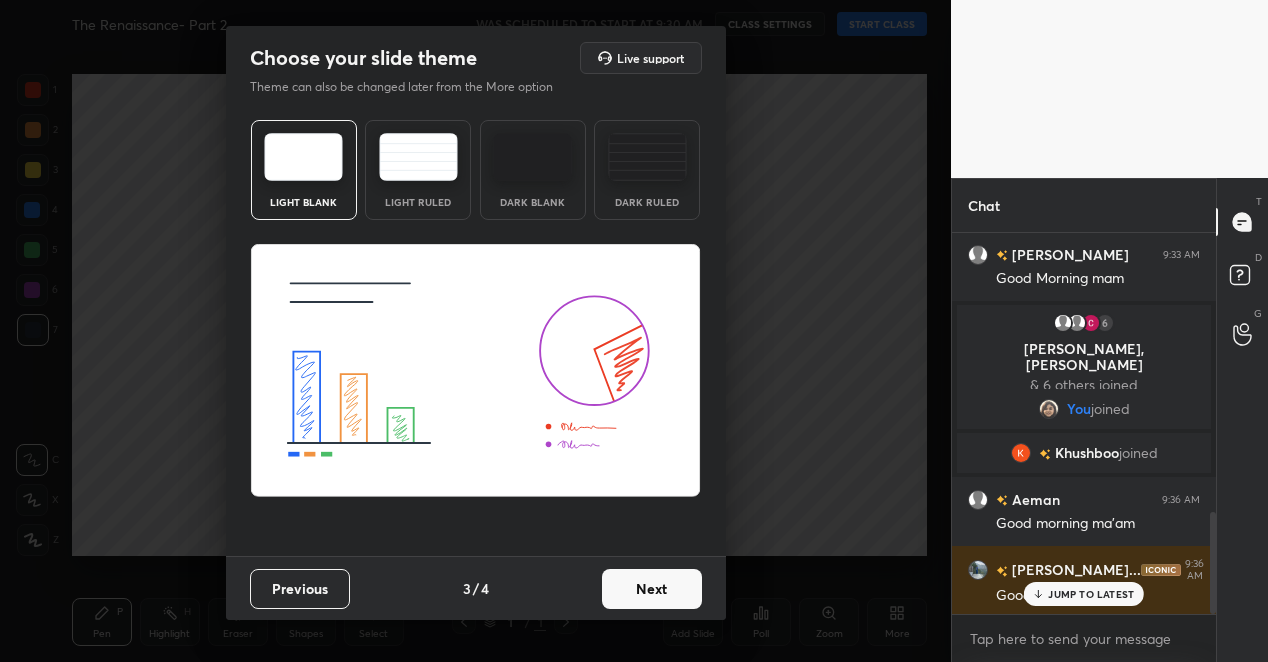 click on "Next" at bounding box center (652, 589) 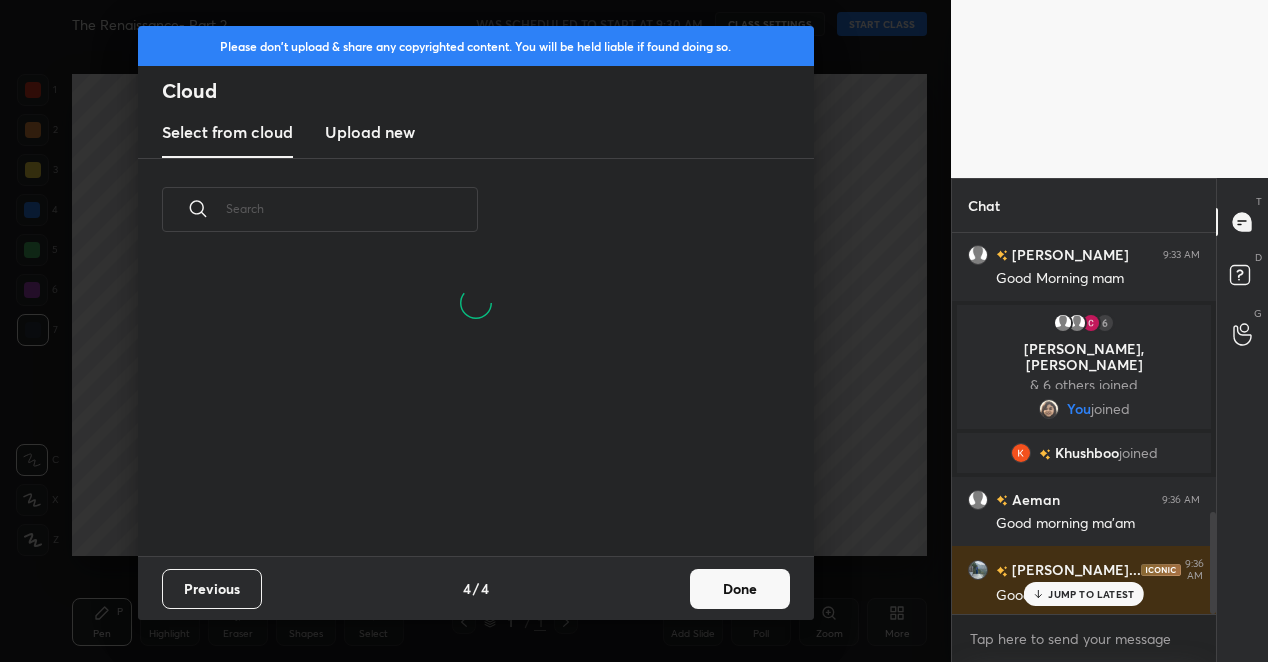 click on "Previous 4 / 4 Done" at bounding box center [476, 588] 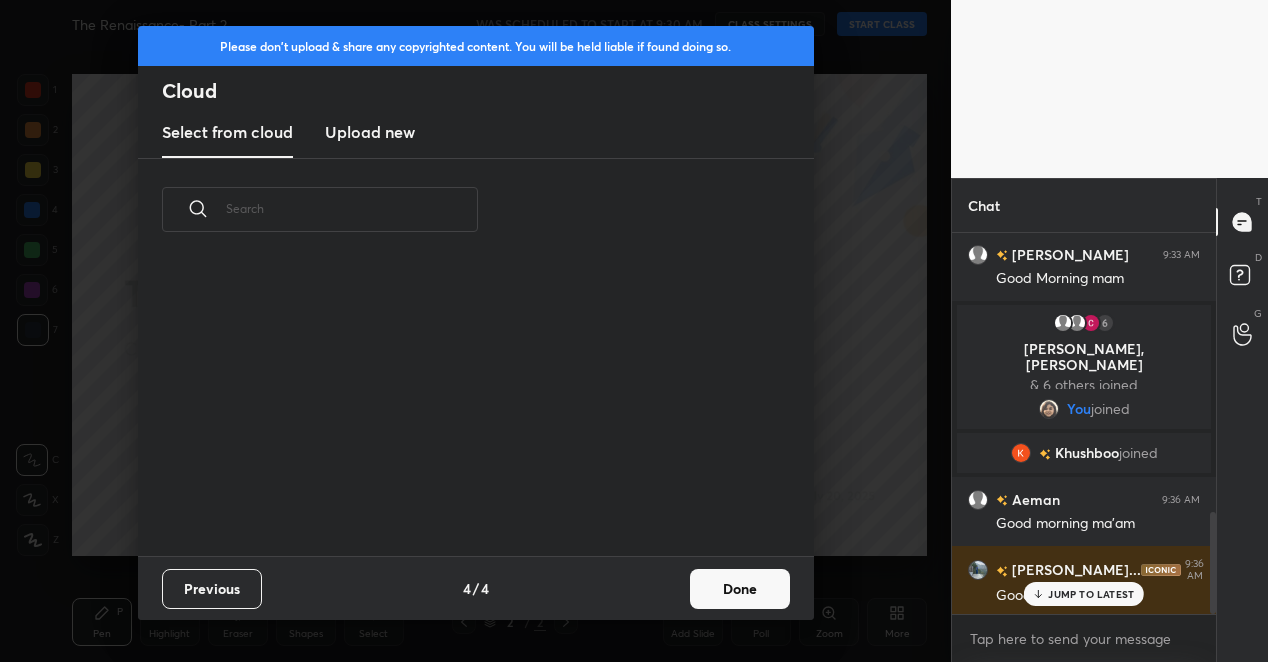click on "Done" at bounding box center [740, 589] 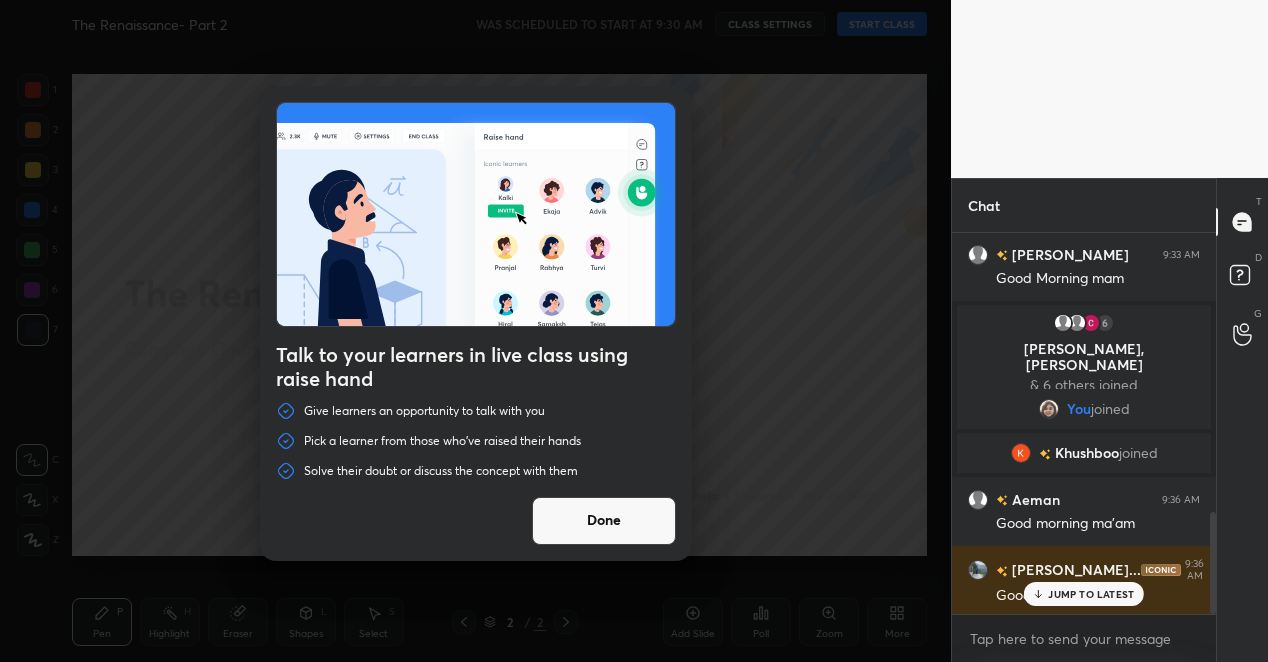 click on "Done" at bounding box center (604, 521) 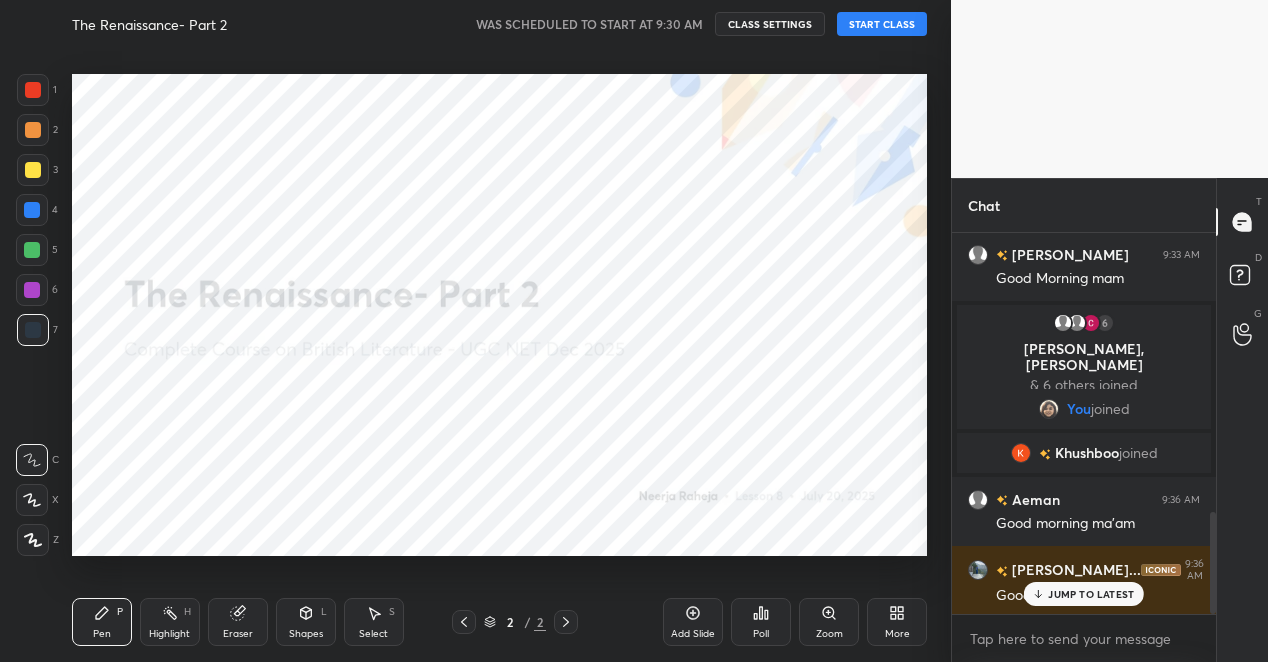 click on "START CLASS" at bounding box center (882, 24) 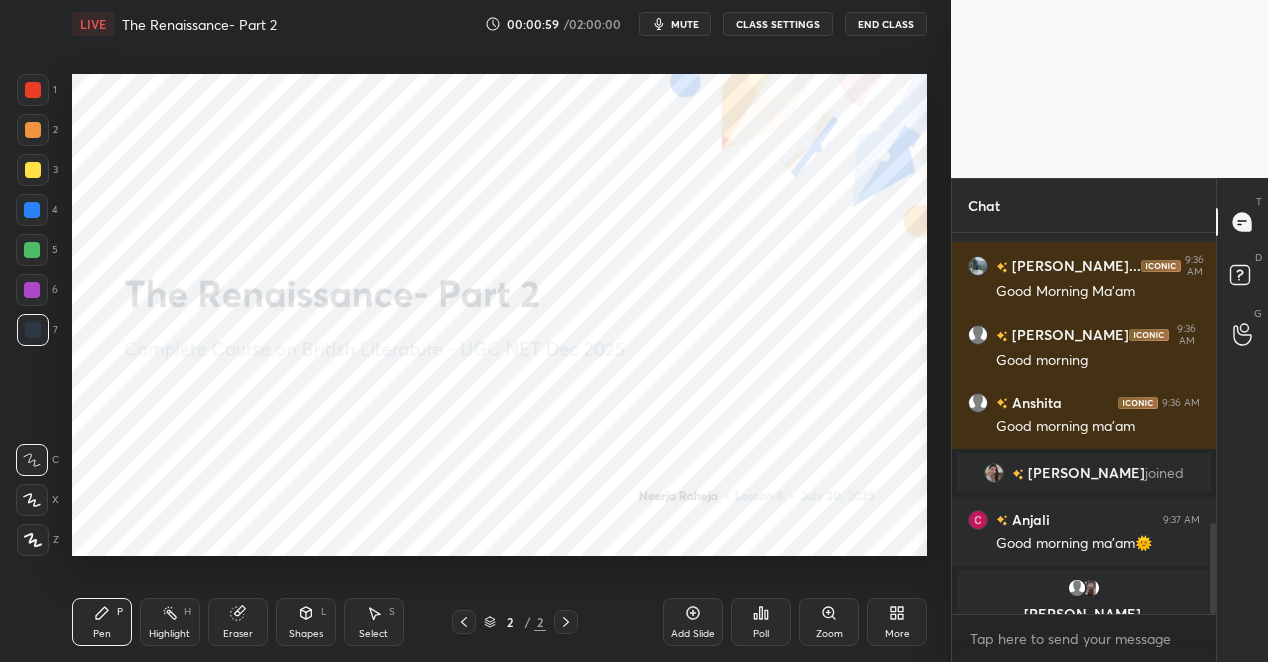 scroll, scrollTop: 1214, scrollLeft: 0, axis: vertical 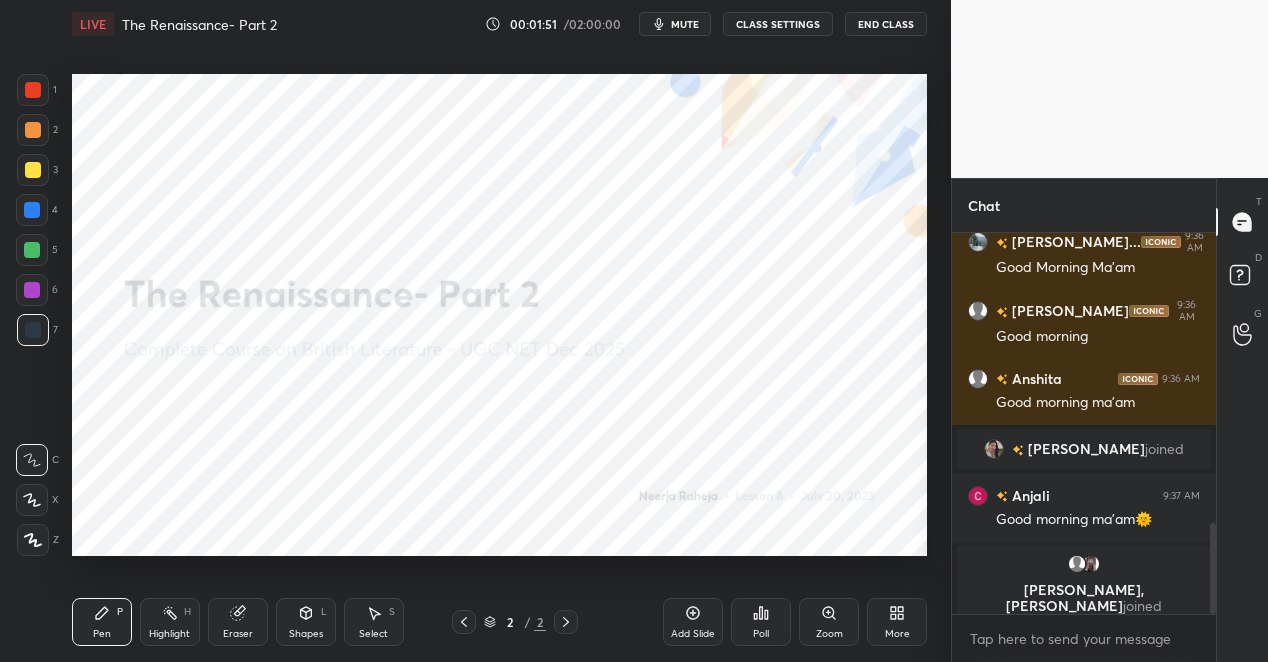 click 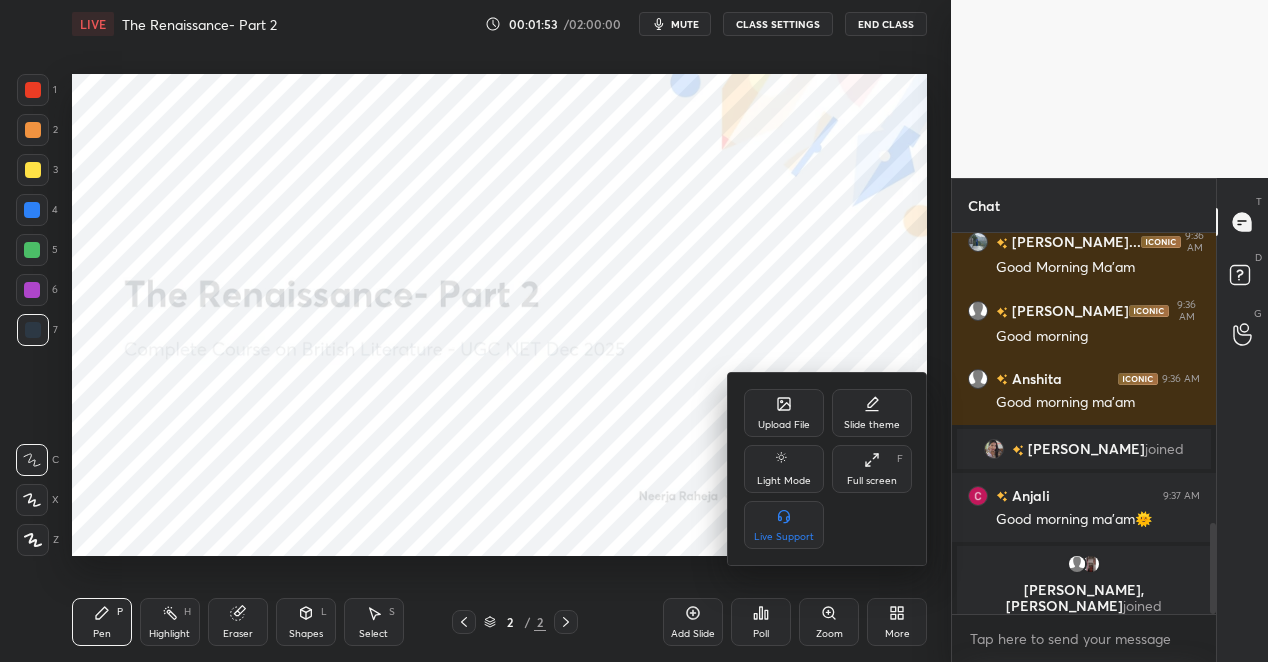 click on "Upload File" at bounding box center (784, 425) 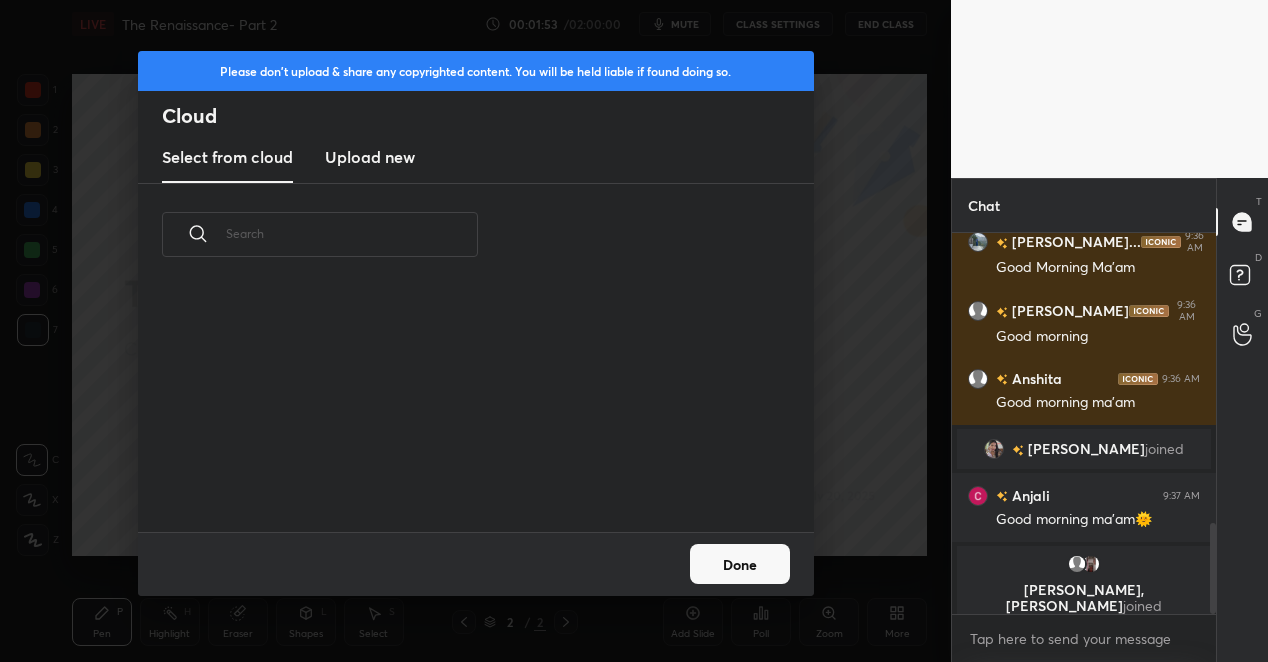 scroll, scrollTop: 6, scrollLeft: 11, axis: both 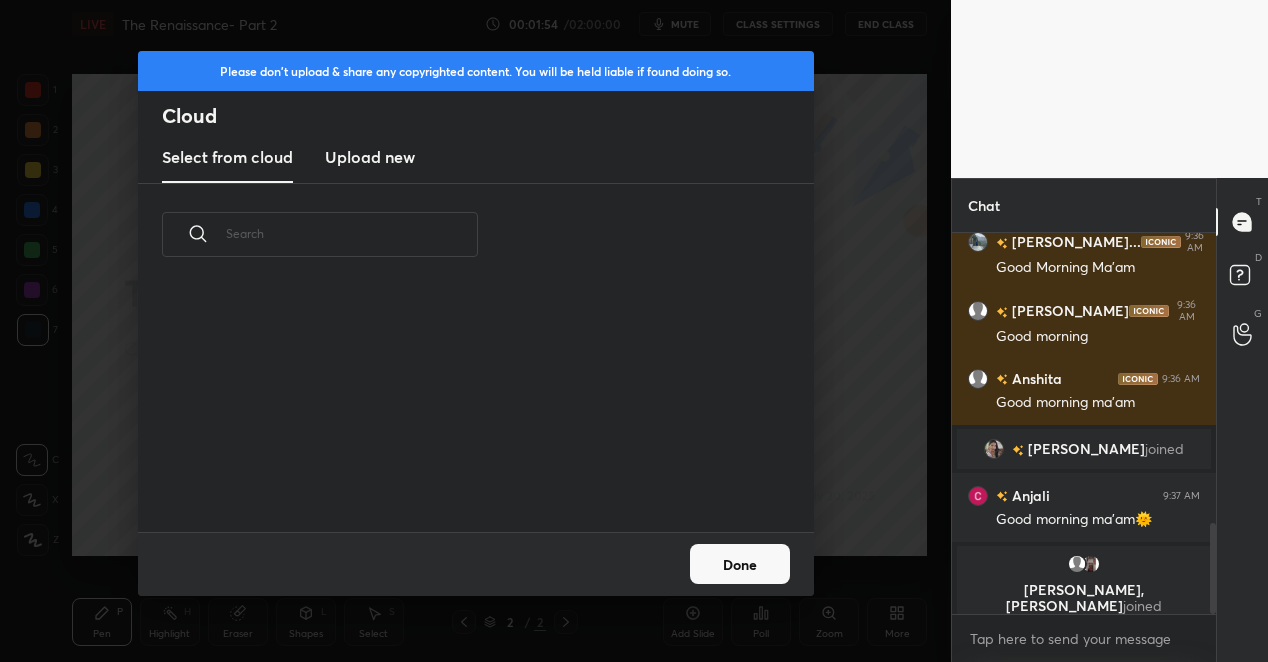 click on "Upload new" at bounding box center (370, 157) 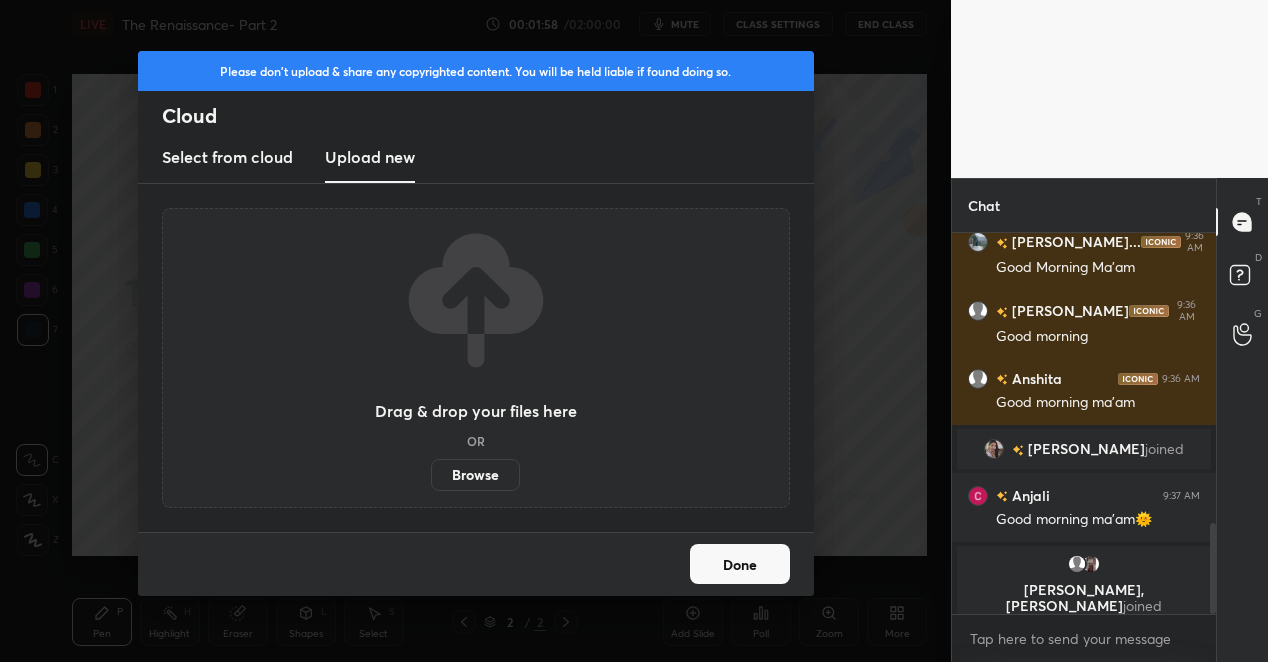 click on "Browse" at bounding box center (475, 475) 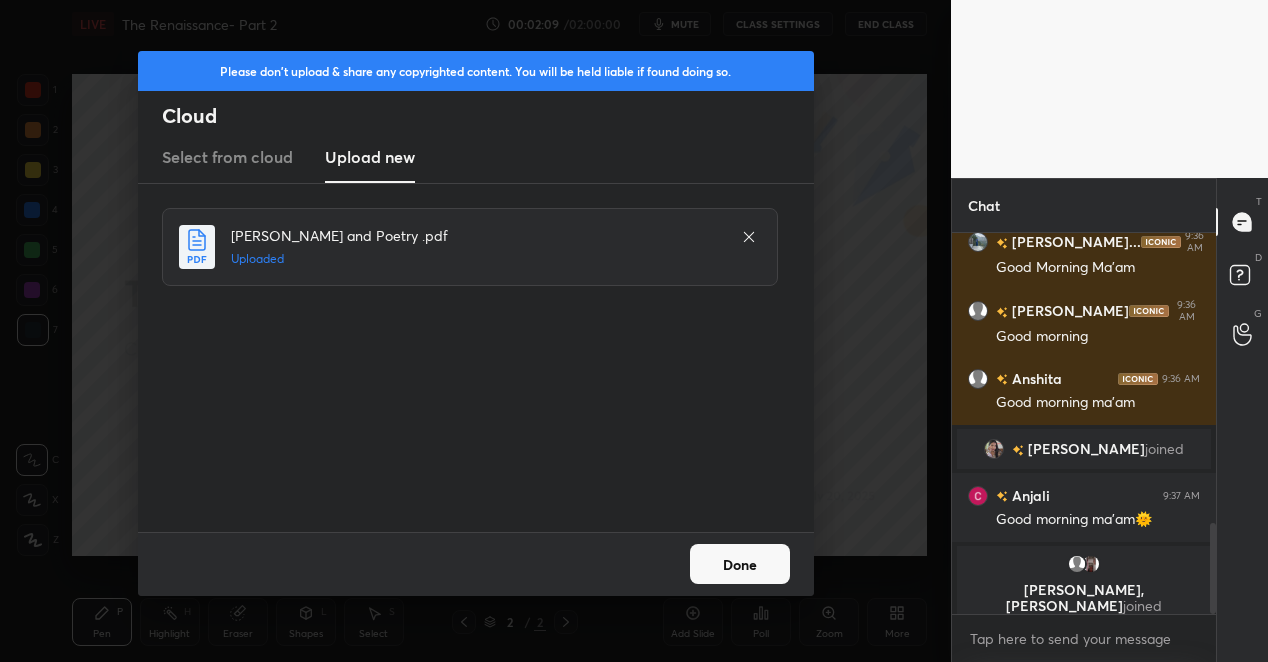 click on "Done" at bounding box center [740, 564] 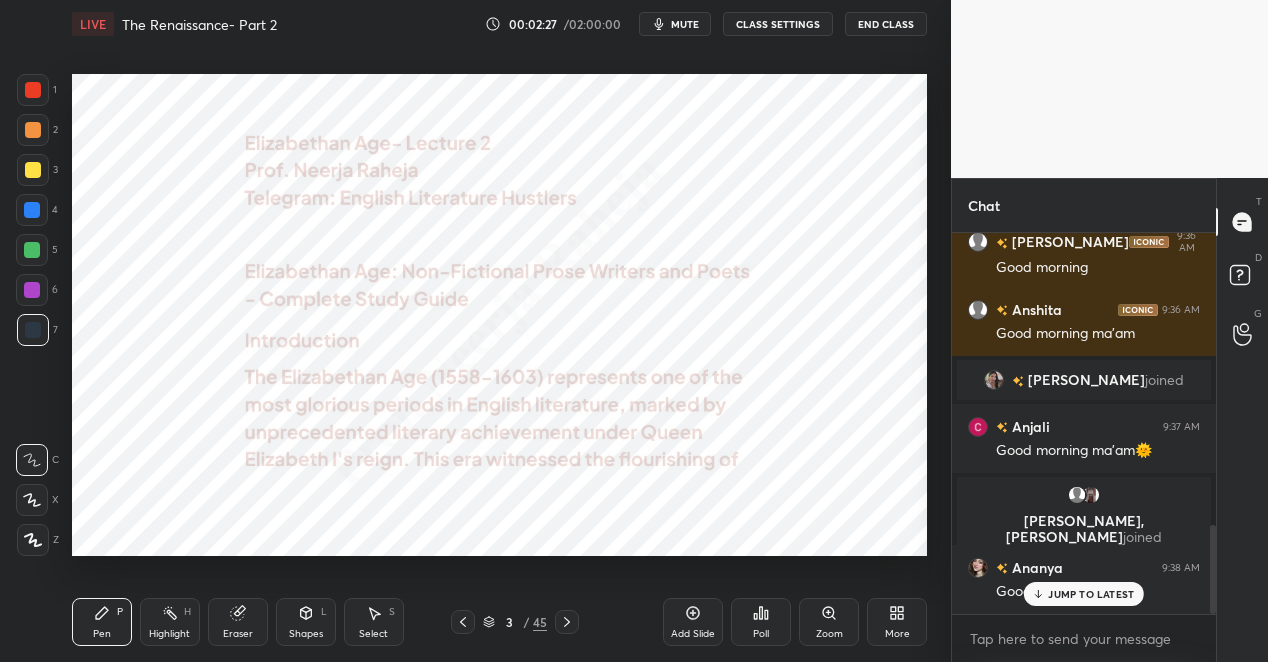 scroll, scrollTop: 1251, scrollLeft: 0, axis: vertical 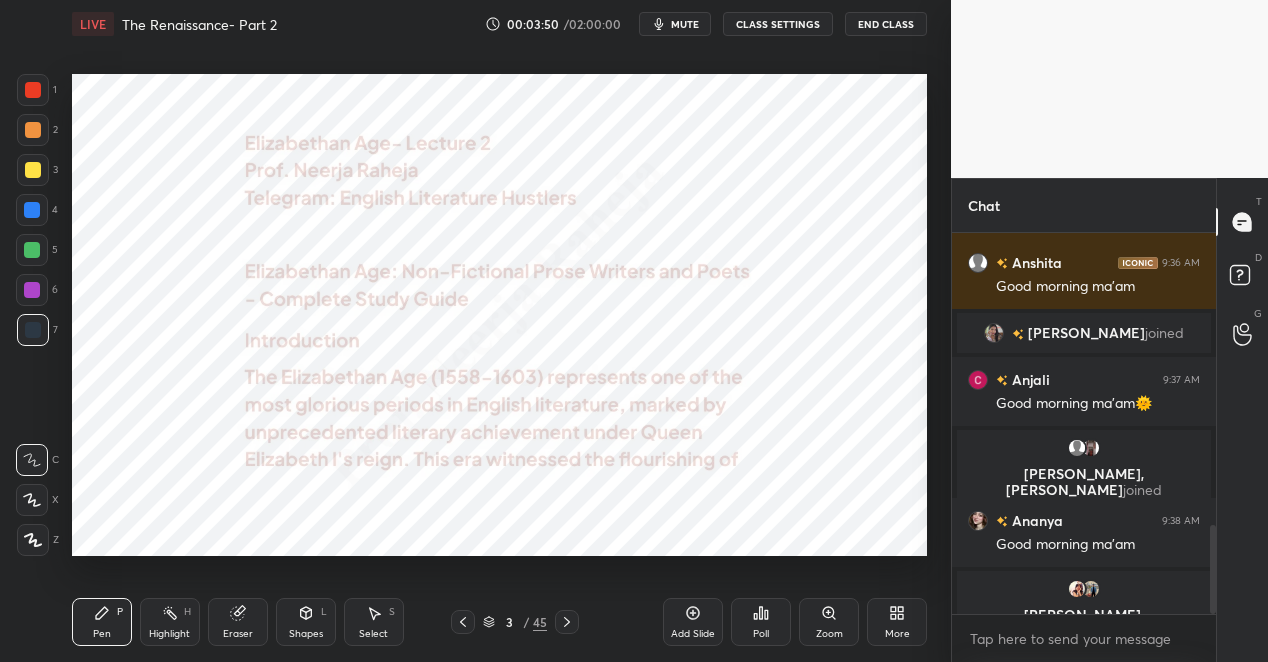 click at bounding box center [32, 290] 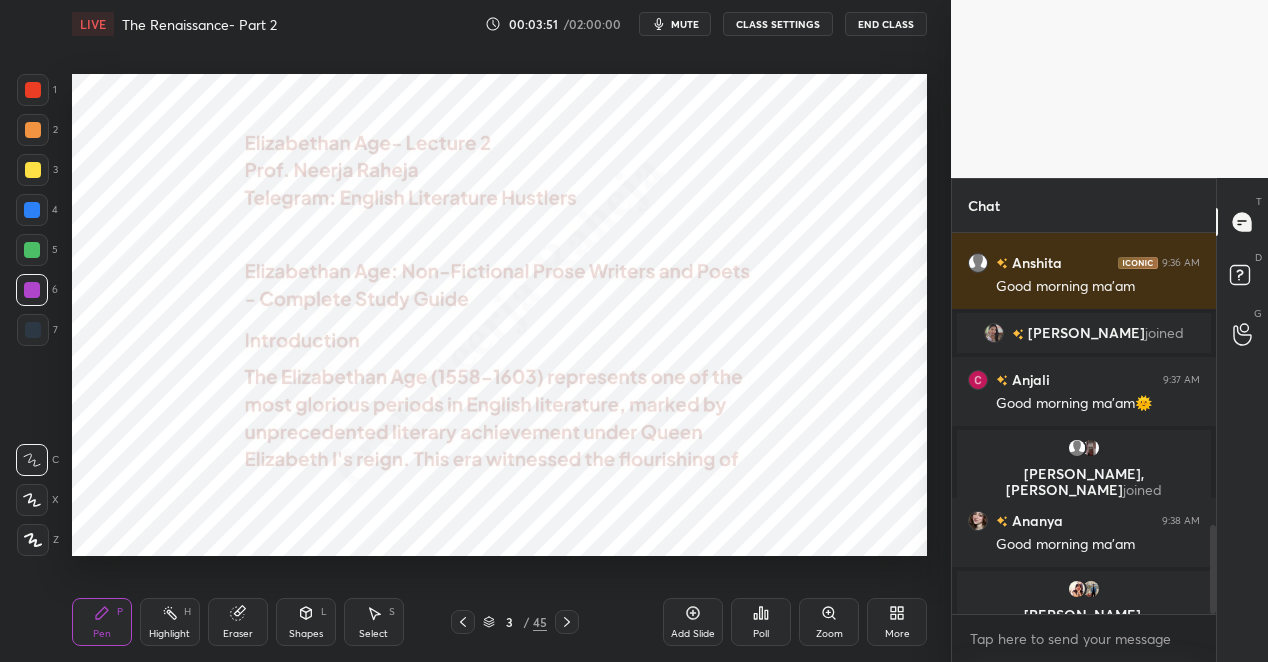 drag, startPoint x: 35, startPoint y: 538, endPoint x: 41, endPoint y: 432, distance: 106.16968 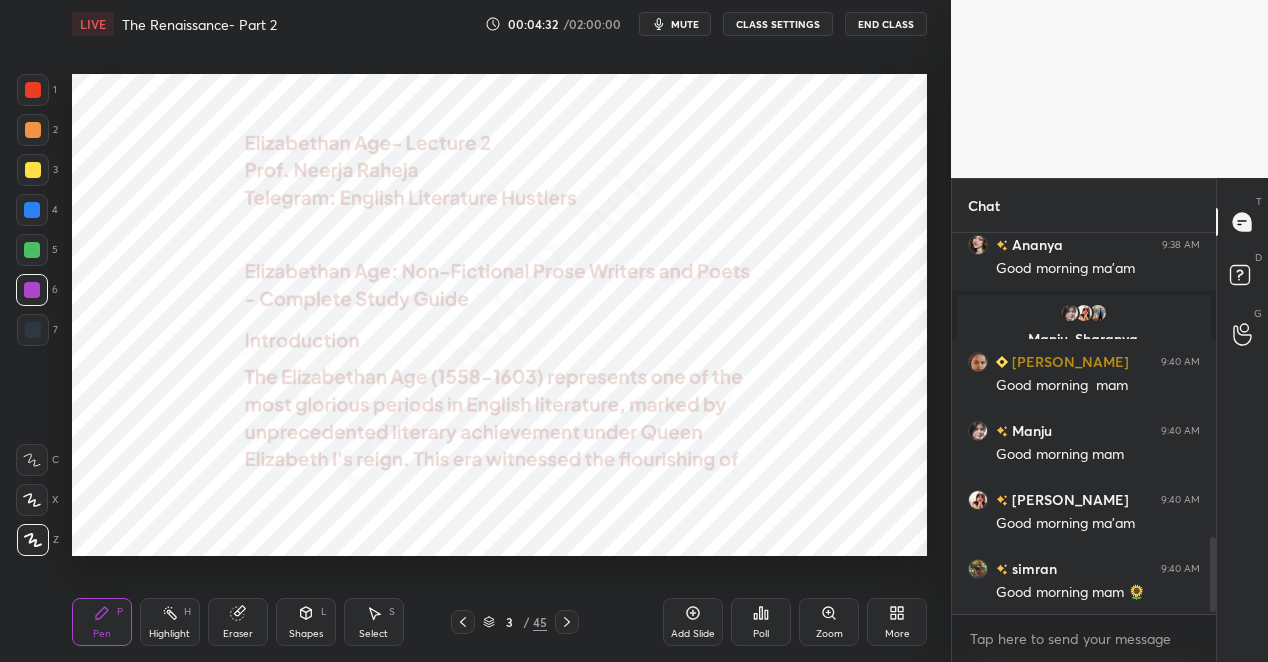scroll, scrollTop: 1554, scrollLeft: 0, axis: vertical 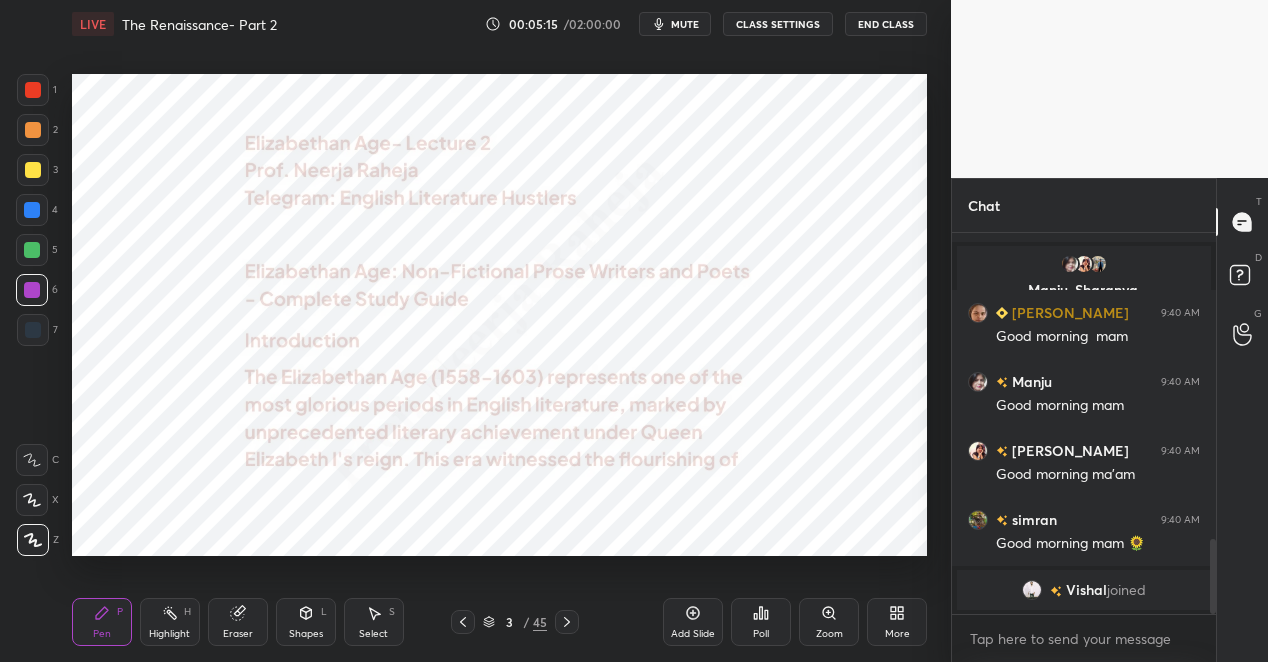 drag, startPoint x: 463, startPoint y: 618, endPoint x: 460, endPoint y: 603, distance: 15.297058 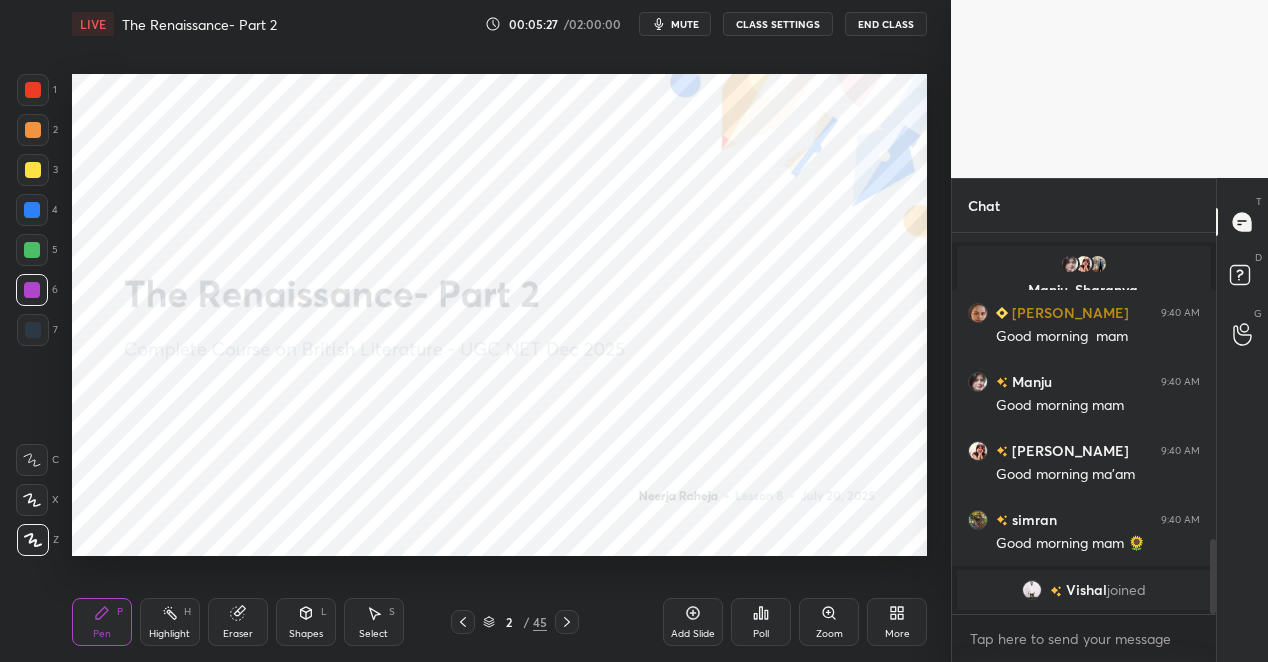 click 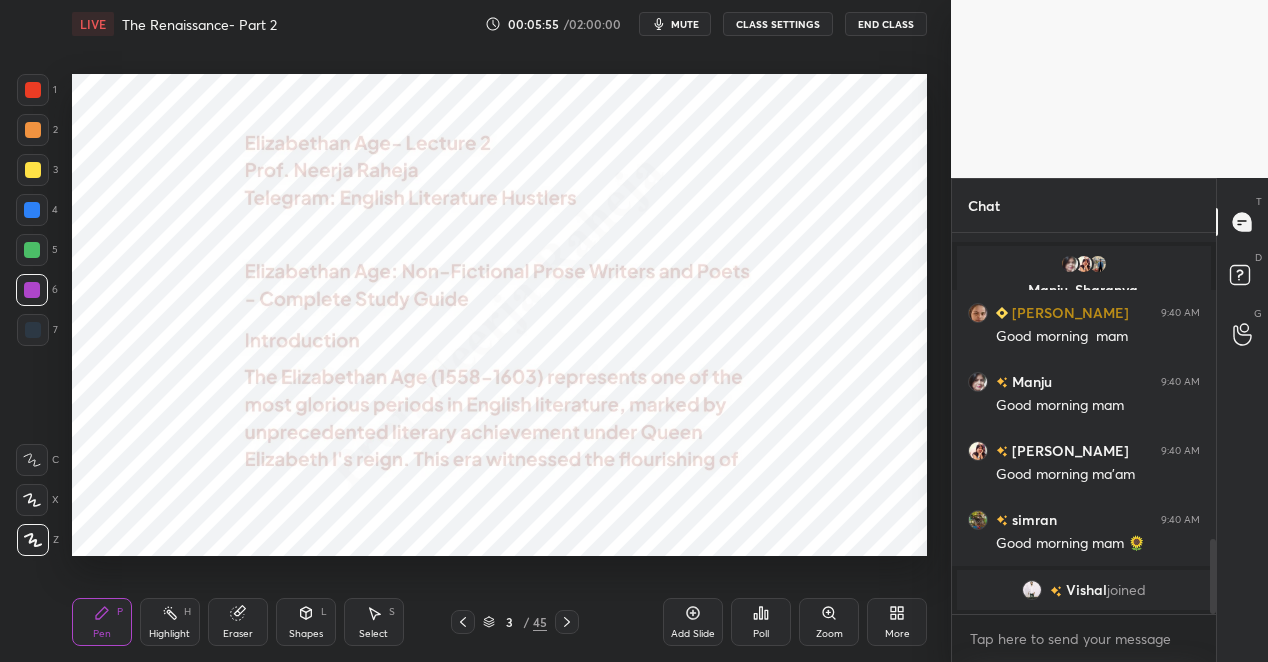 click at bounding box center [33, 90] 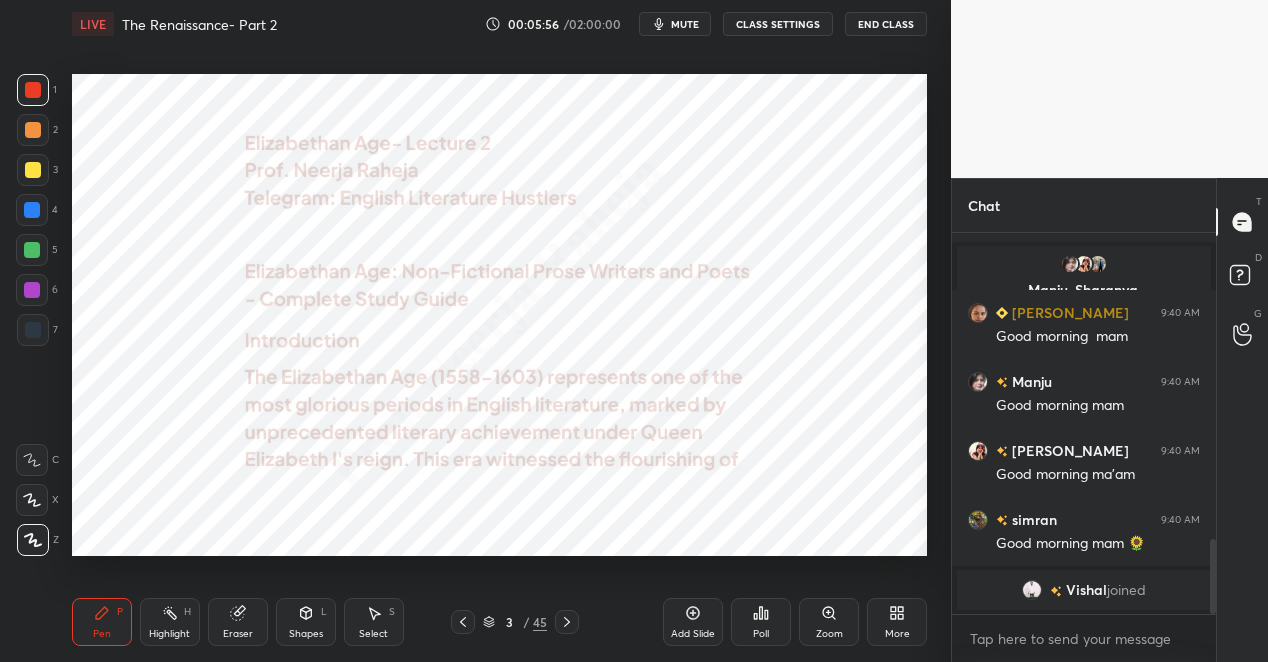 drag, startPoint x: 31, startPoint y: 211, endPoint x: 52, endPoint y: 202, distance: 22.847319 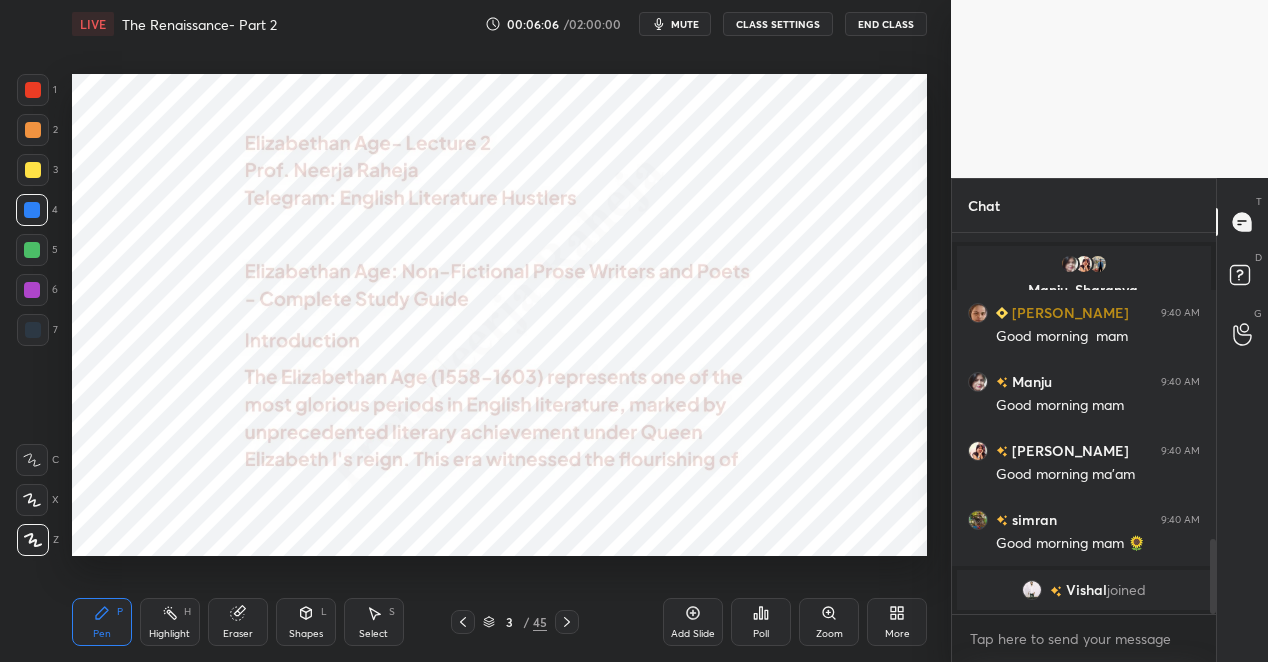click 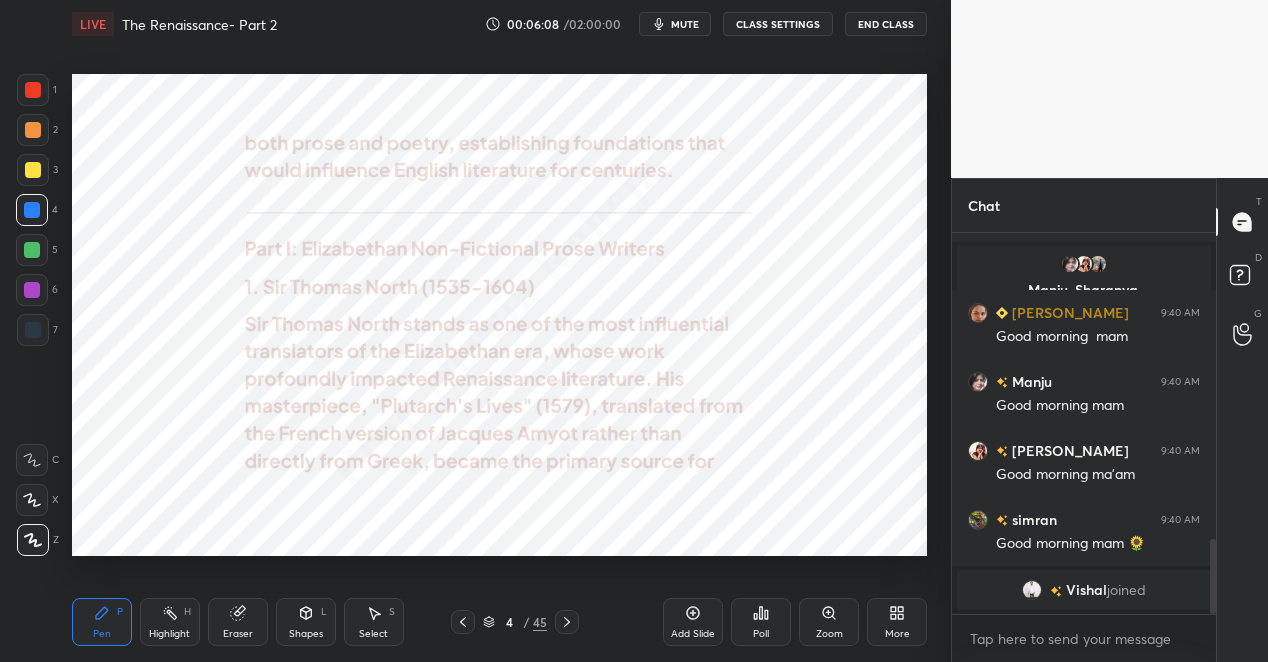 drag, startPoint x: 568, startPoint y: 615, endPoint x: 568, endPoint y: 602, distance: 13 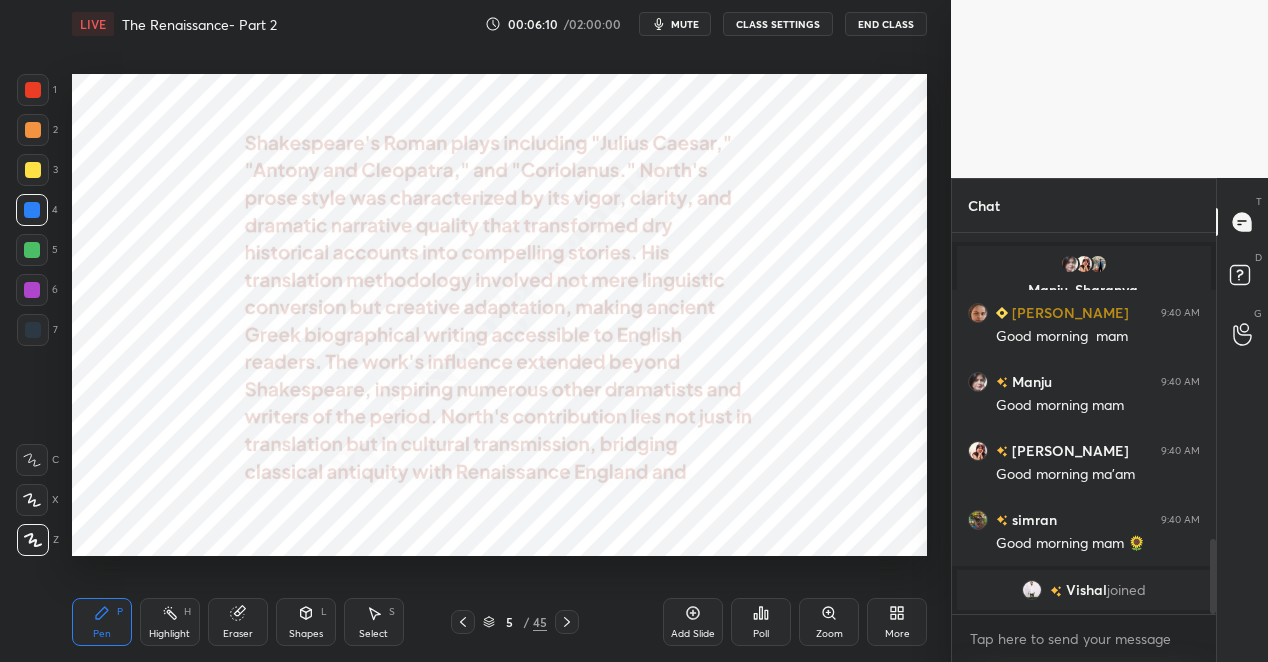 click 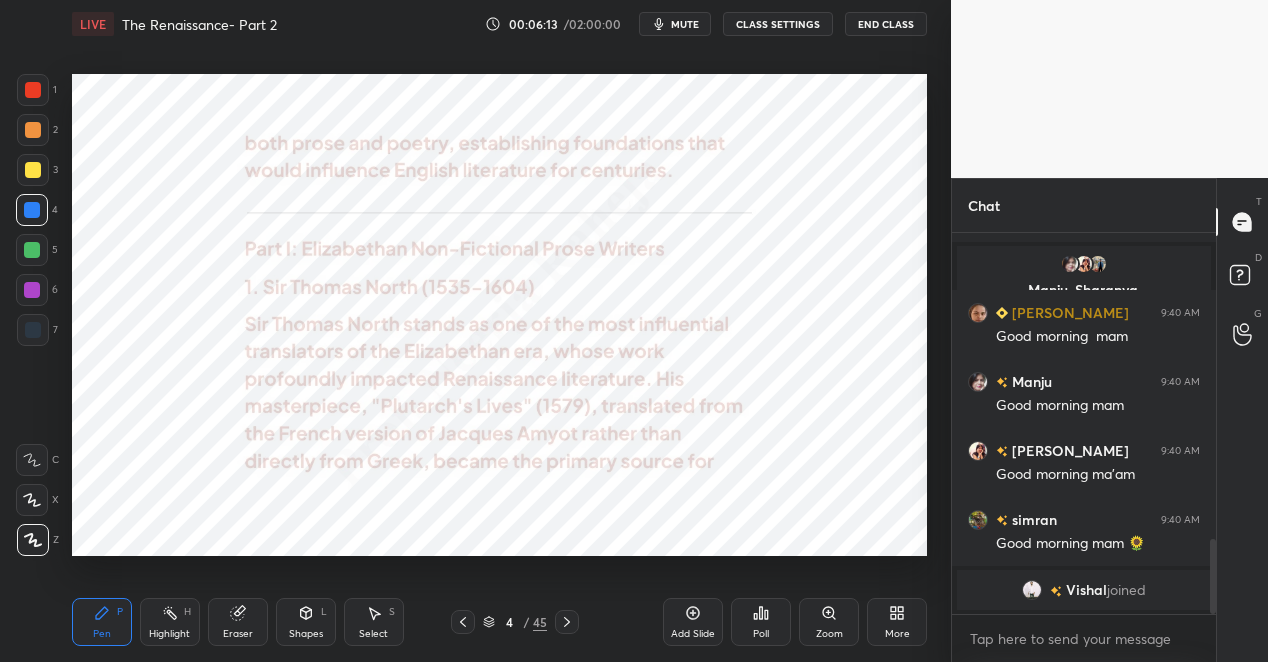 click 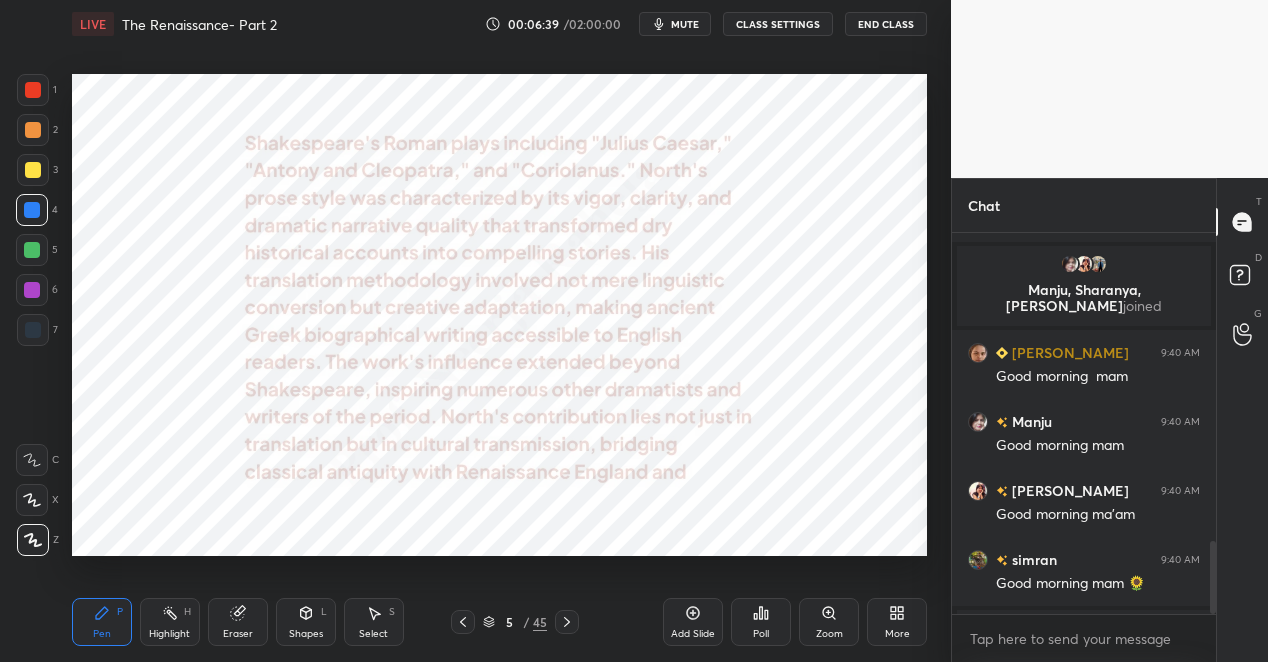 scroll, scrollTop: 1618, scrollLeft: 0, axis: vertical 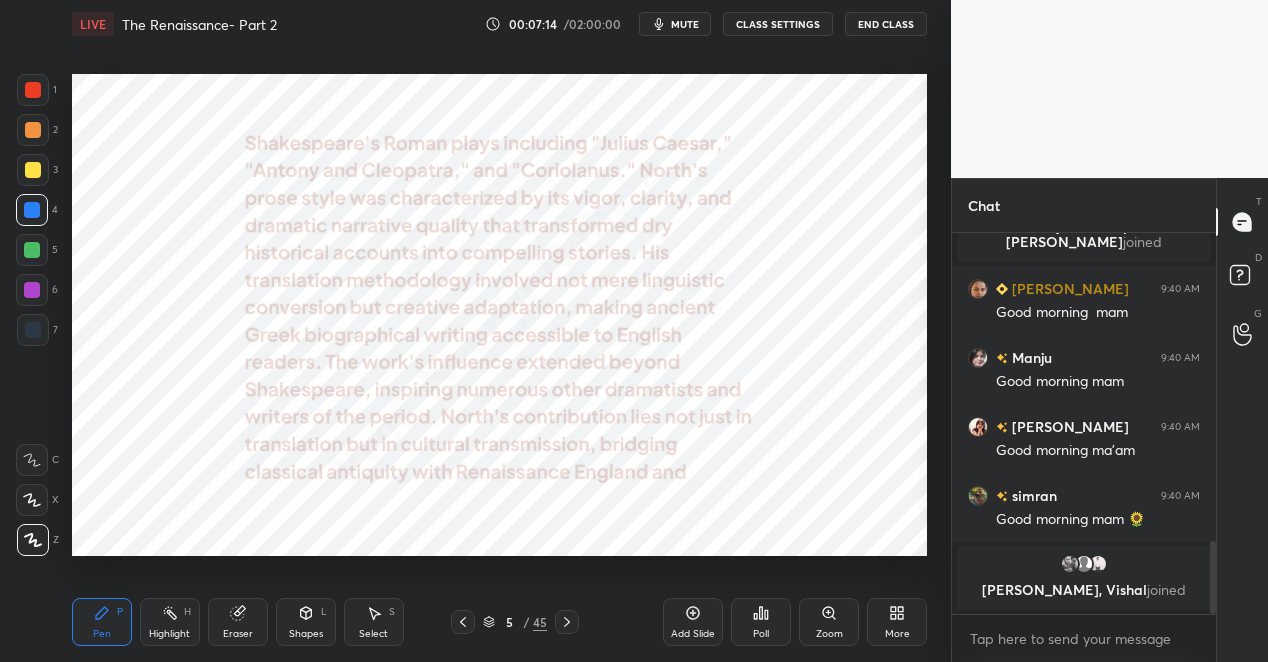 click 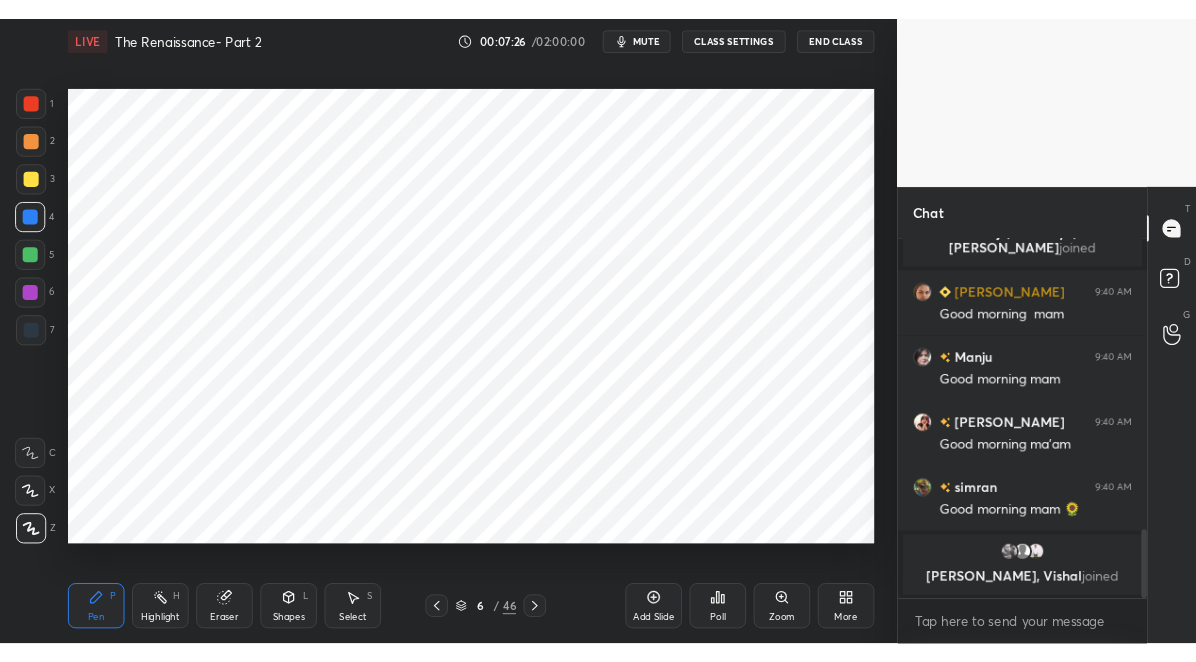 scroll, scrollTop: 1634, scrollLeft: 0, axis: vertical 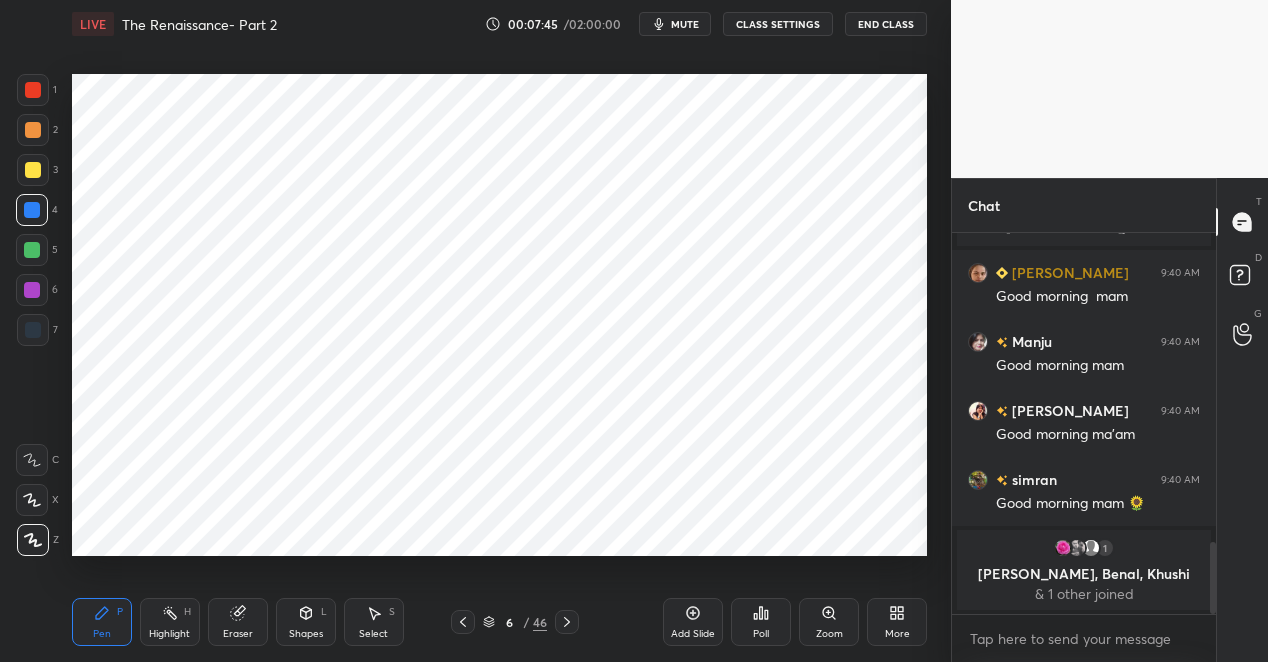 drag, startPoint x: 31, startPoint y: 284, endPoint x: 62, endPoint y: 270, distance: 34.0147 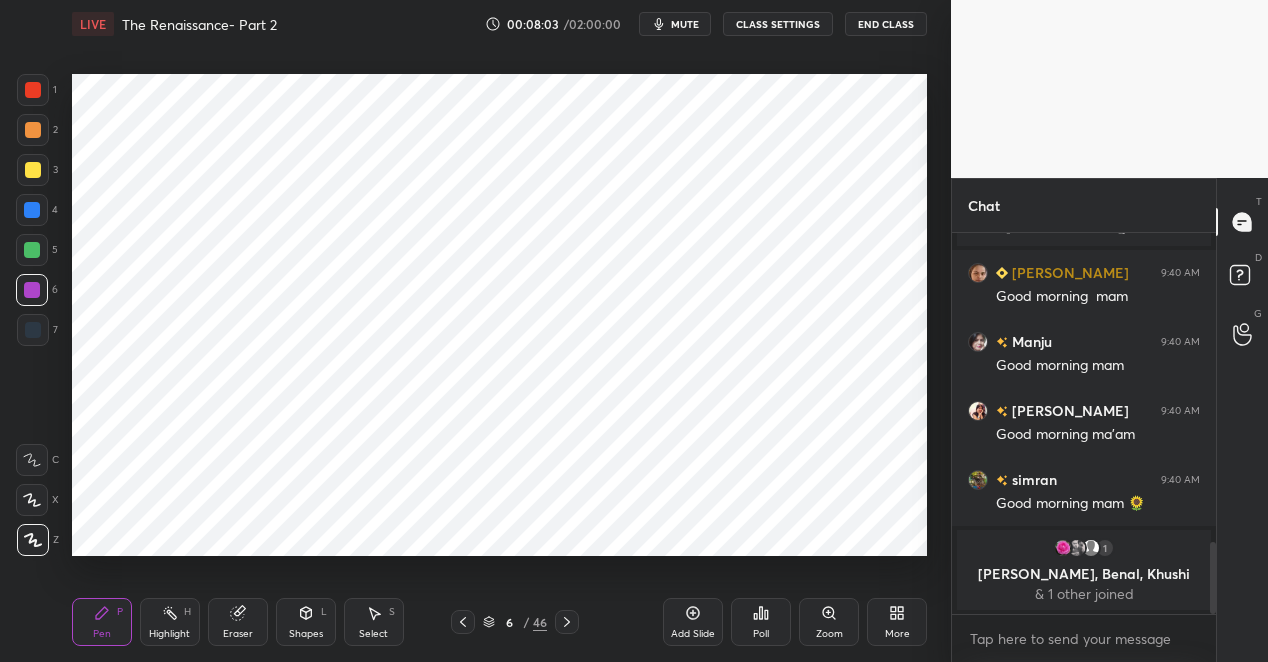 click at bounding box center [33, 90] 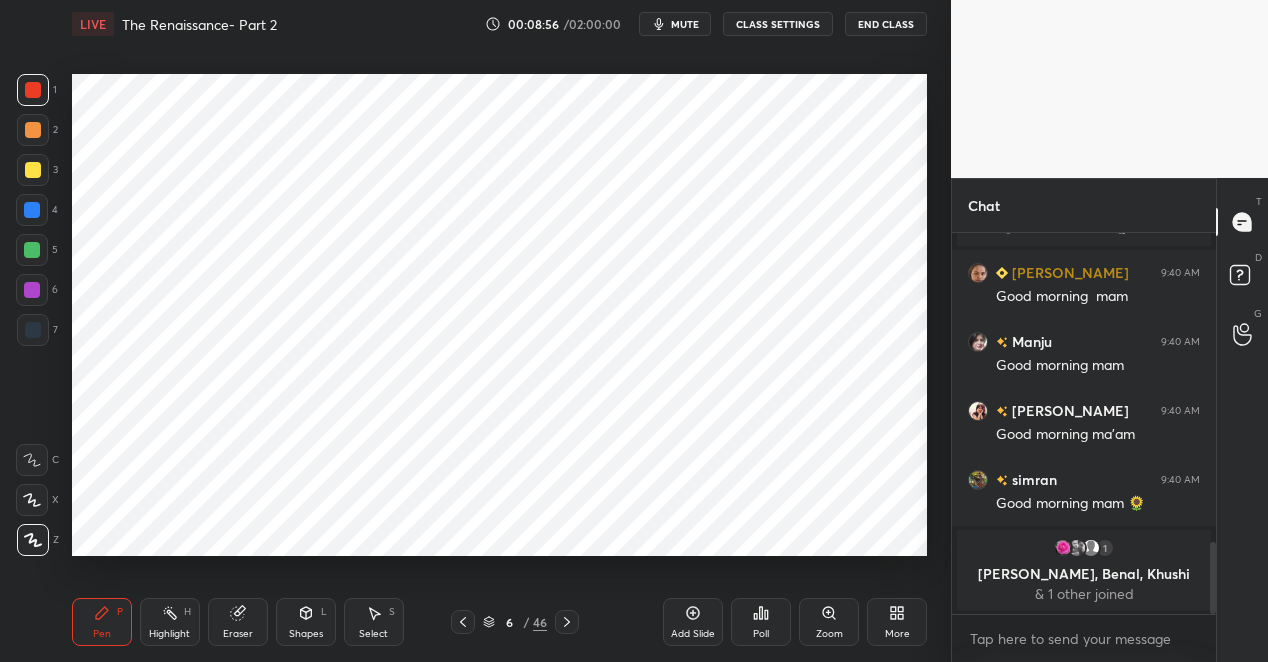 drag, startPoint x: 31, startPoint y: 330, endPoint x: 38, endPoint y: 301, distance: 29.832869 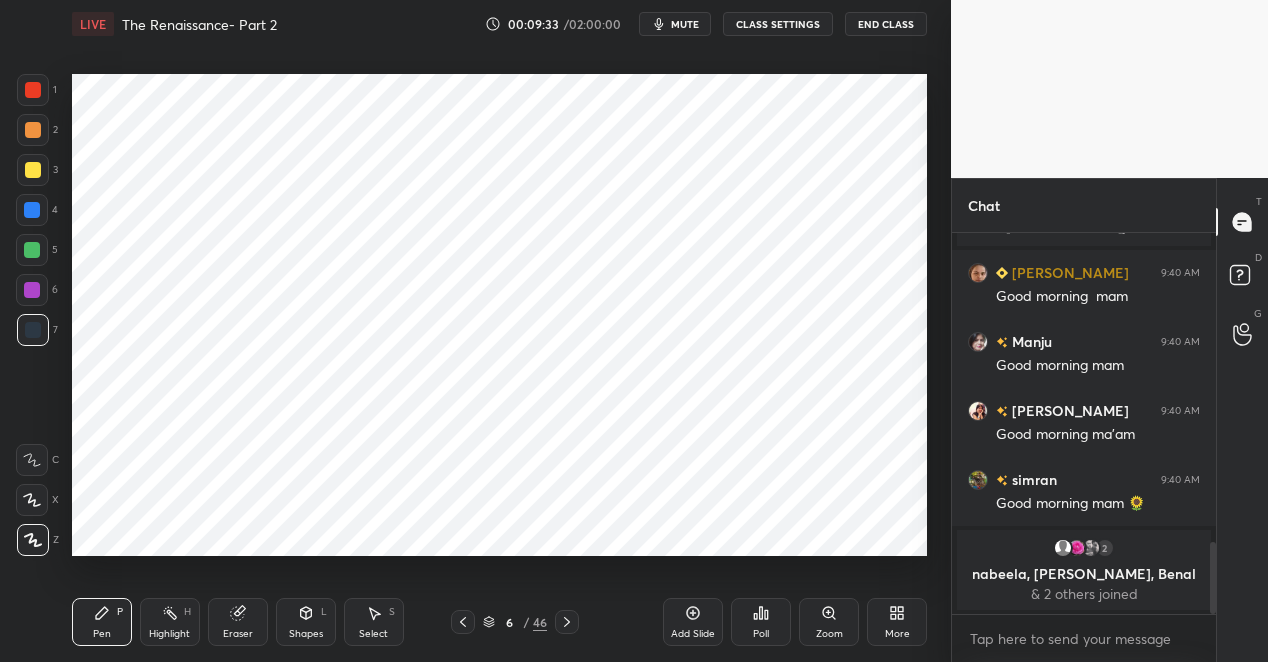 drag, startPoint x: 461, startPoint y: 623, endPoint x: 465, endPoint y: 602, distance: 21.377558 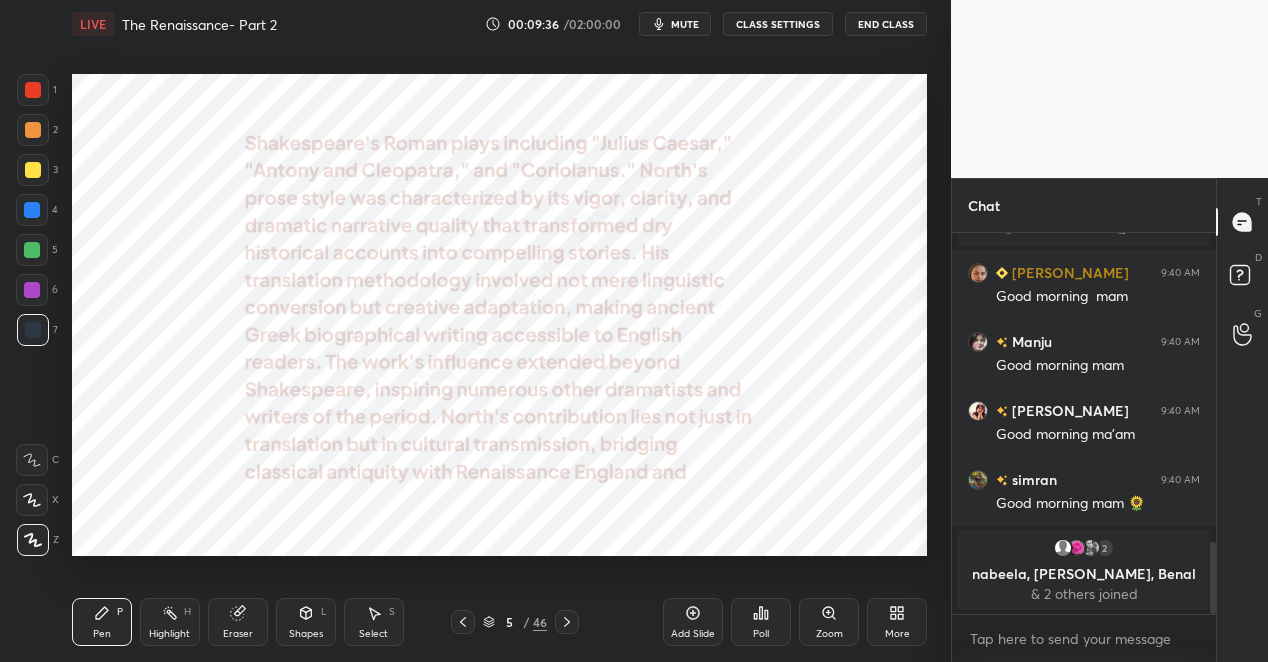 click at bounding box center [32, 210] 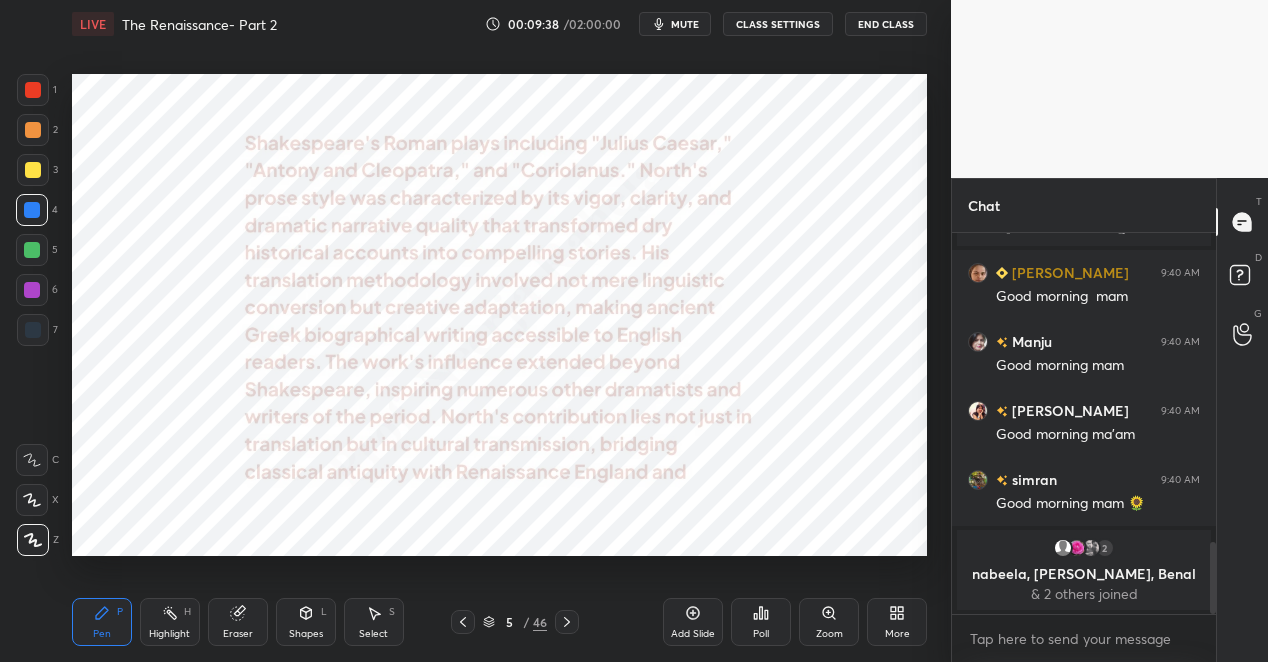 drag, startPoint x: 33, startPoint y: 253, endPoint x: 43, endPoint y: 235, distance: 20.59126 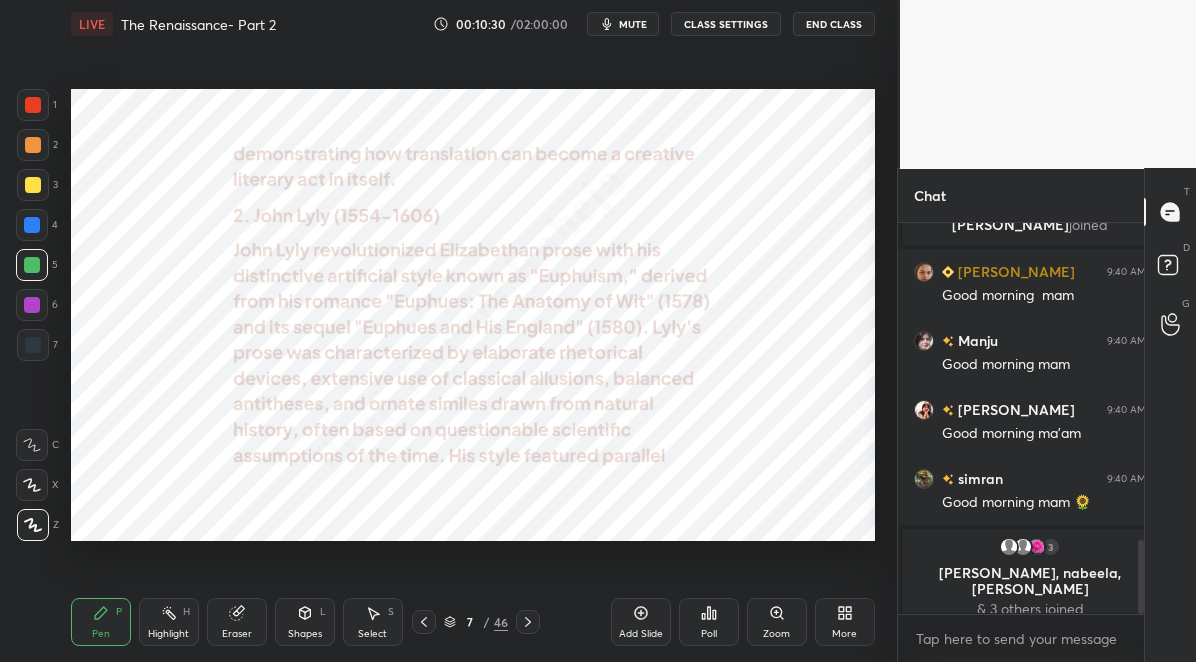 scroll, scrollTop: 534, scrollLeft: 817, axis: both 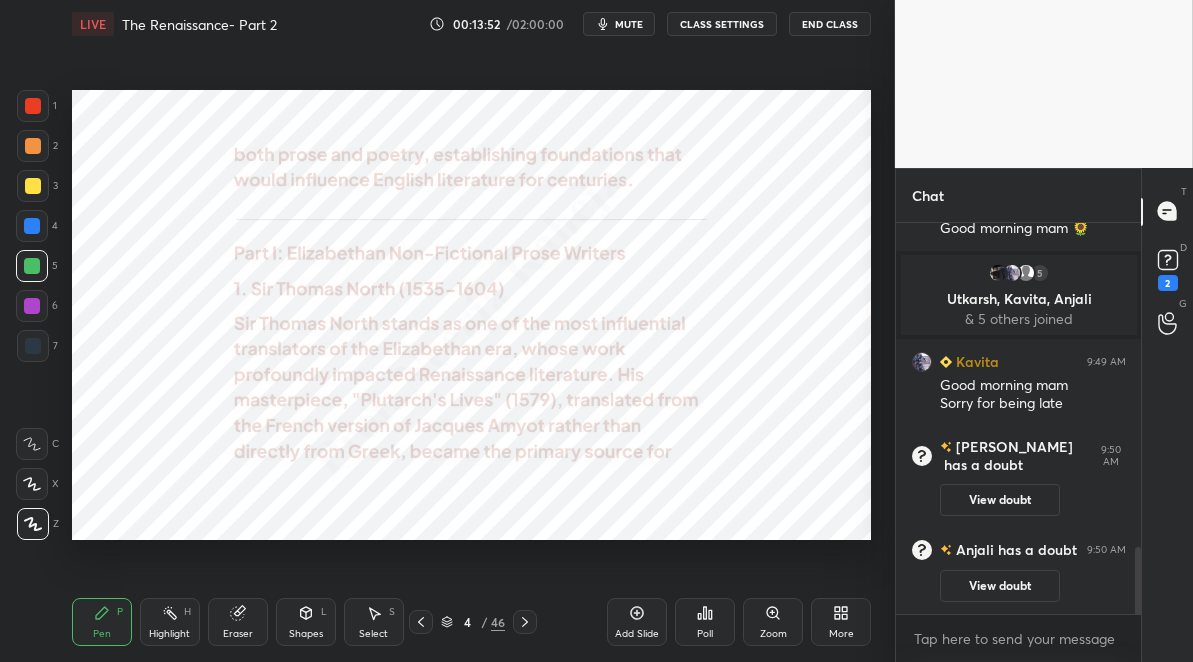drag, startPoint x: 33, startPoint y: 225, endPoint x: 61, endPoint y: 218, distance: 28.86174 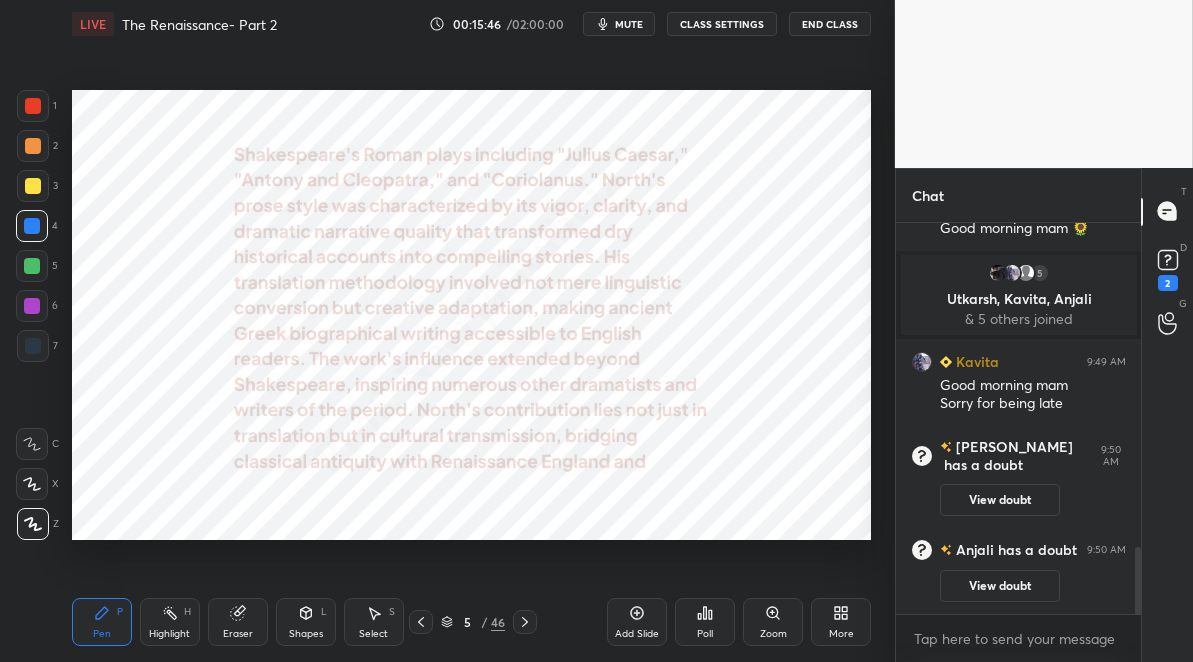 drag, startPoint x: 528, startPoint y: 618, endPoint x: 534, endPoint y: 590, distance: 28.635643 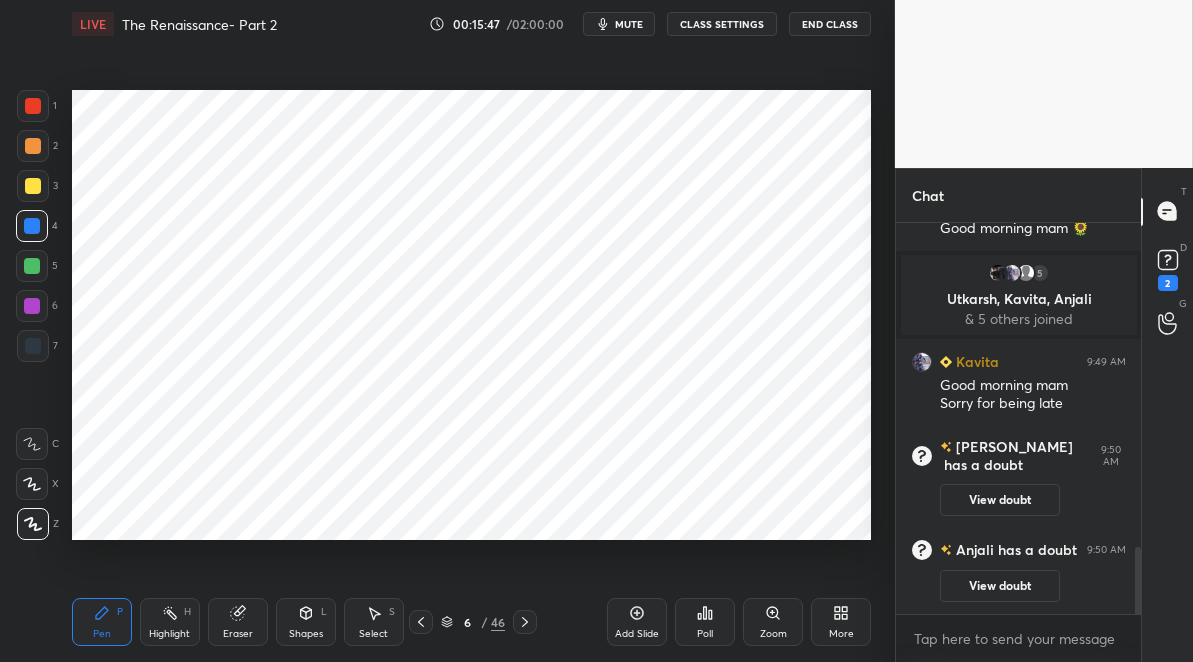 click 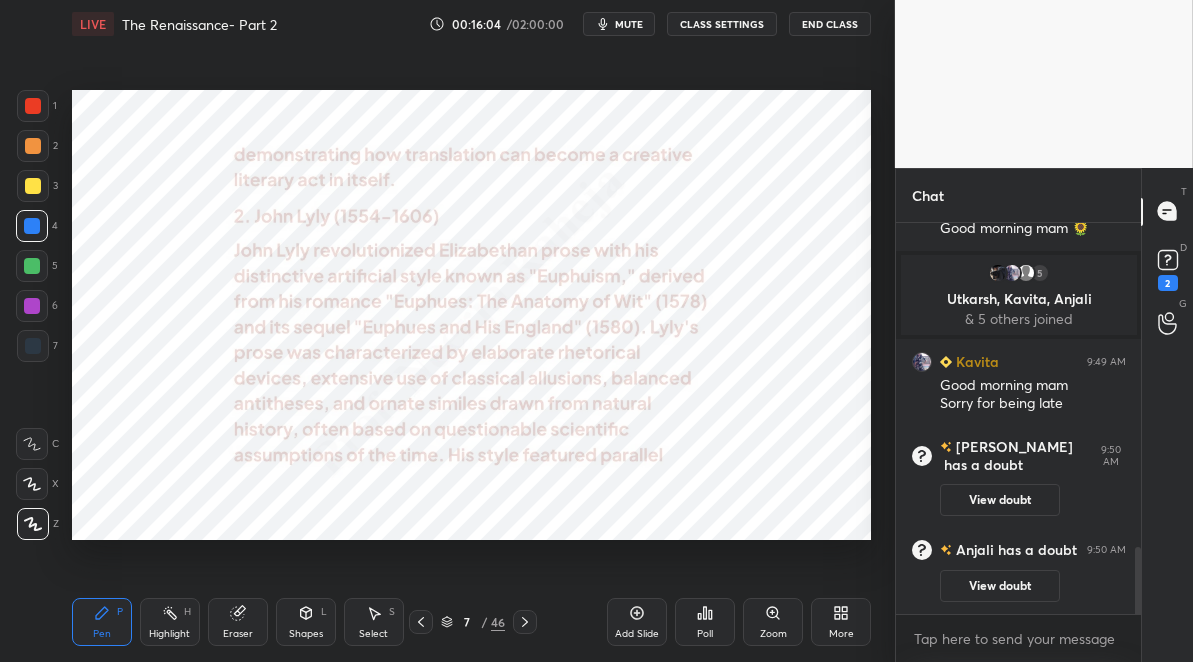 scroll, scrollTop: 1869, scrollLeft: 0, axis: vertical 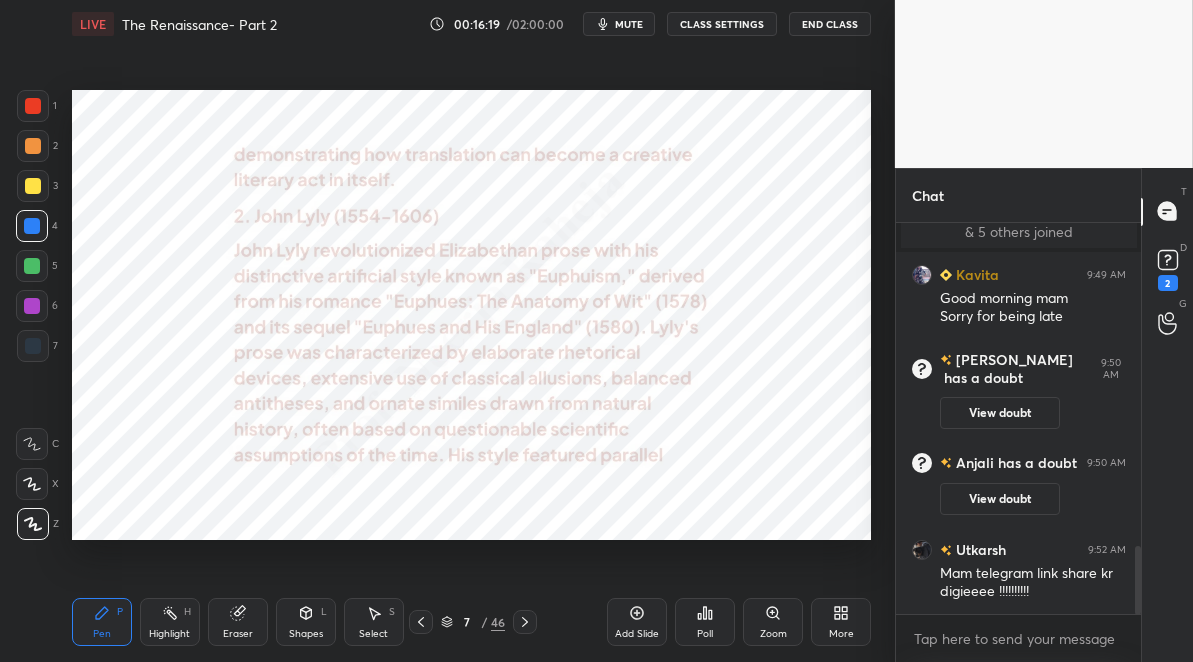 click 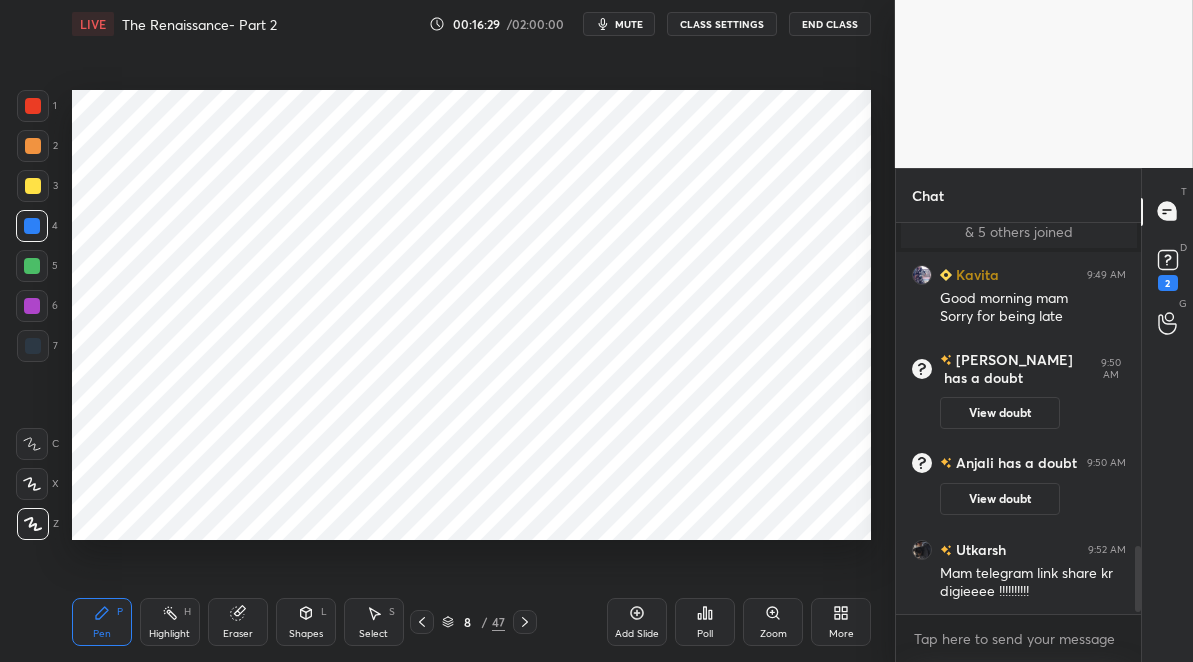 scroll, scrollTop: 1938, scrollLeft: 0, axis: vertical 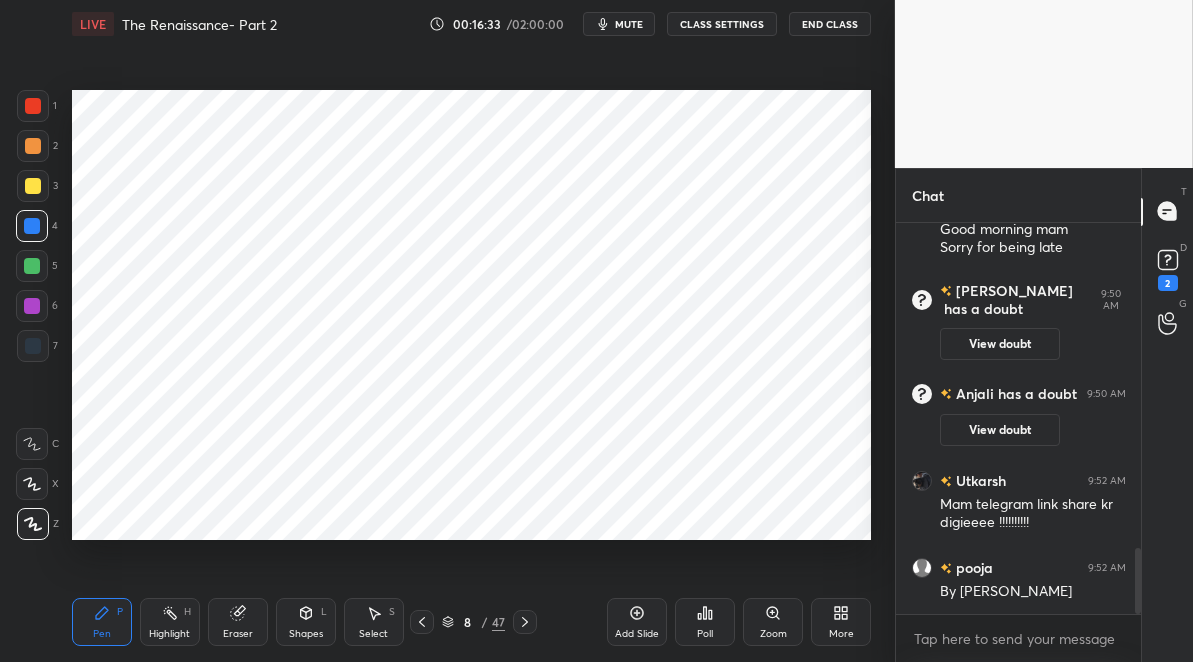click 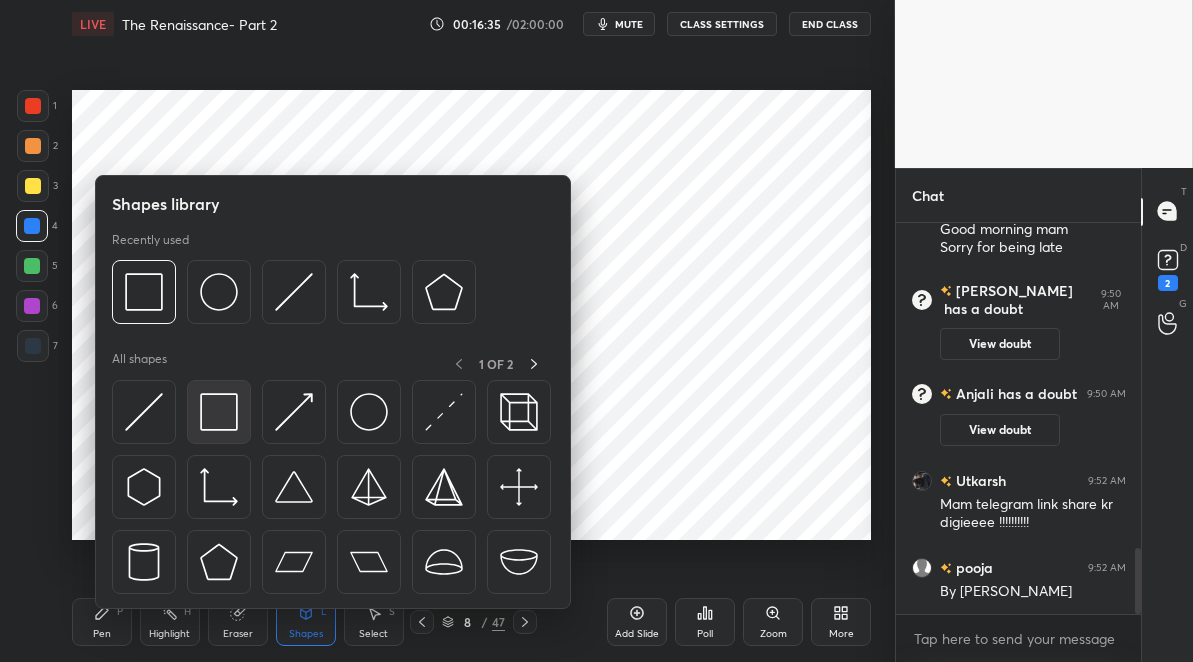 click at bounding box center (219, 412) 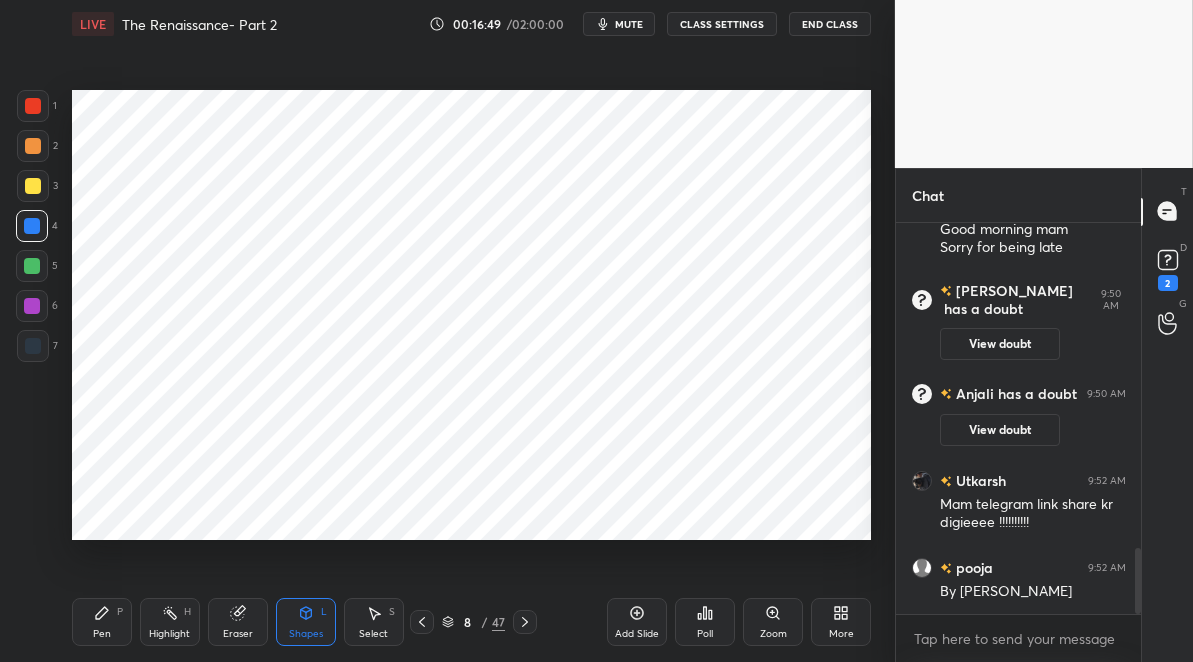 click 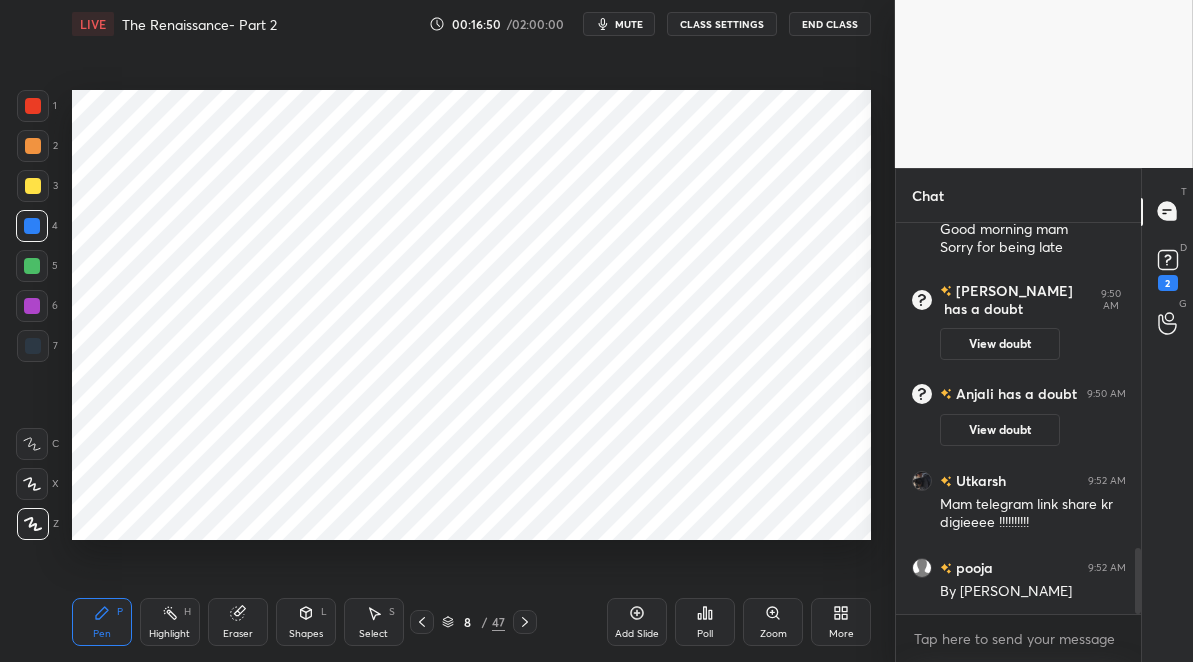 drag, startPoint x: 34, startPoint y: 305, endPoint x: 60, endPoint y: 273, distance: 41.231056 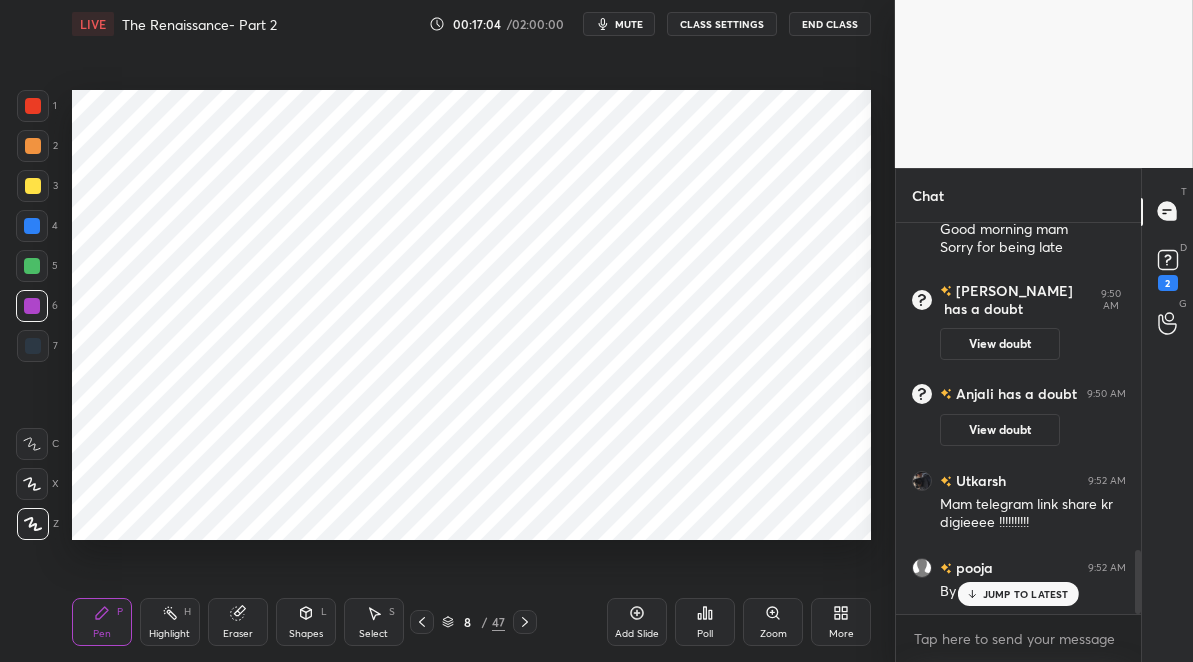 scroll, scrollTop: 2006, scrollLeft: 0, axis: vertical 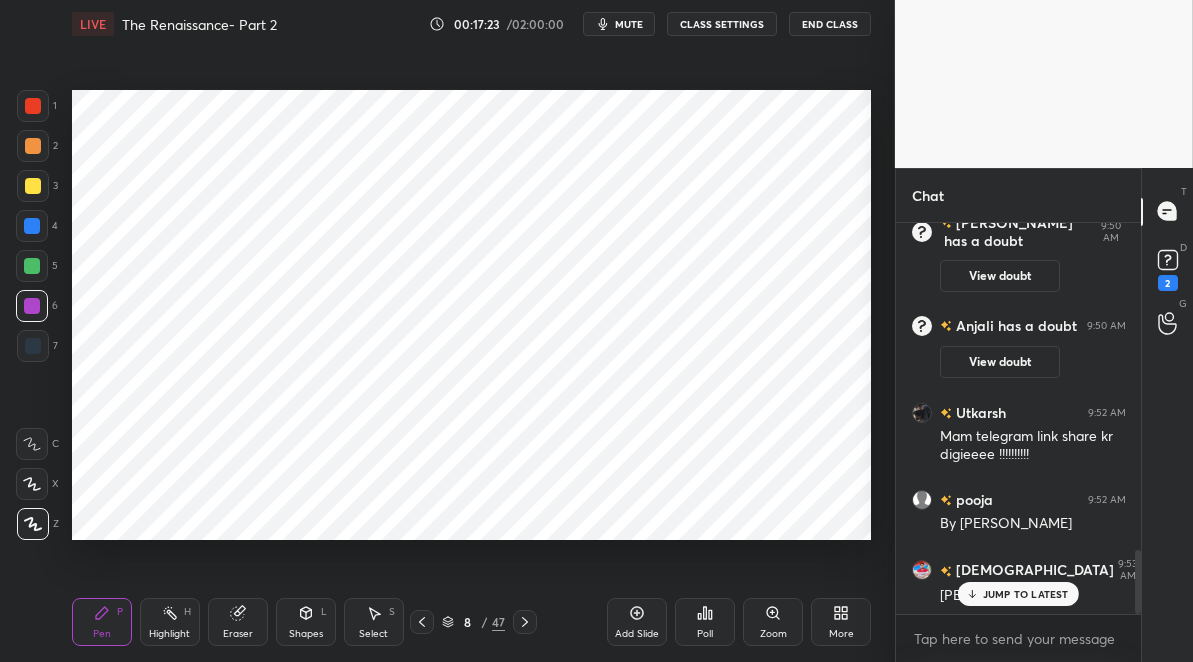 drag, startPoint x: 39, startPoint y: 340, endPoint x: 64, endPoint y: 313, distance: 36.796738 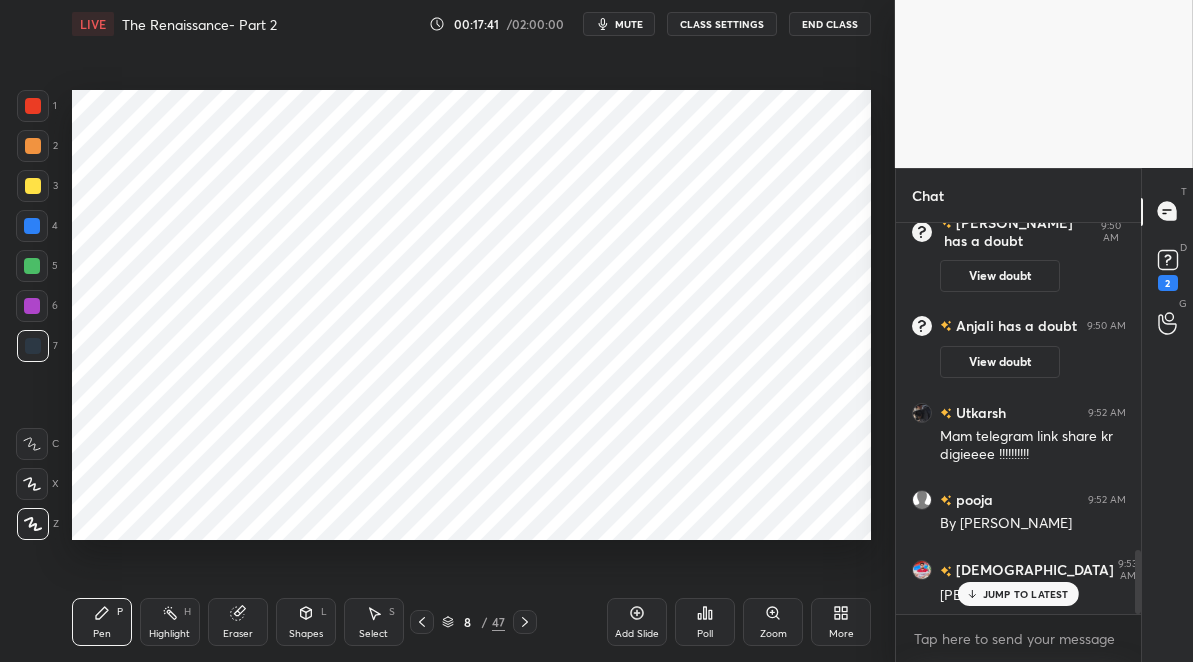 scroll, scrollTop: 2075, scrollLeft: 0, axis: vertical 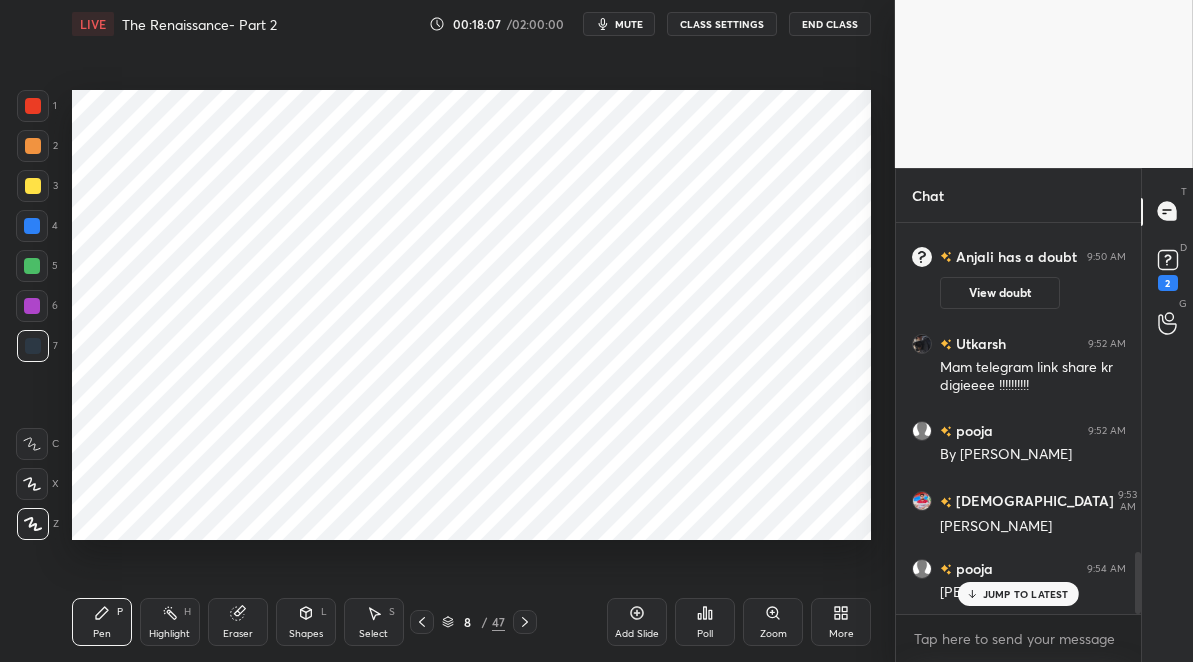 drag, startPoint x: 37, startPoint y: 111, endPoint x: 57, endPoint y: 115, distance: 20.396078 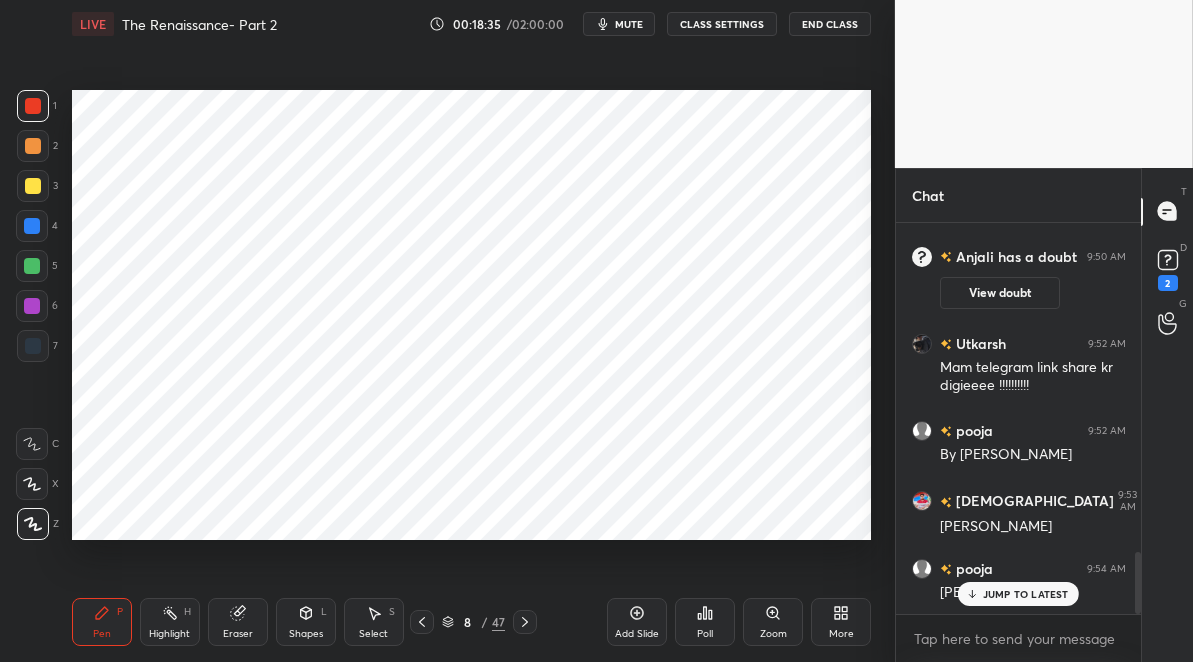 click at bounding box center (32, 226) 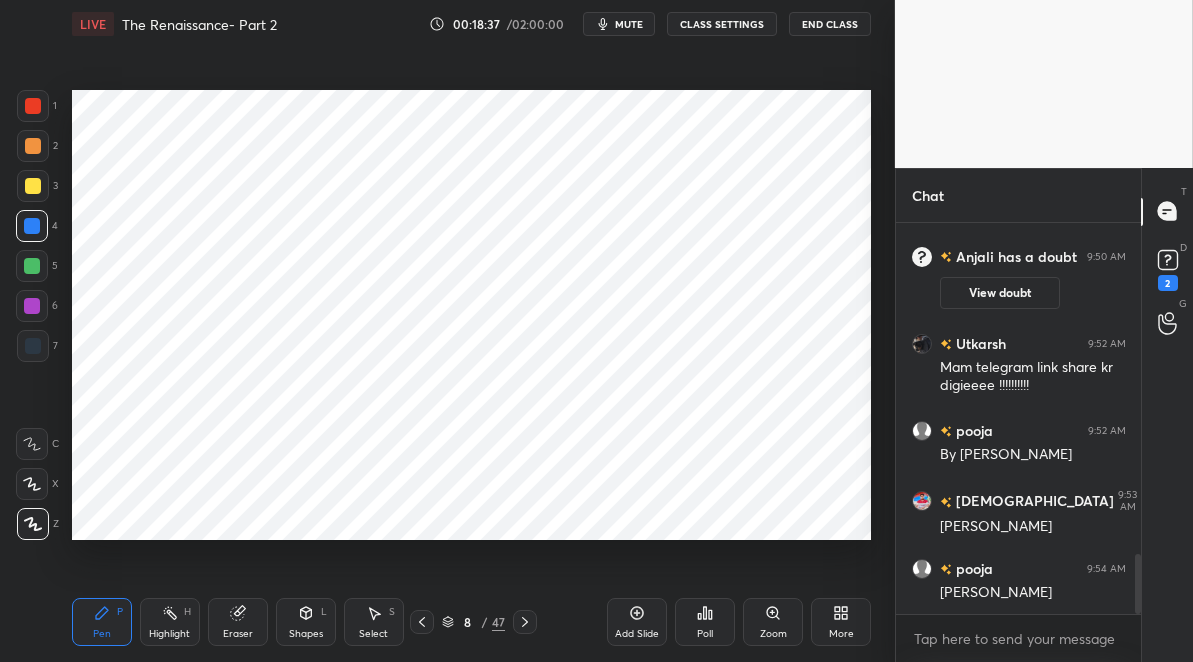scroll, scrollTop: 2163, scrollLeft: 0, axis: vertical 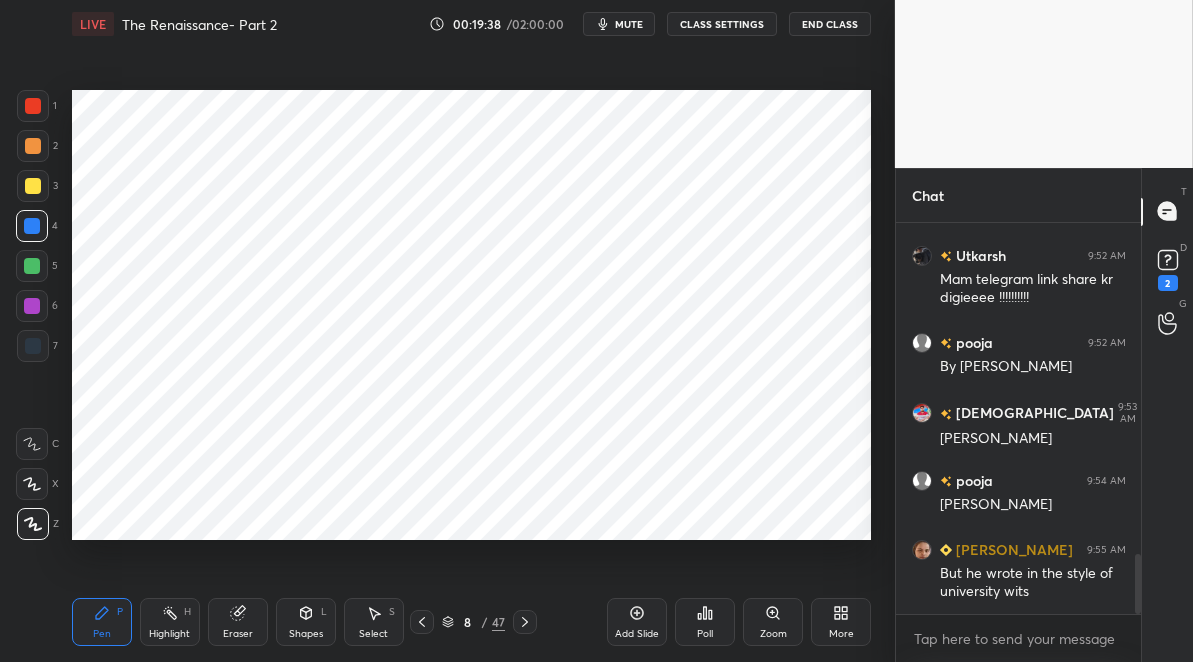 drag, startPoint x: 422, startPoint y: 621, endPoint x: 434, endPoint y: 597, distance: 26.832815 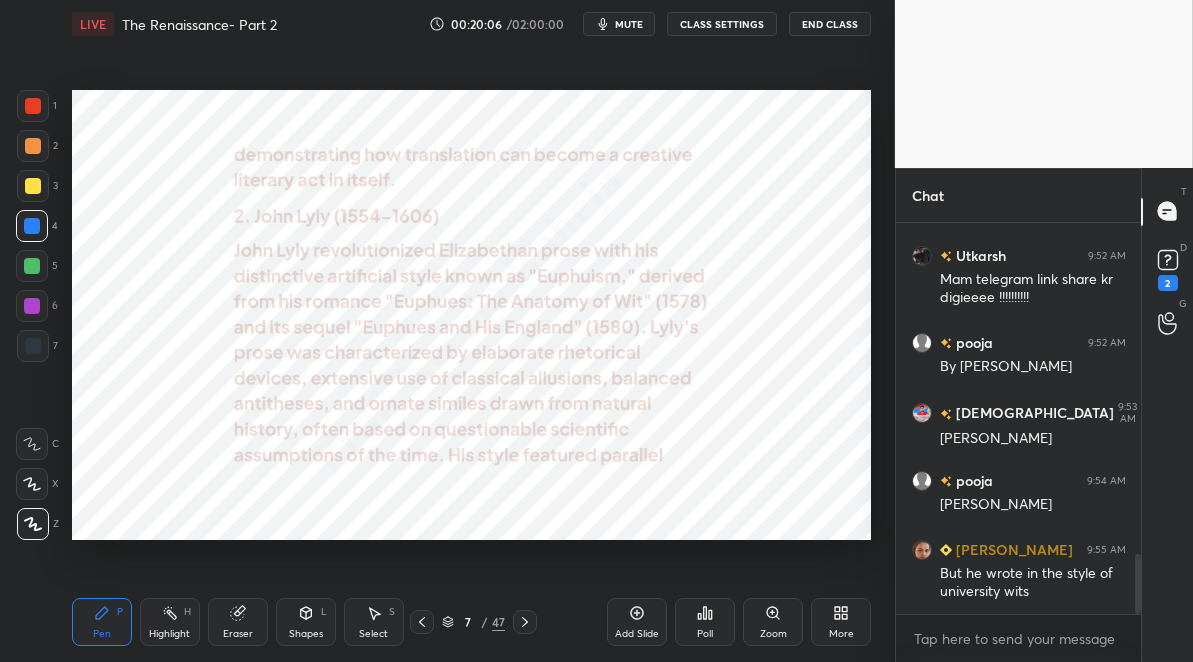 drag, startPoint x: 32, startPoint y: 303, endPoint x: 47, endPoint y: 287, distance: 21.931713 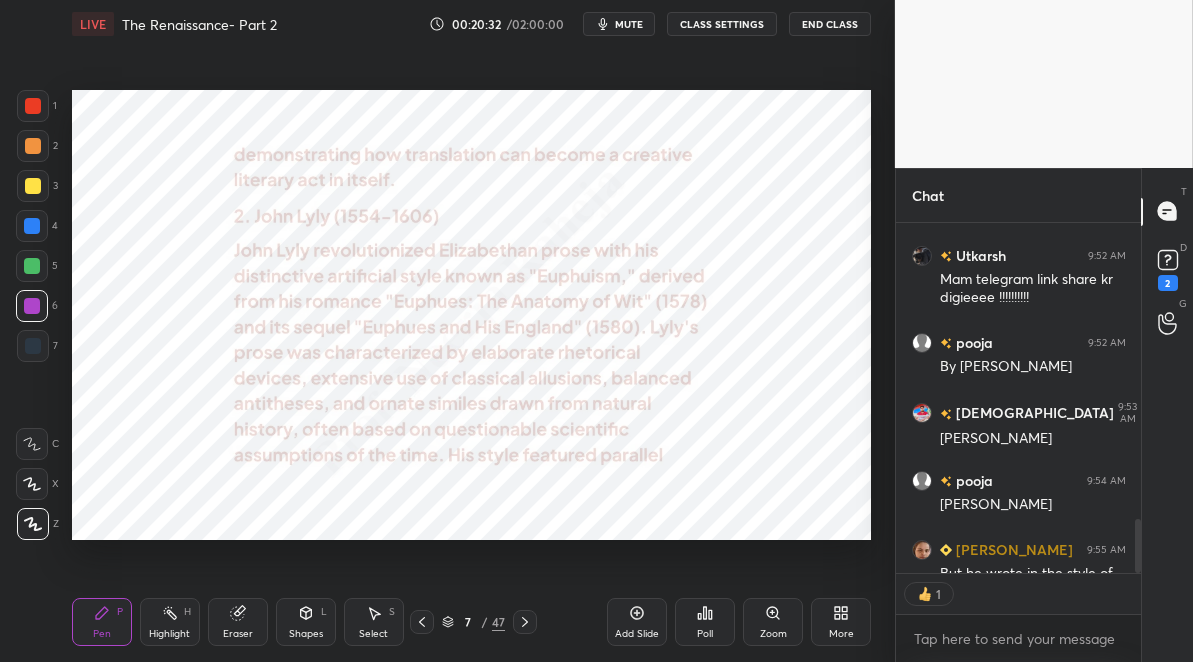 scroll, scrollTop: 344, scrollLeft: 239, axis: both 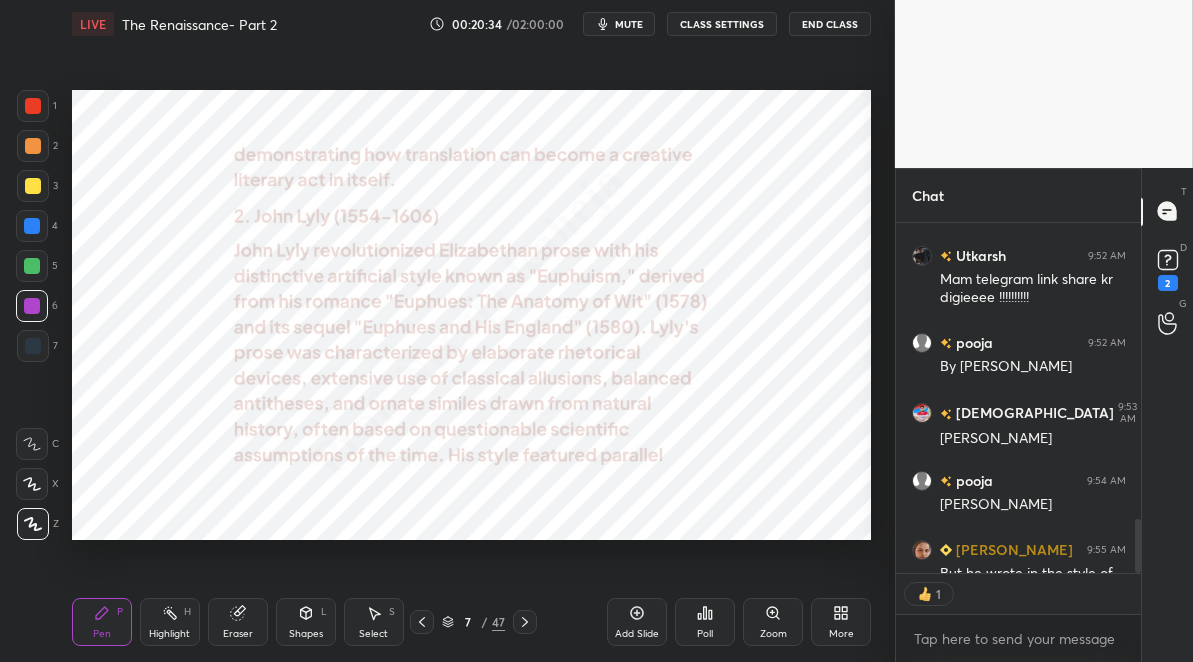 click at bounding box center [33, 346] 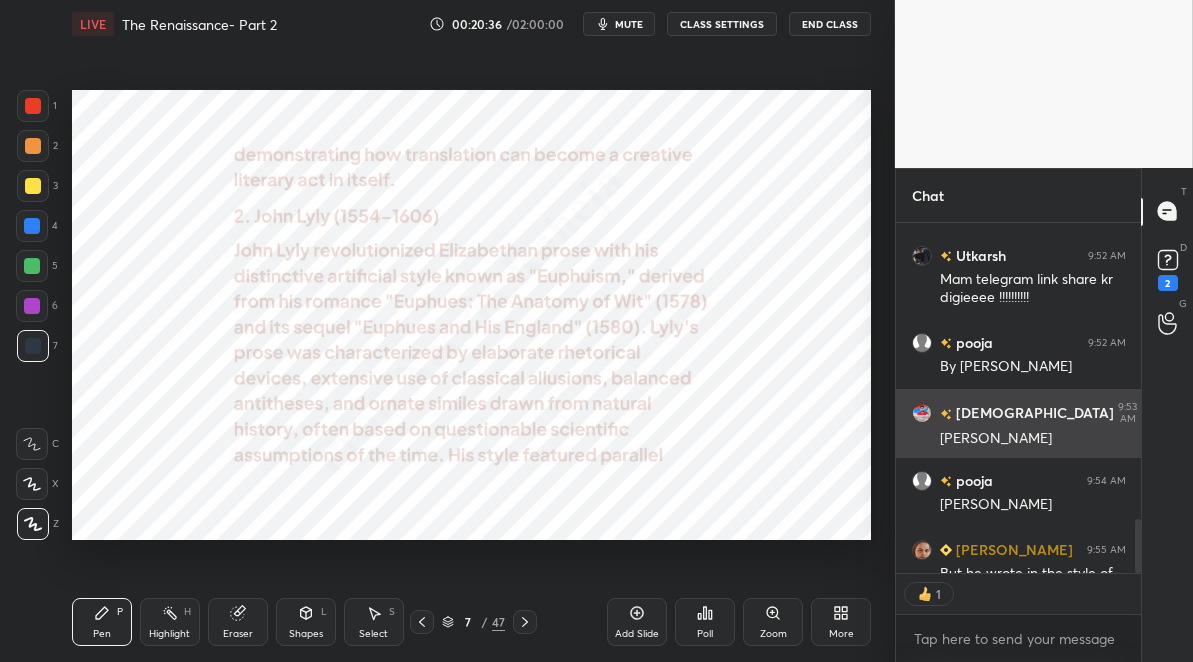 scroll, scrollTop: 2204, scrollLeft: 0, axis: vertical 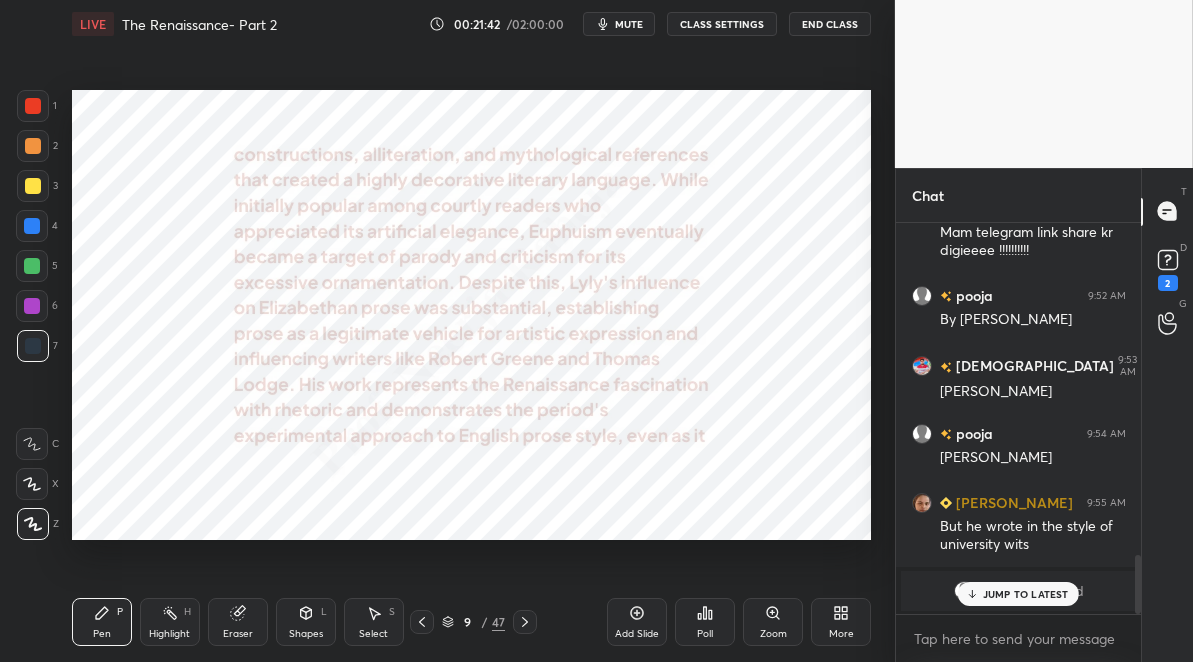 click 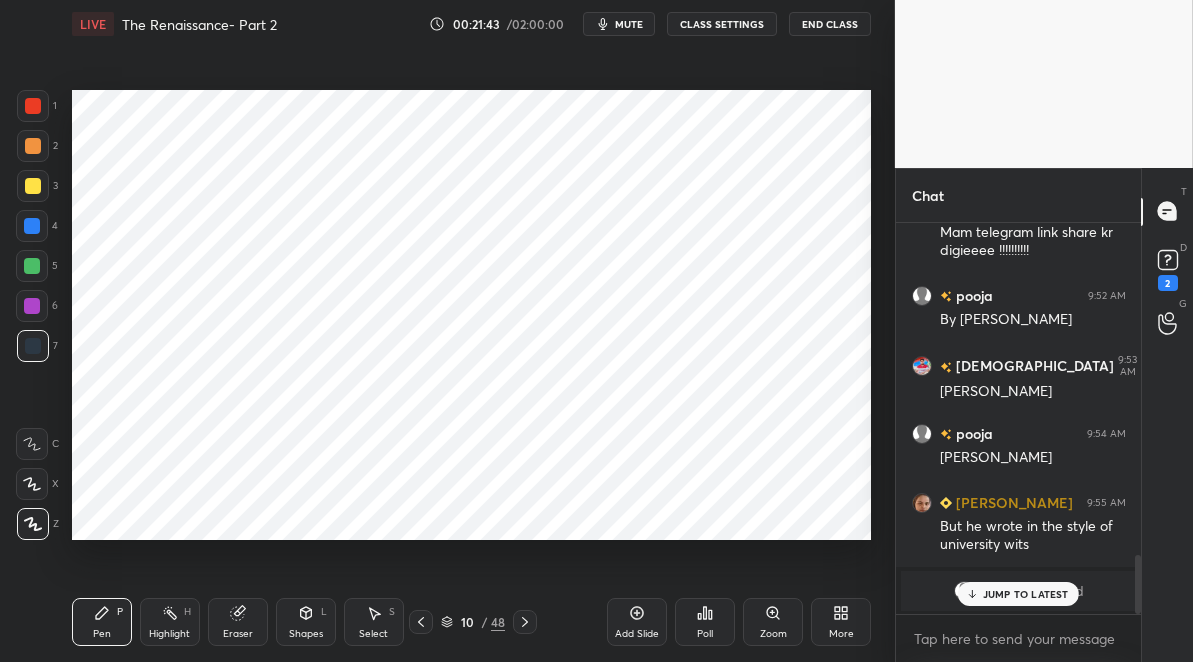 click on "Shapes L" at bounding box center [306, 622] 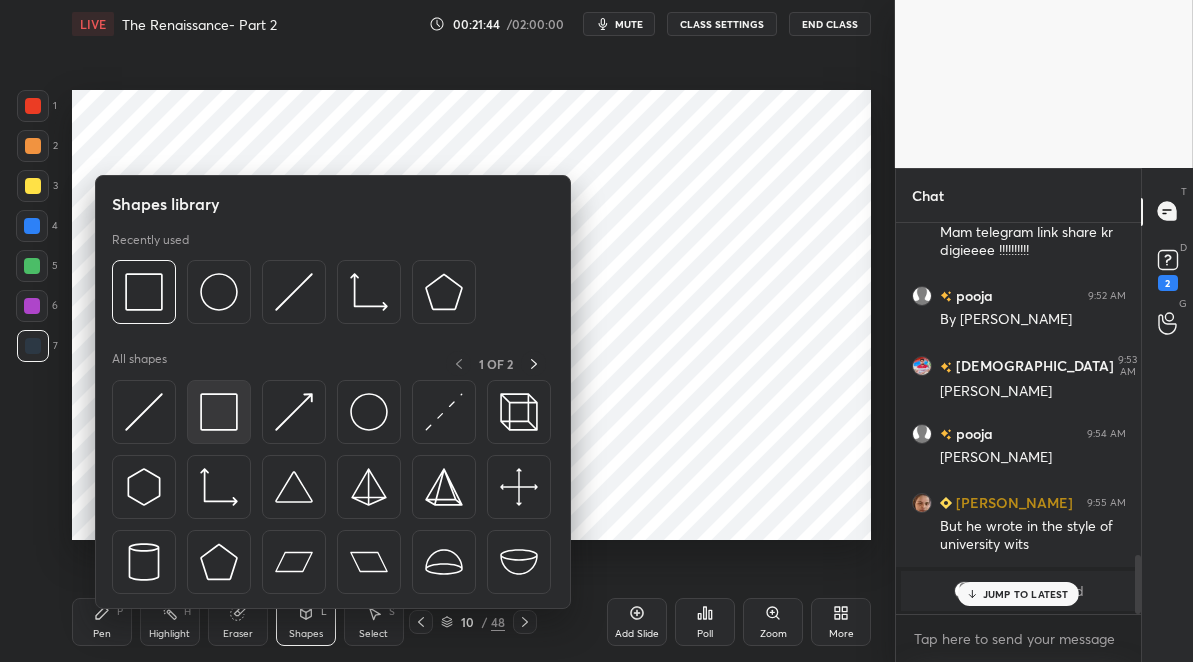 click at bounding box center (219, 412) 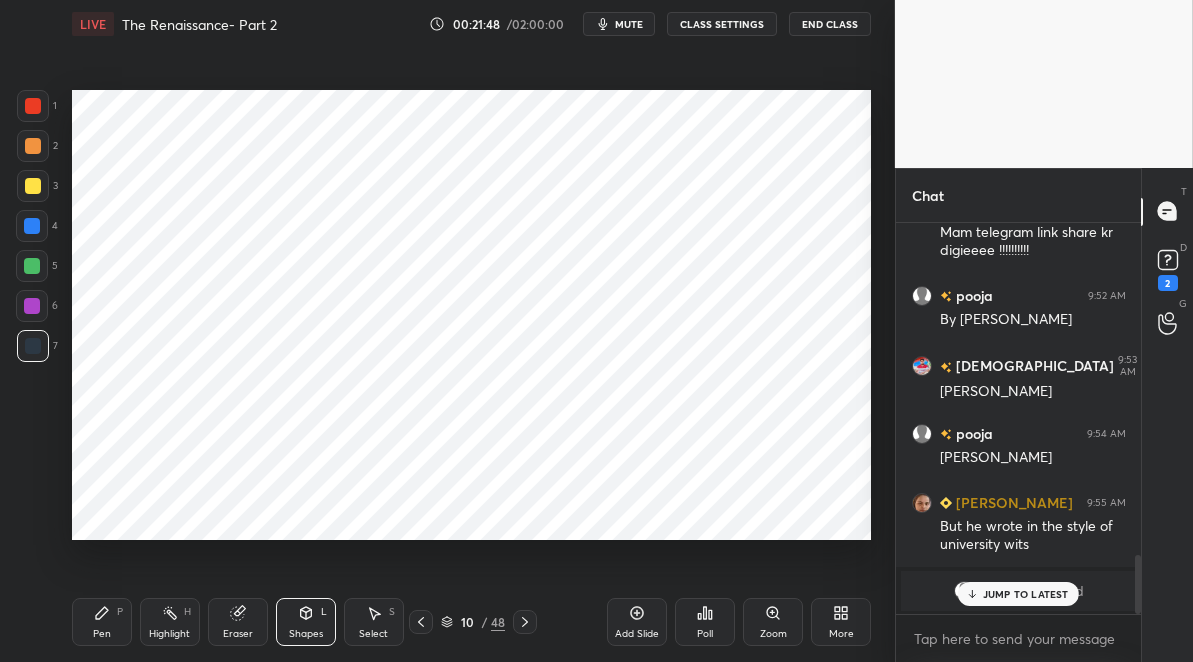 drag, startPoint x: 99, startPoint y: 611, endPoint x: 104, endPoint y: 594, distance: 17.720045 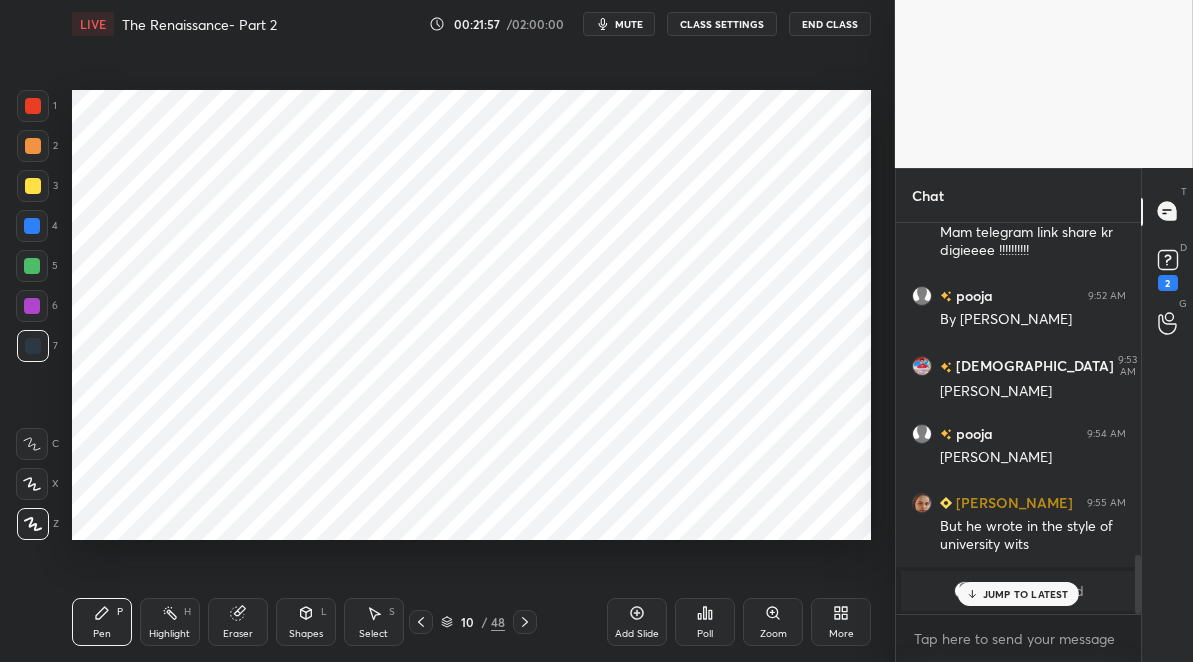 drag, startPoint x: 32, startPoint y: 114, endPoint x: 58, endPoint y: 116, distance: 26.076809 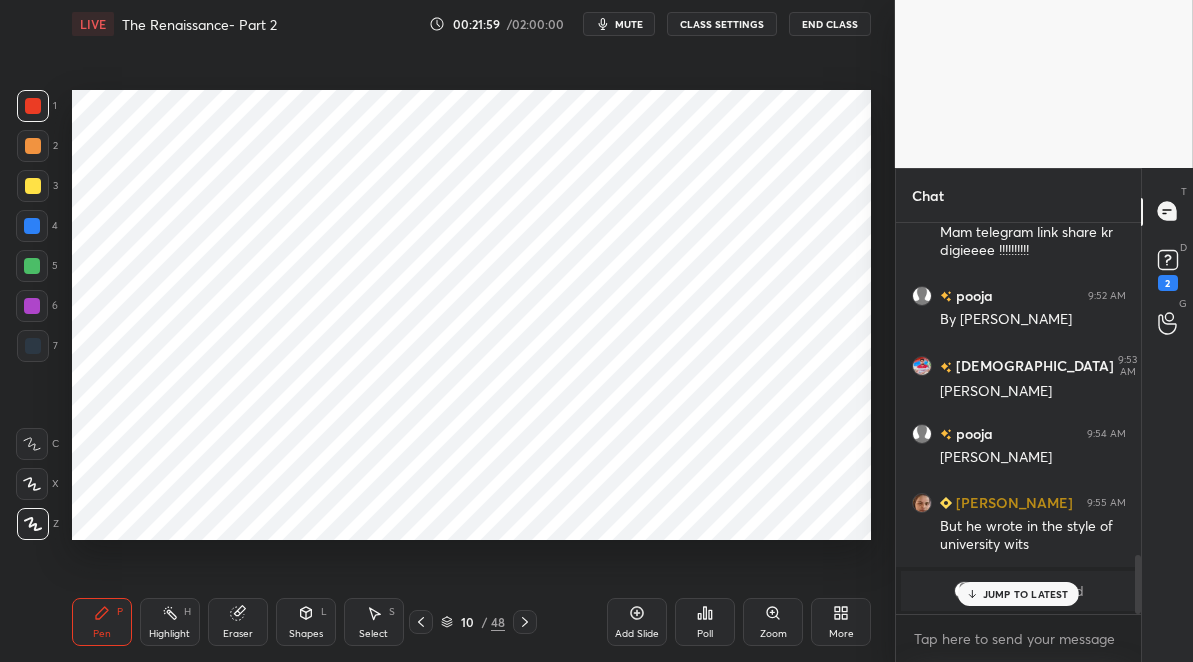 scroll, scrollTop: 2243, scrollLeft: 0, axis: vertical 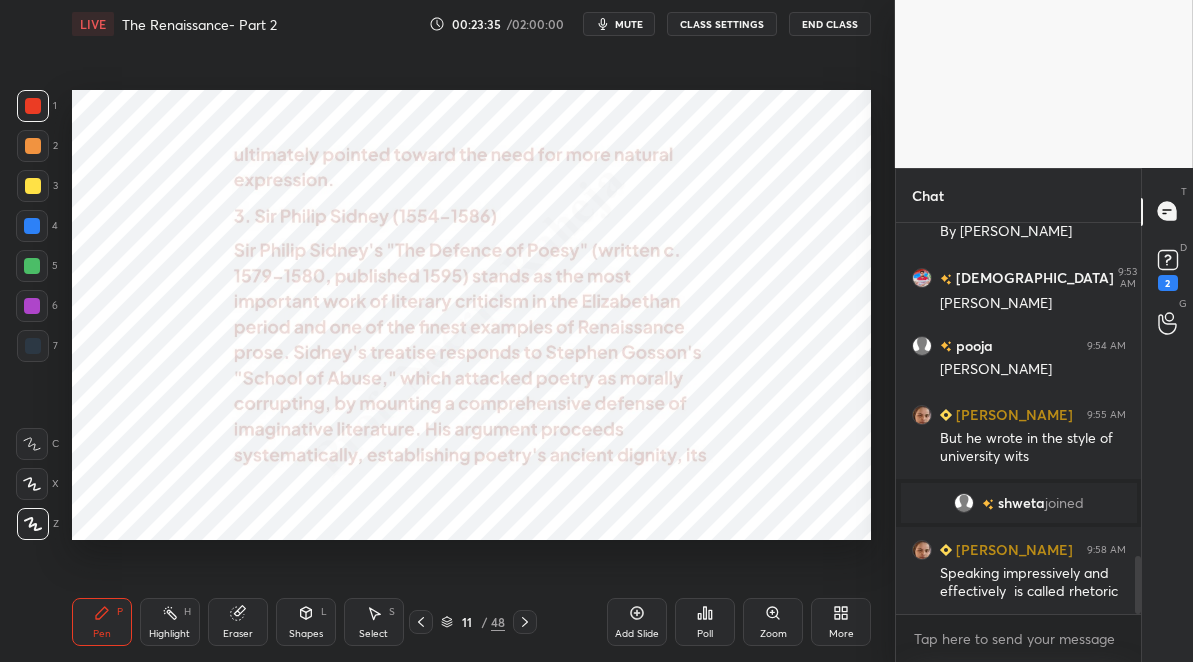 drag, startPoint x: 38, startPoint y: 227, endPoint x: 66, endPoint y: 196, distance: 41.773197 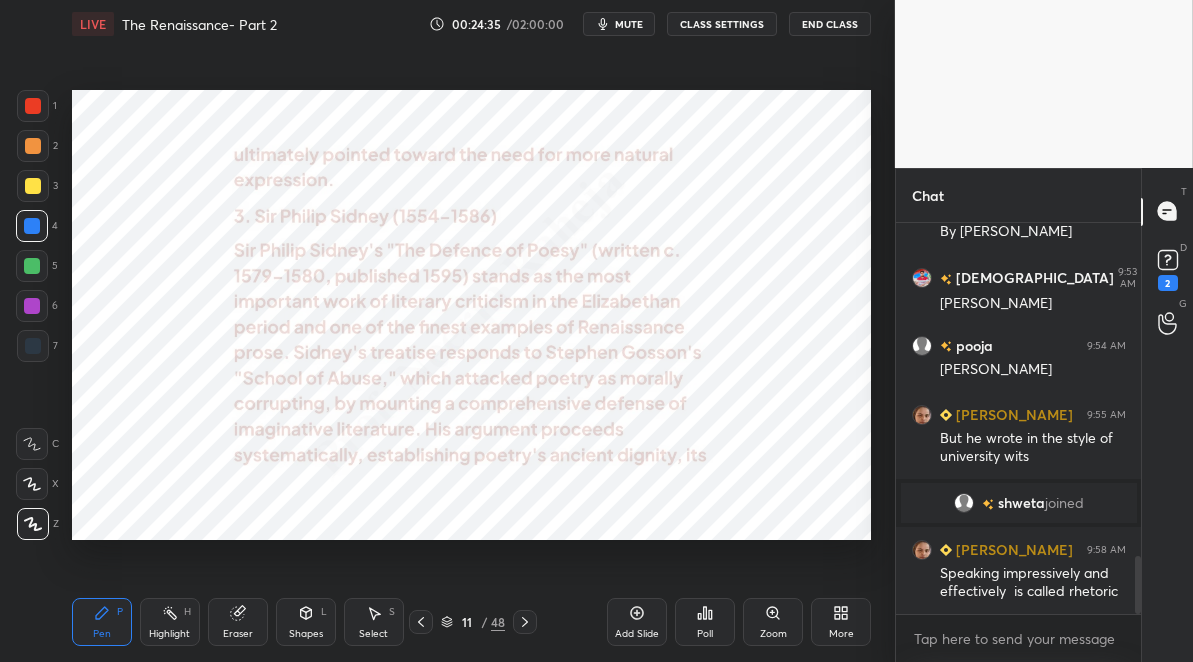 scroll, scrollTop: 2330, scrollLeft: 0, axis: vertical 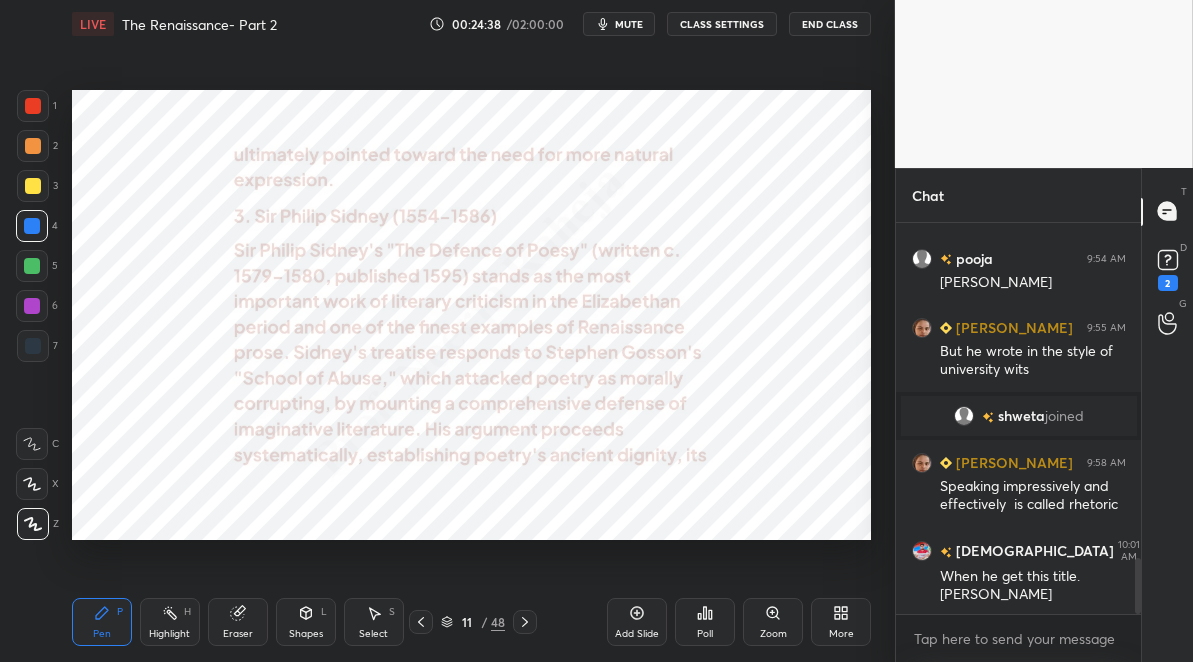 click on "Add Slide" at bounding box center (637, 622) 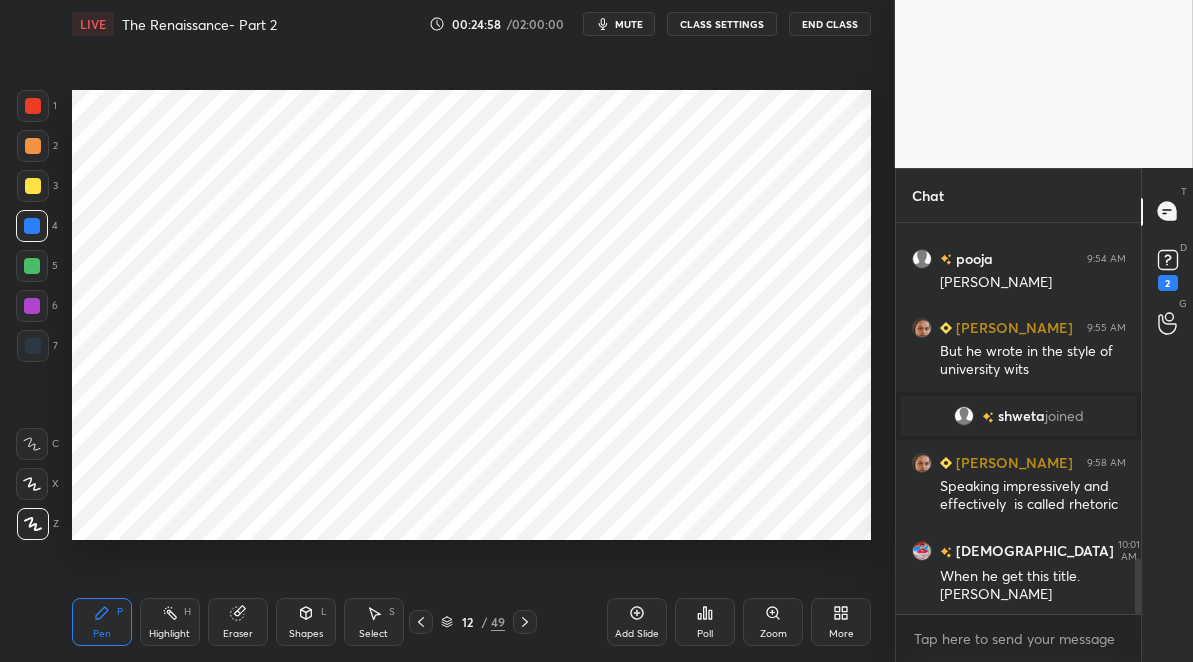 click at bounding box center (32, 306) 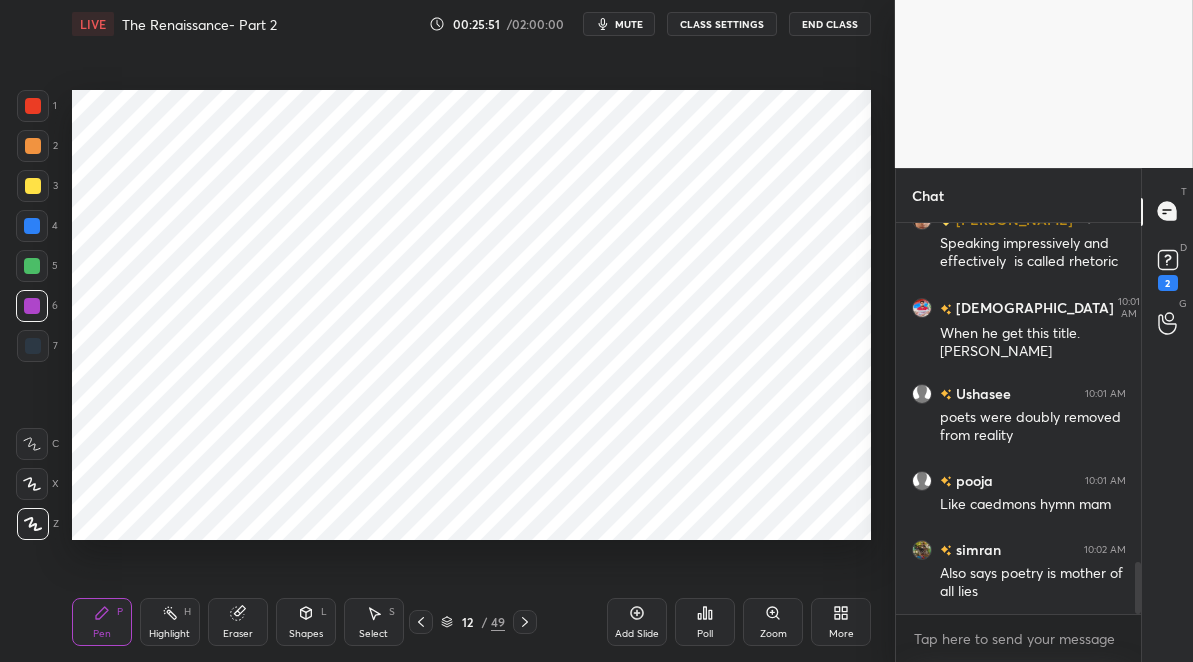 scroll, scrollTop: 2620, scrollLeft: 0, axis: vertical 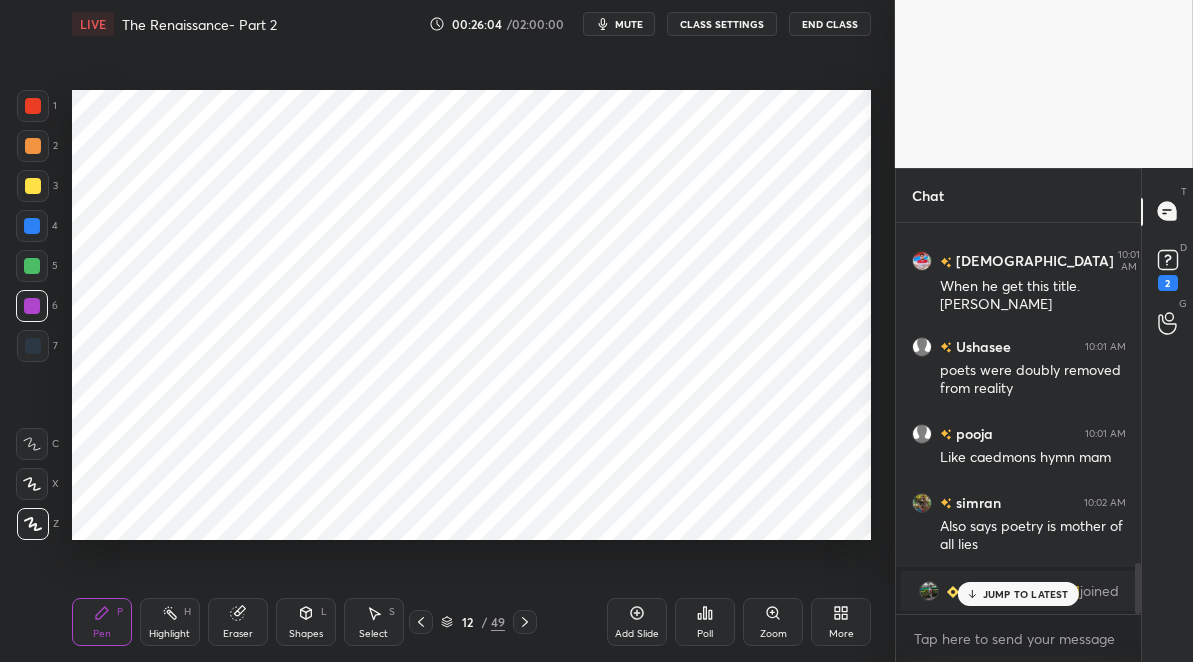 click 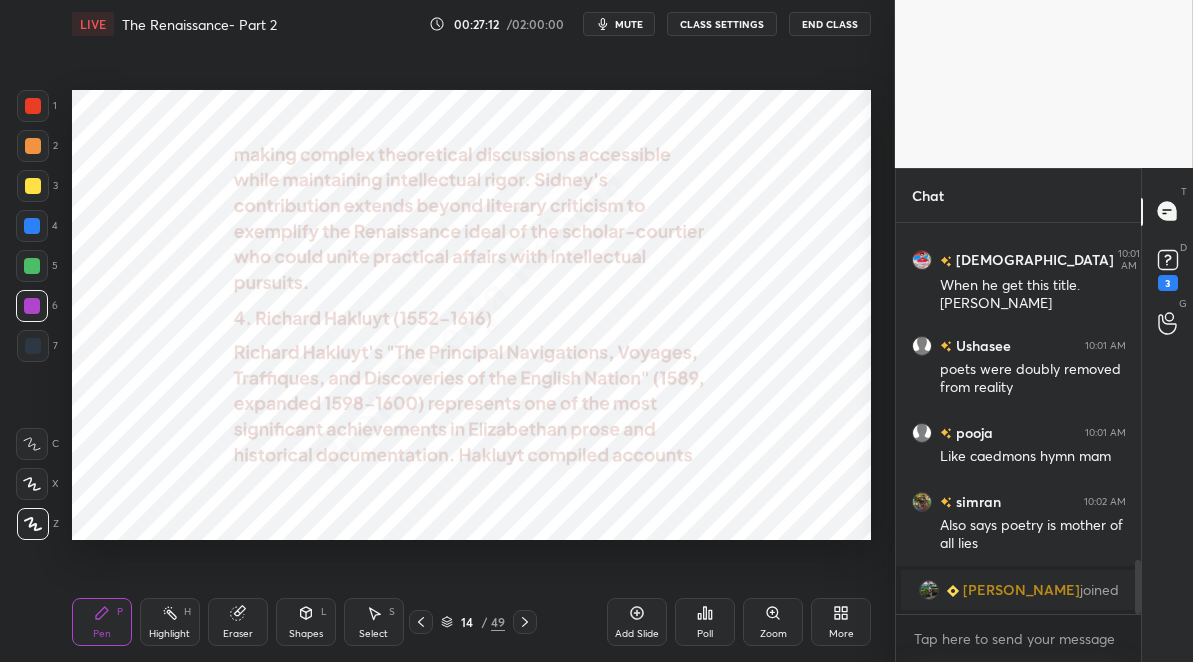 scroll, scrollTop: 2465, scrollLeft: 0, axis: vertical 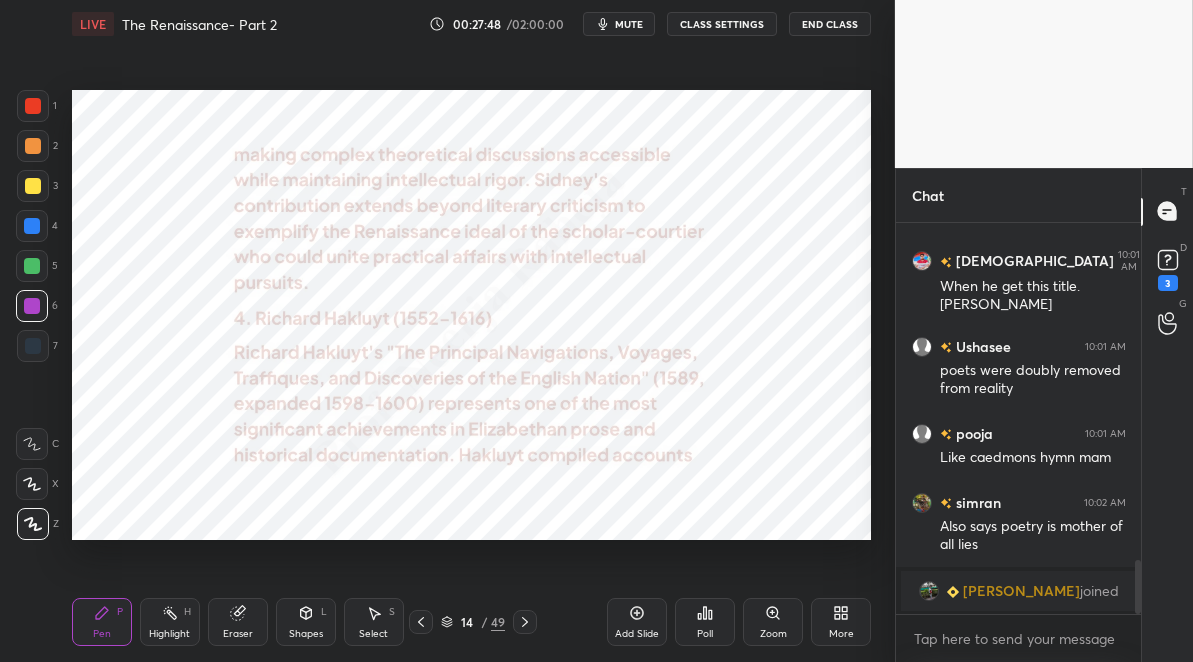 click at bounding box center [32, 226] 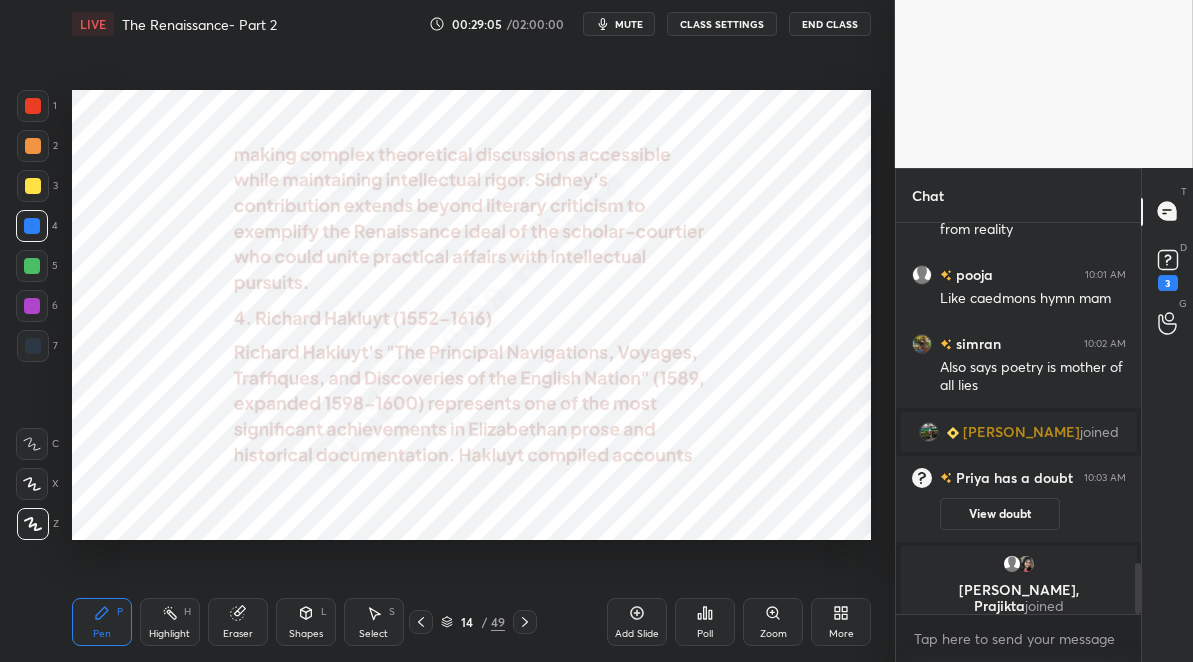scroll, scrollTop: 2711, scrollLeft: 0, axis: vertical 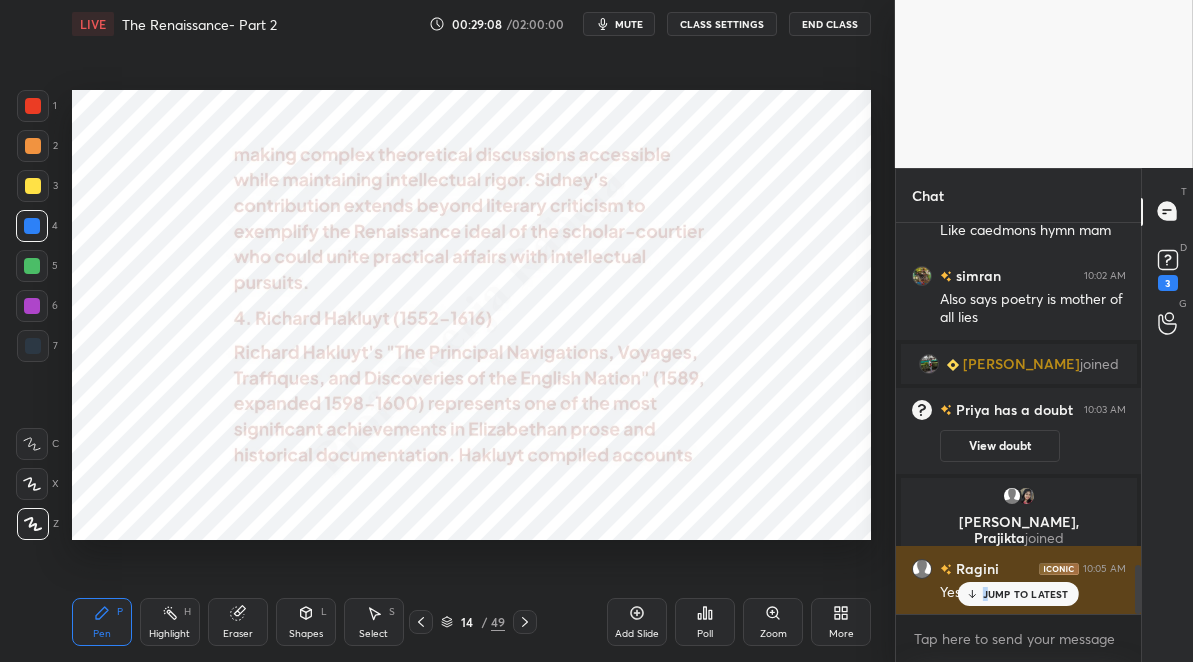 click on "JUMP TO LATEST" at bounding box center [1026, 594] 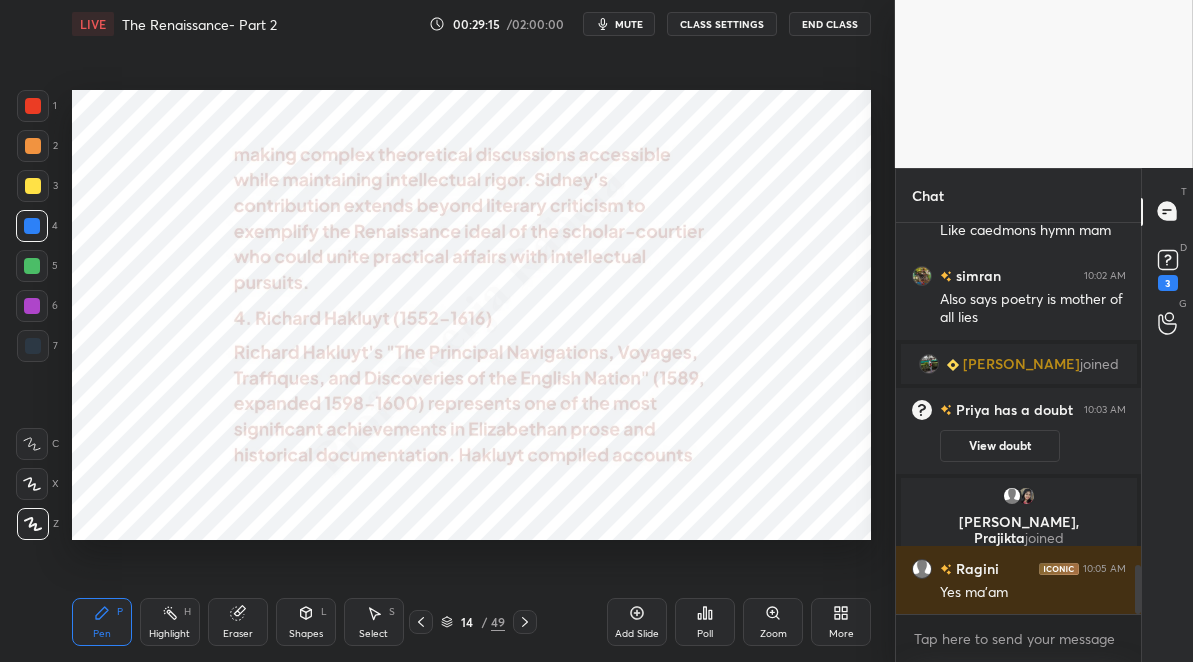 drag, startPoint x: 527, startPoint y: 612, endPoint x: 522, endPoint y: 603, distance: 10.29563 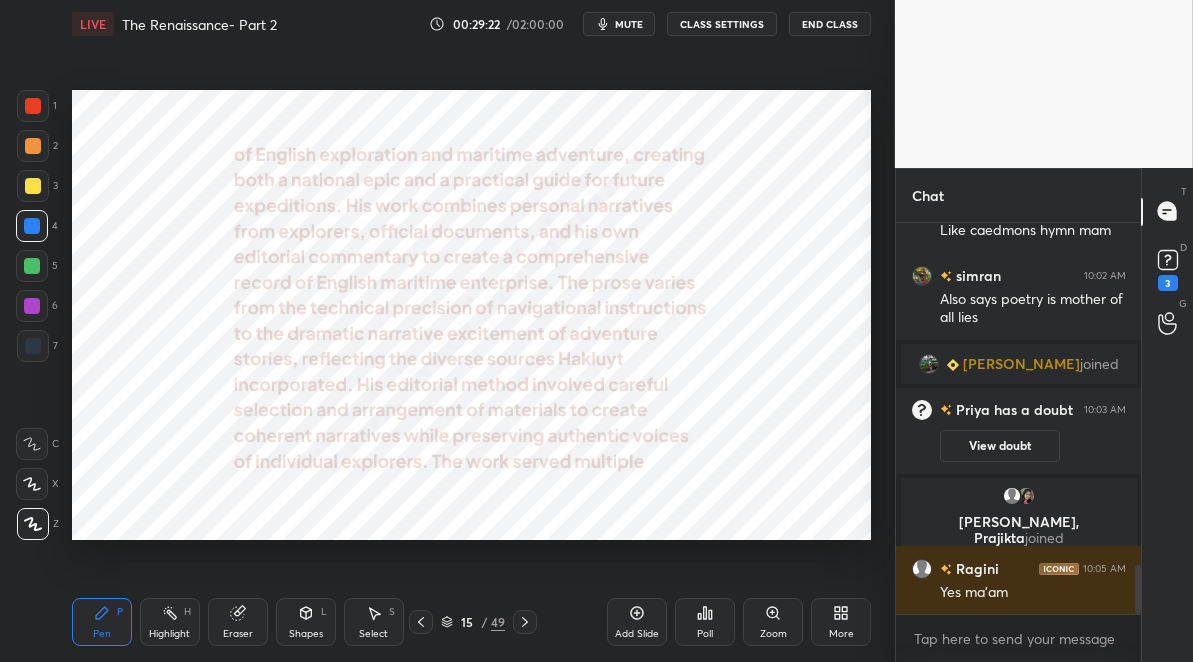 scroll, scrollTop: 2760, scrollLeft: 0, axis: vertical 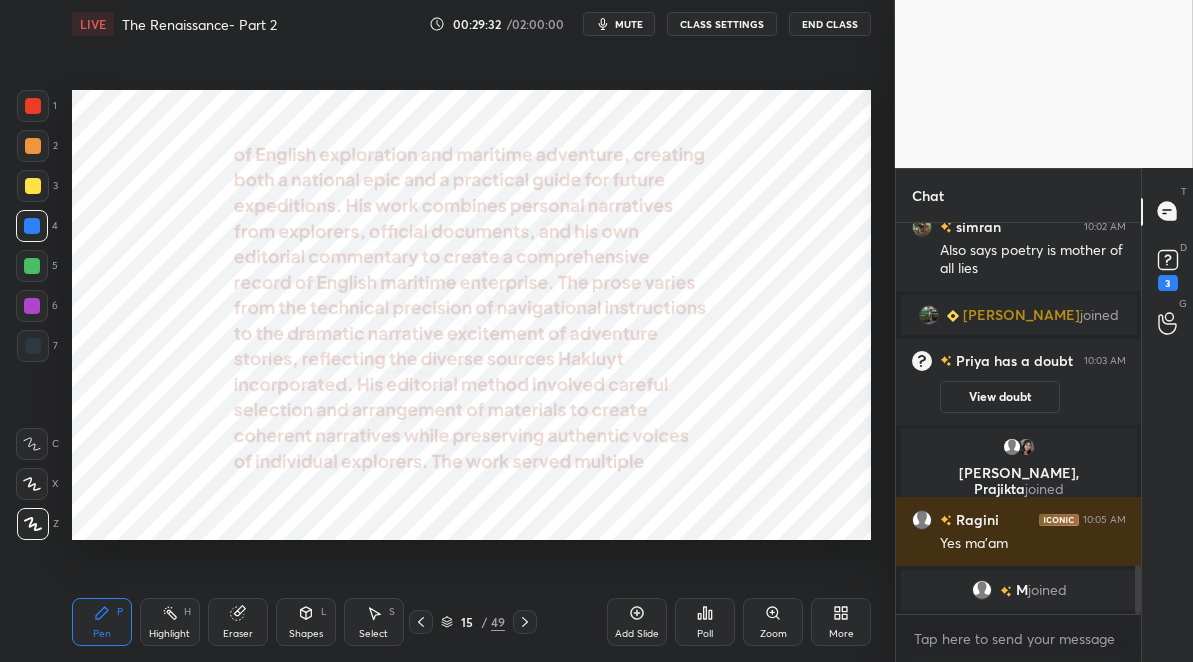 drag, startPoint x: 523, startPoint y: 617, endPoint x: 526, endPoint y: 607, distance: 10.440307 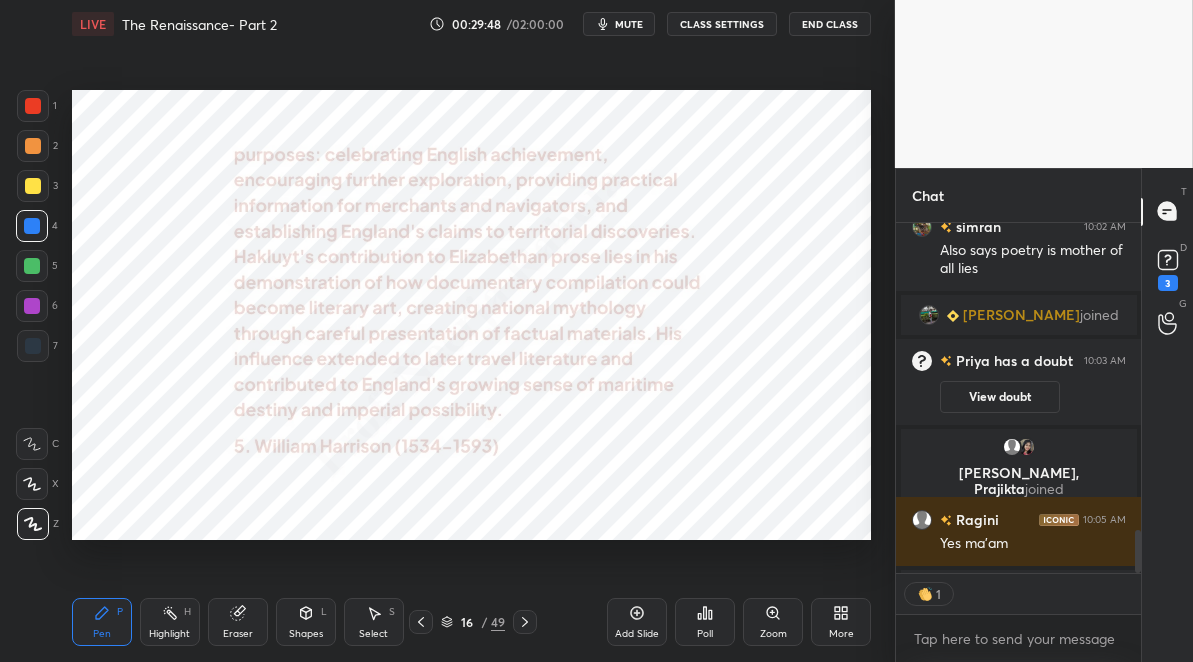 scroll, scrollTop: 344, scrollLeft: 239, axis: both 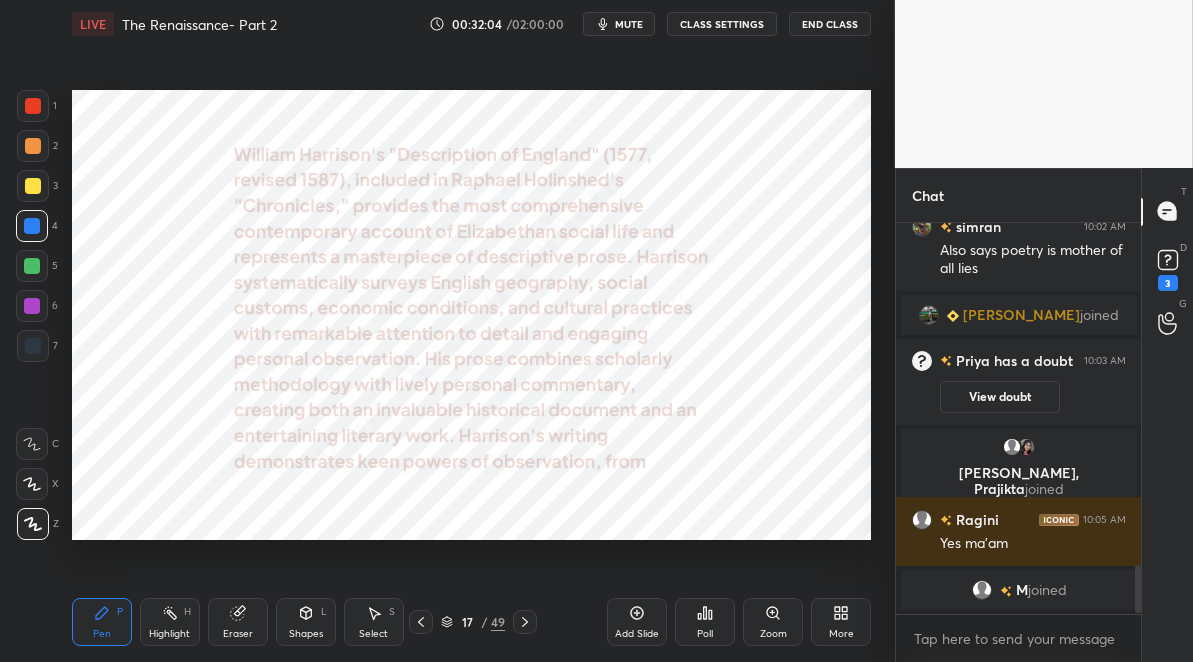 click 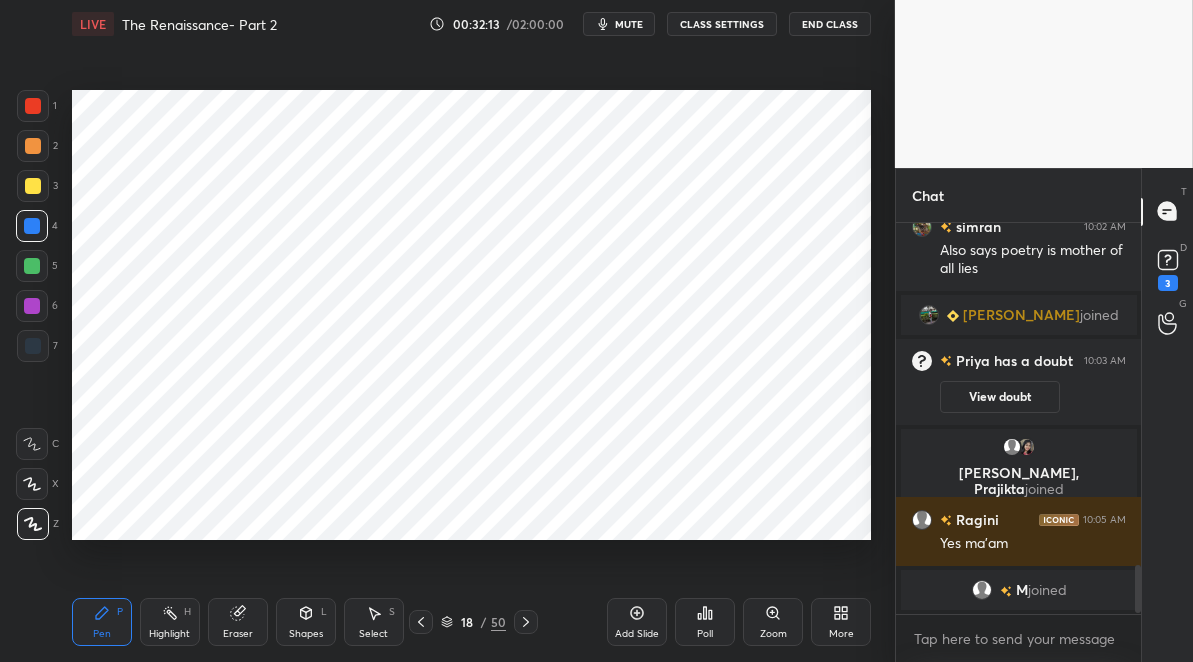 click 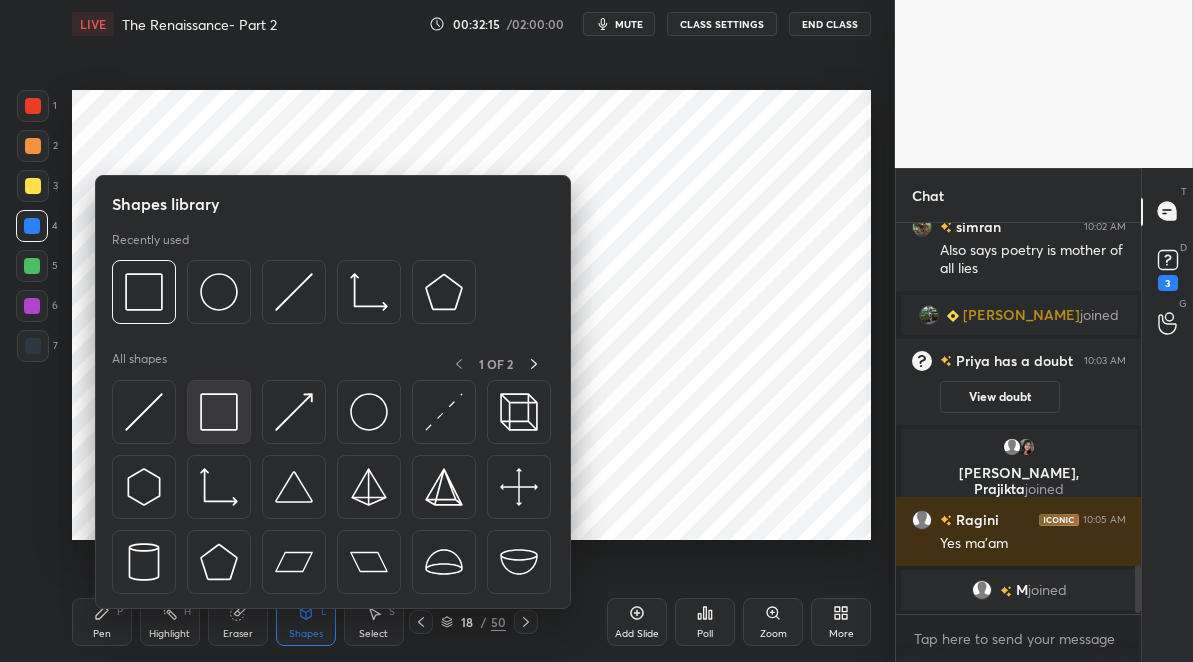 click at bounding box center (219, 412) 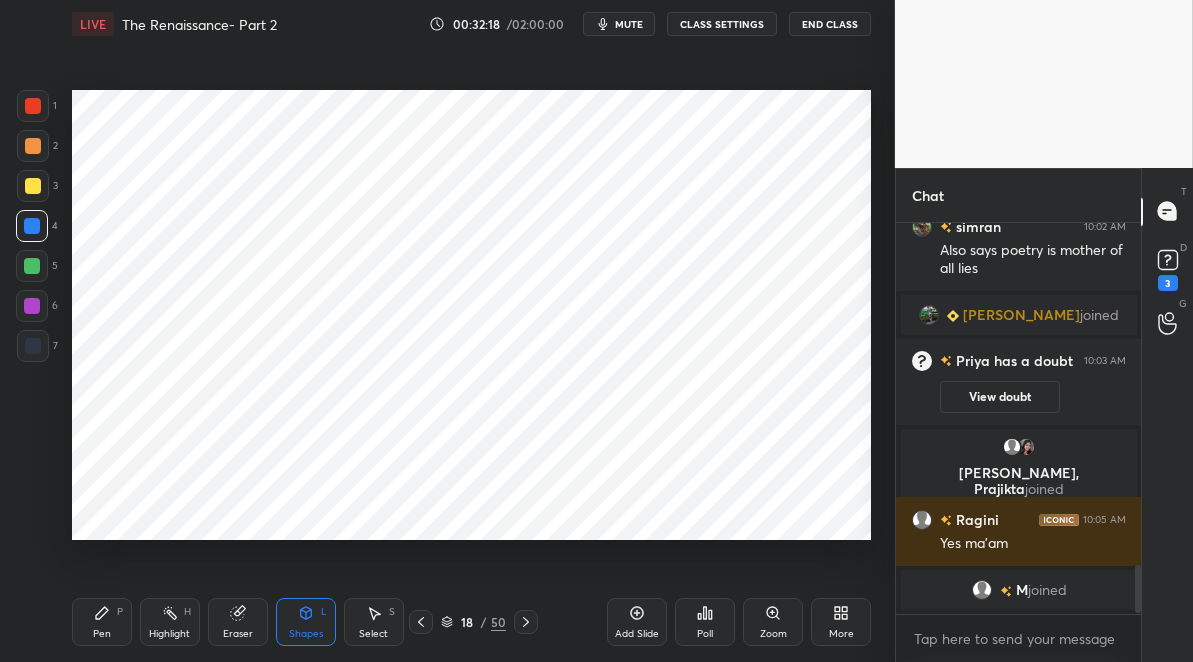 click on "Pen P" at bounding box center [102, 622] 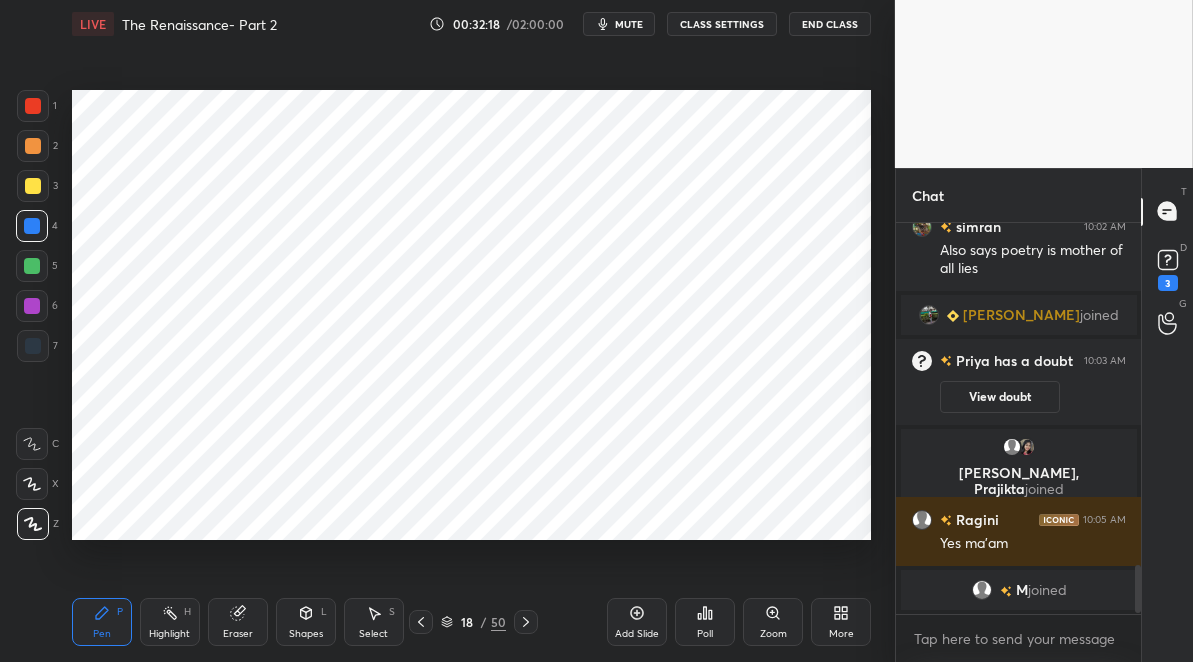 click at bounding box center [33, 346] 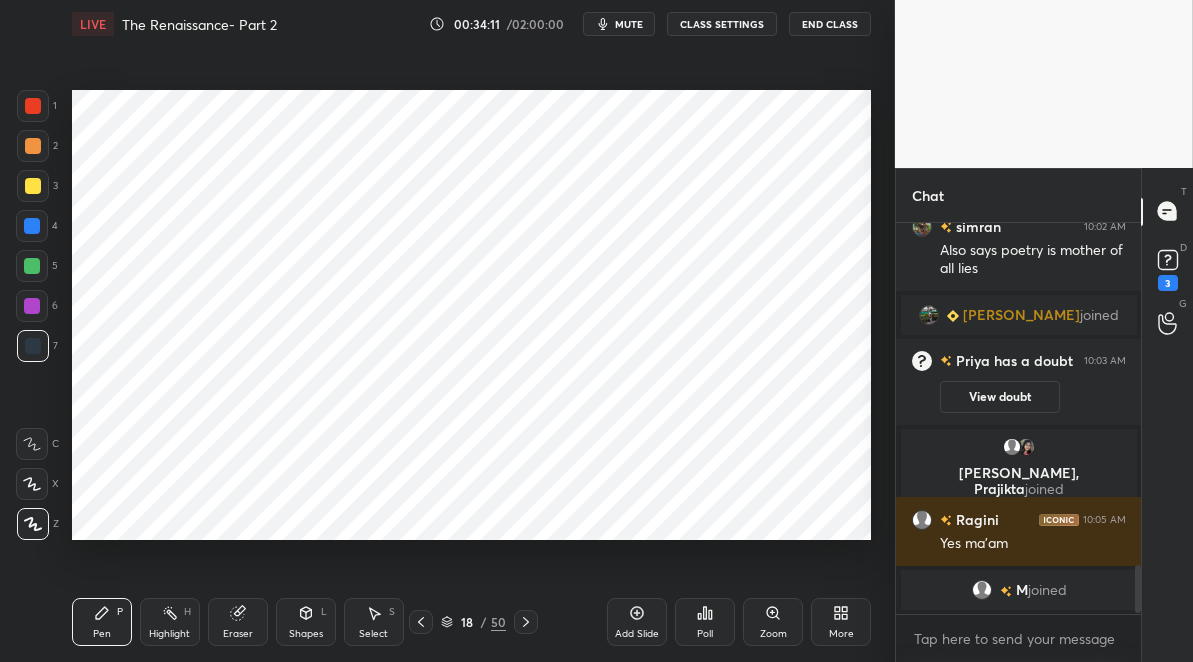 click at bounding box center (32, 226) 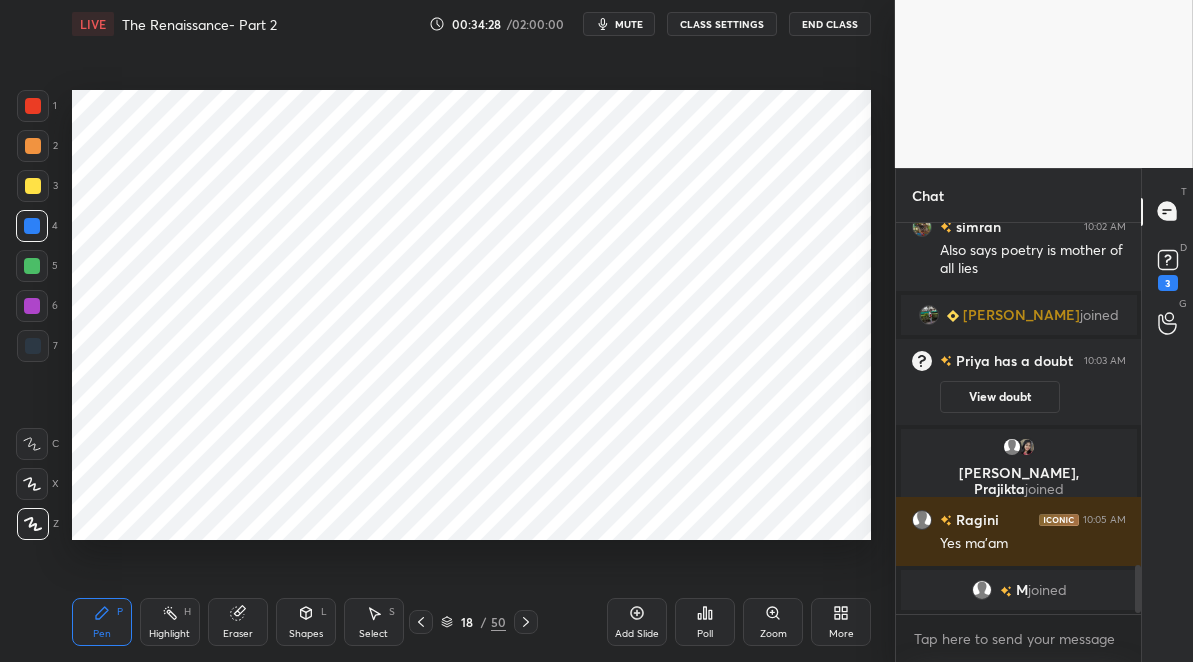 drag, startPoint x: 32, startPoint y: 344, endPoint x: 55, endPoint y: 320, distance: 33.24154 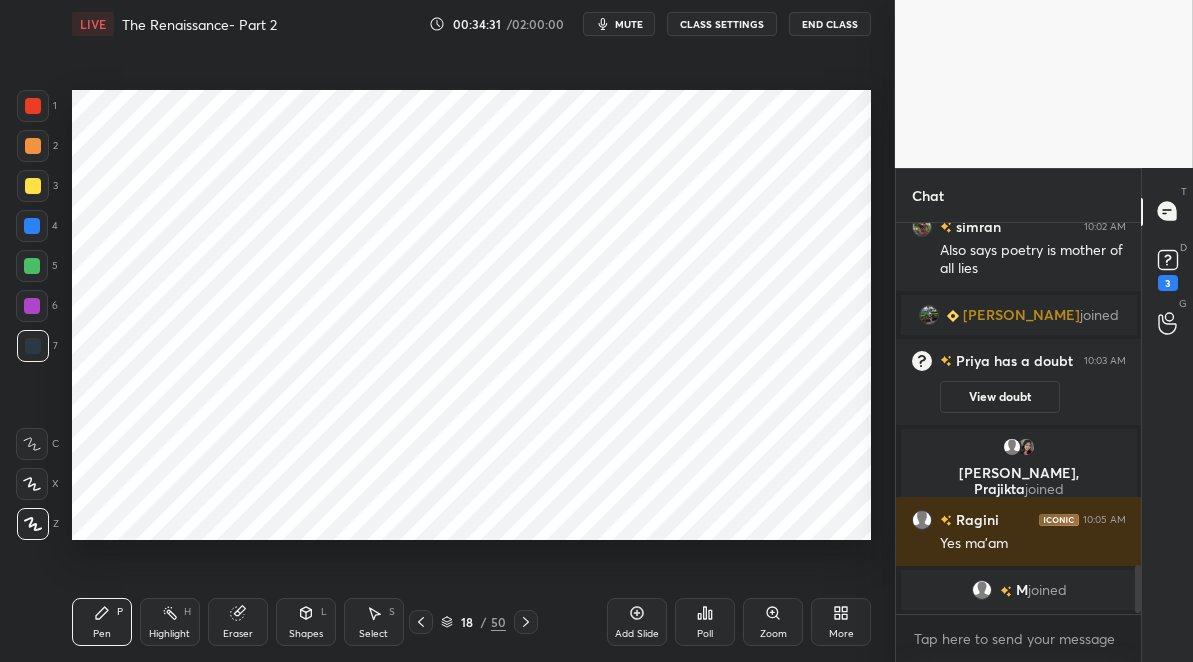 scroll, scrollTop: 344, scrollLeft: 239, axis: both 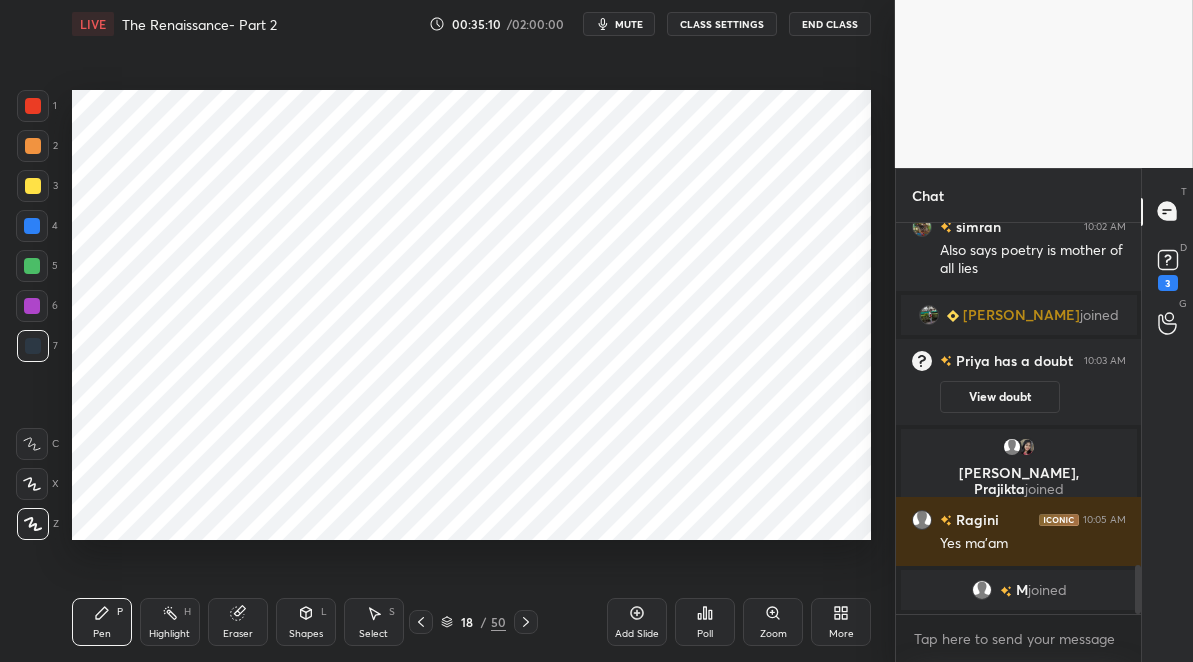 click at bounding box center [33, 106] 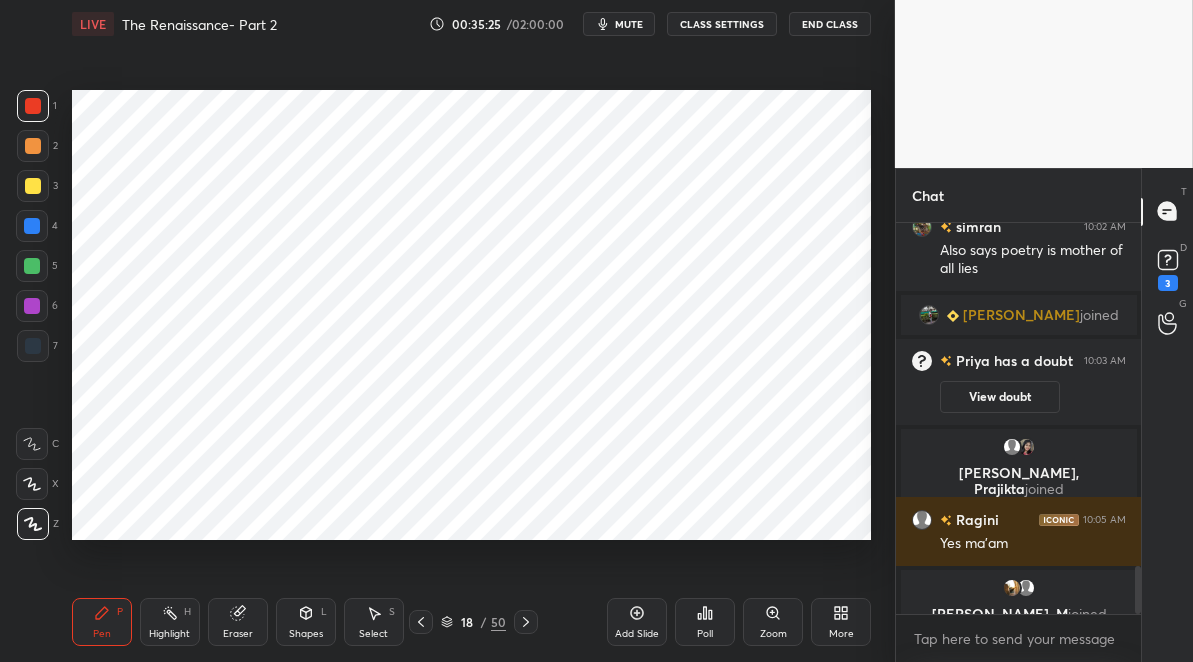 scroll, scrollTop: 2784, scrollLeft: 0, axis: vertical 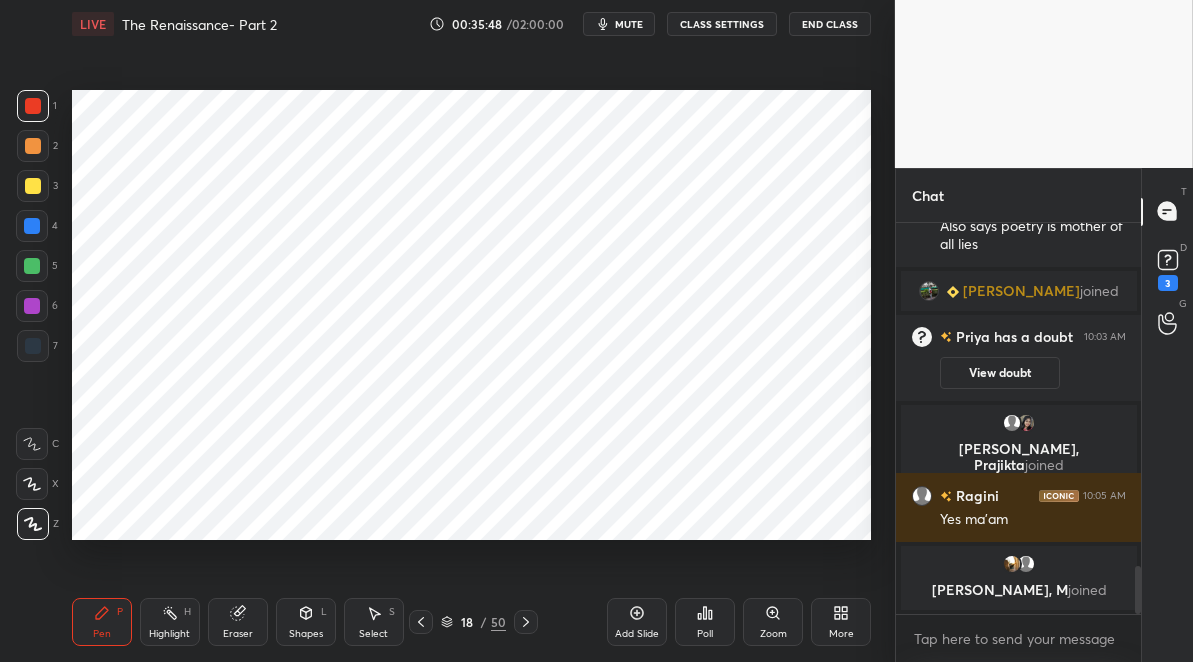 click 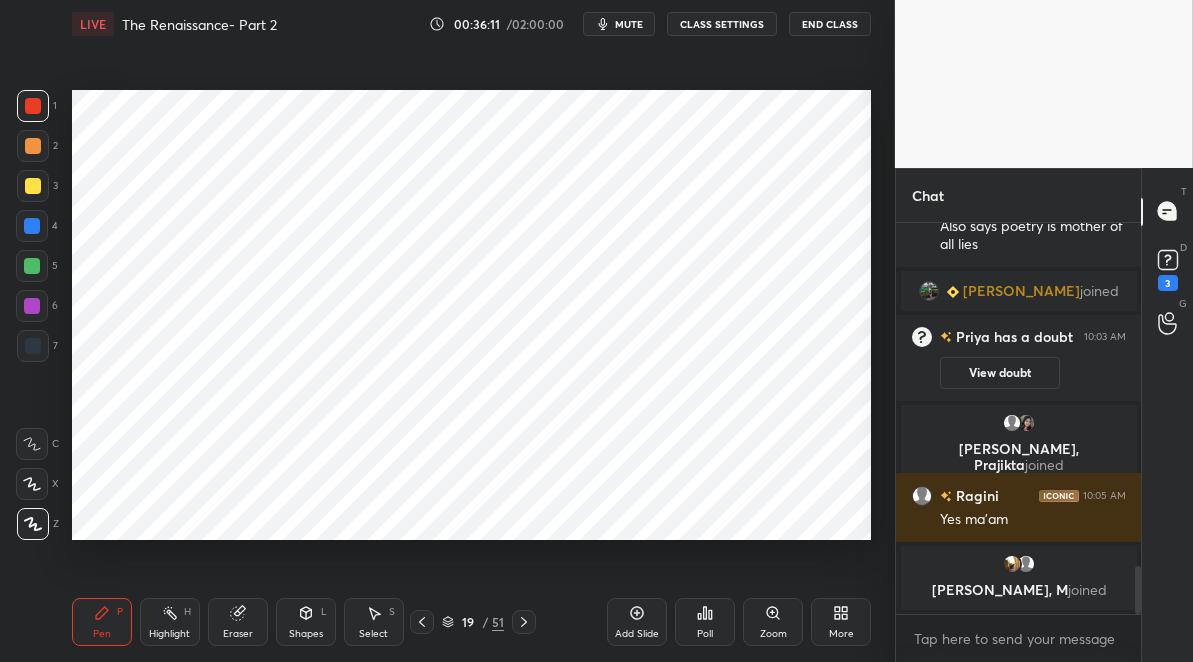drag, startPoint x: 36, startPoint y: 349, endPoint x: 42, endPoint y: 329, distance: 20.880613 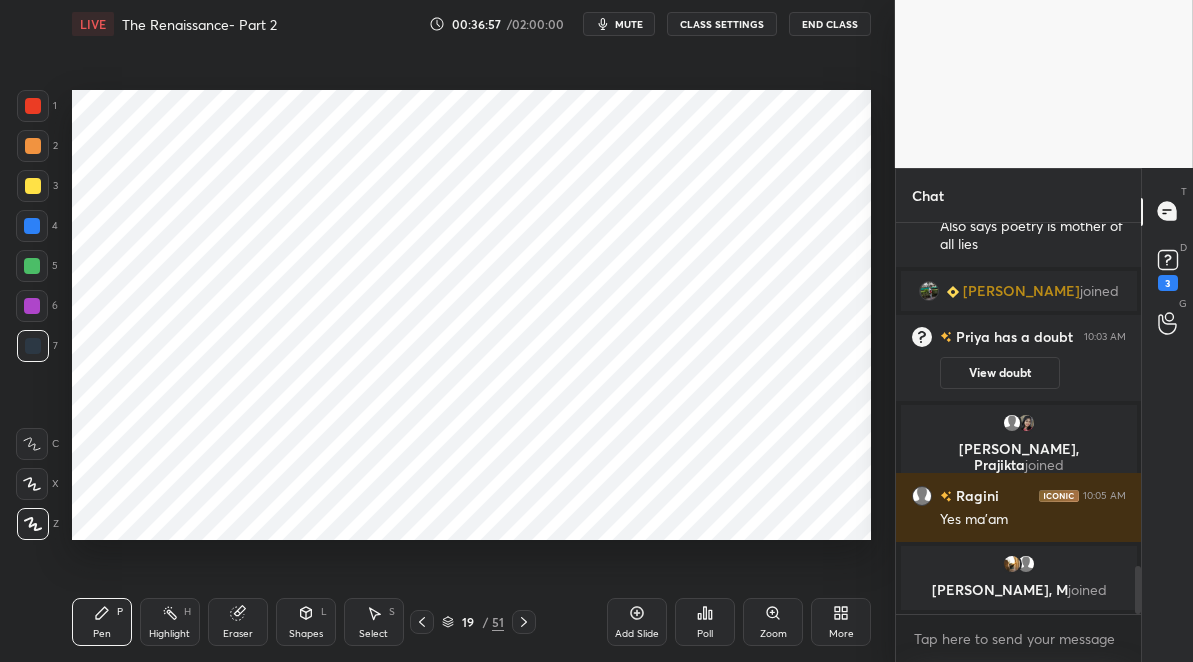 click on "Shapes L" at bounding box center [306, 622] 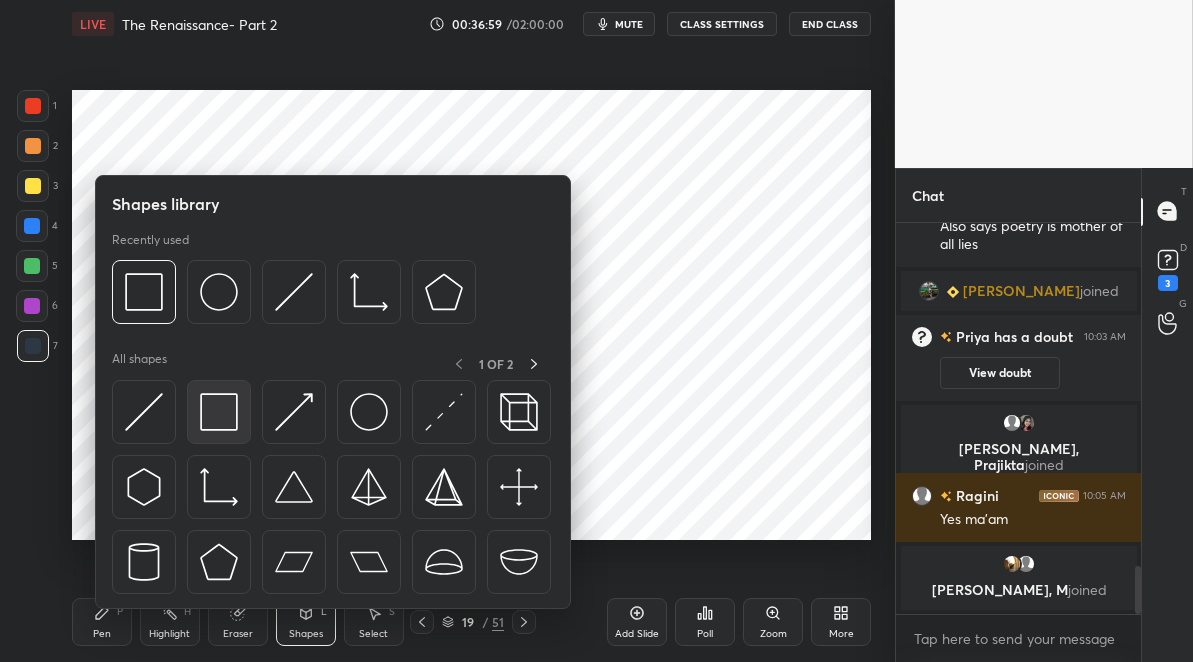 click at bounding box center (219, 412) 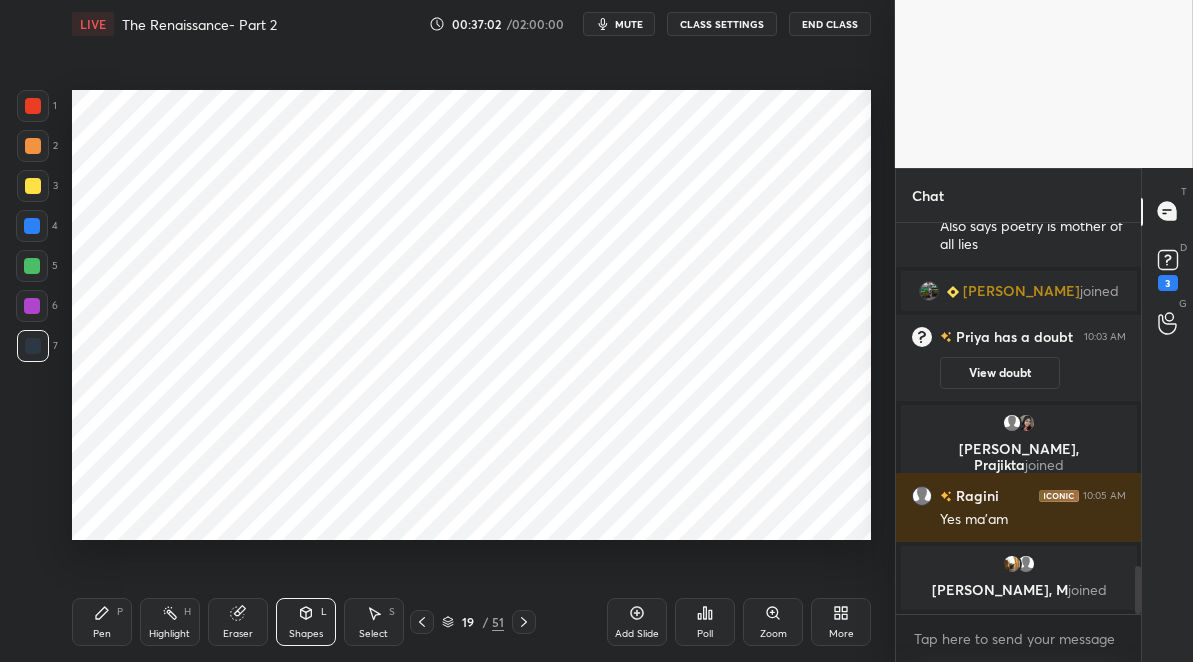 drag, startPoint x: 31, startPoint y: 224, endPoint x: 43, endPoint y: 233, distance: 15 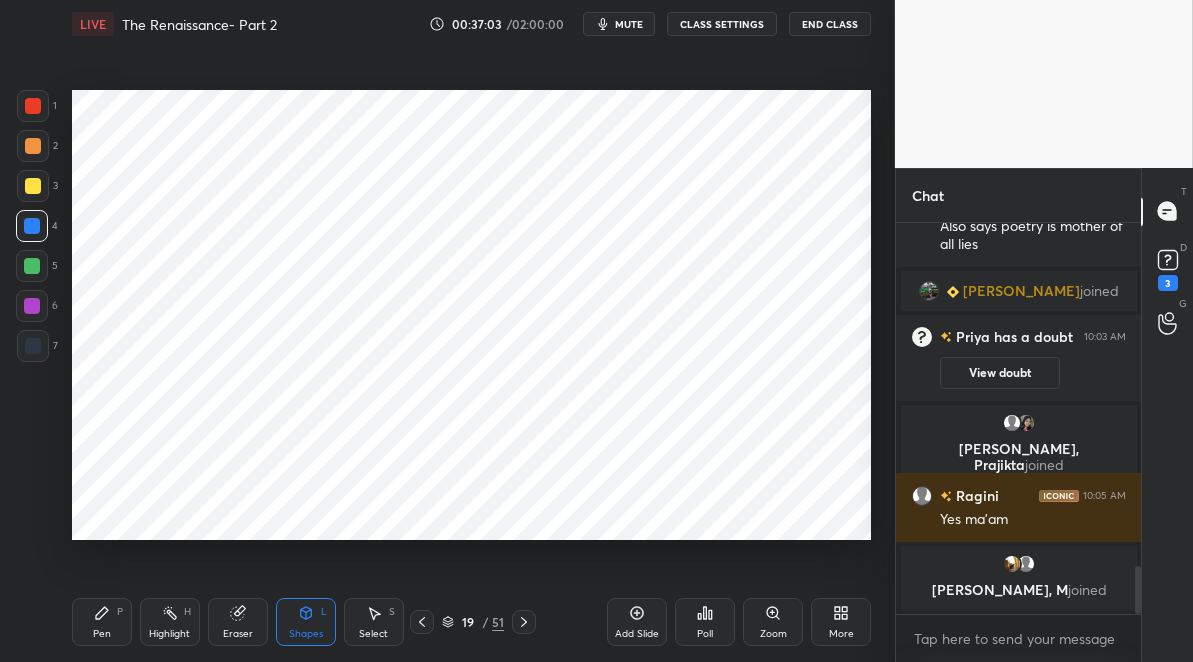 click 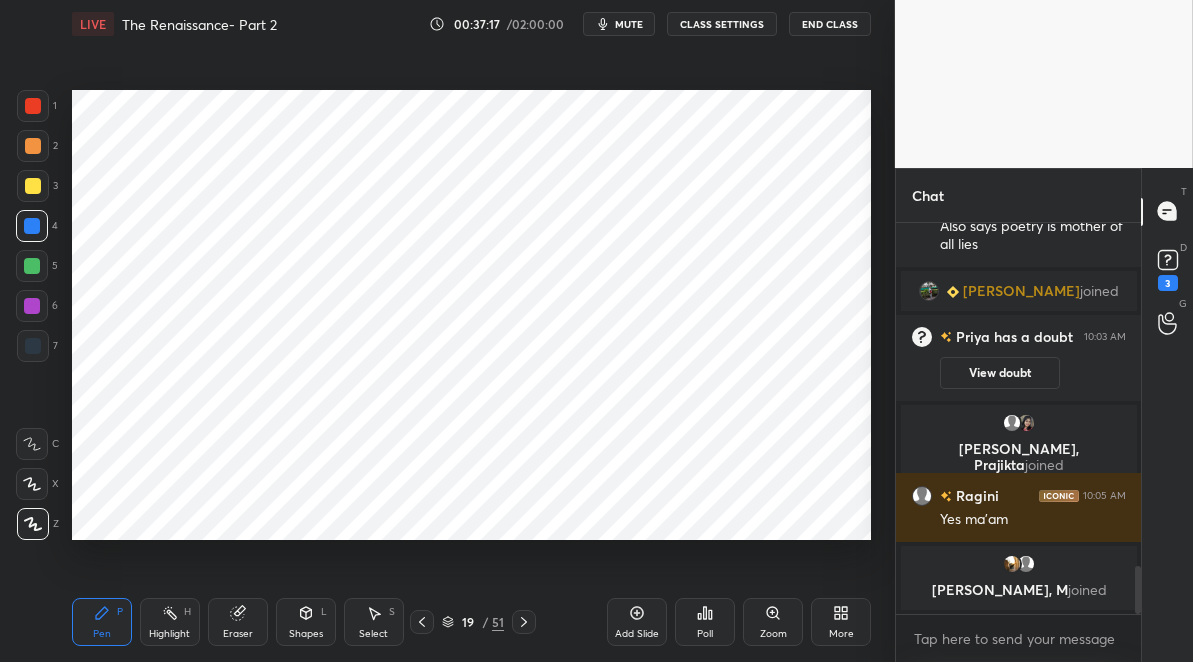 scroll, scrollTop: 2704, scrollLeft: 0, axis: vertical 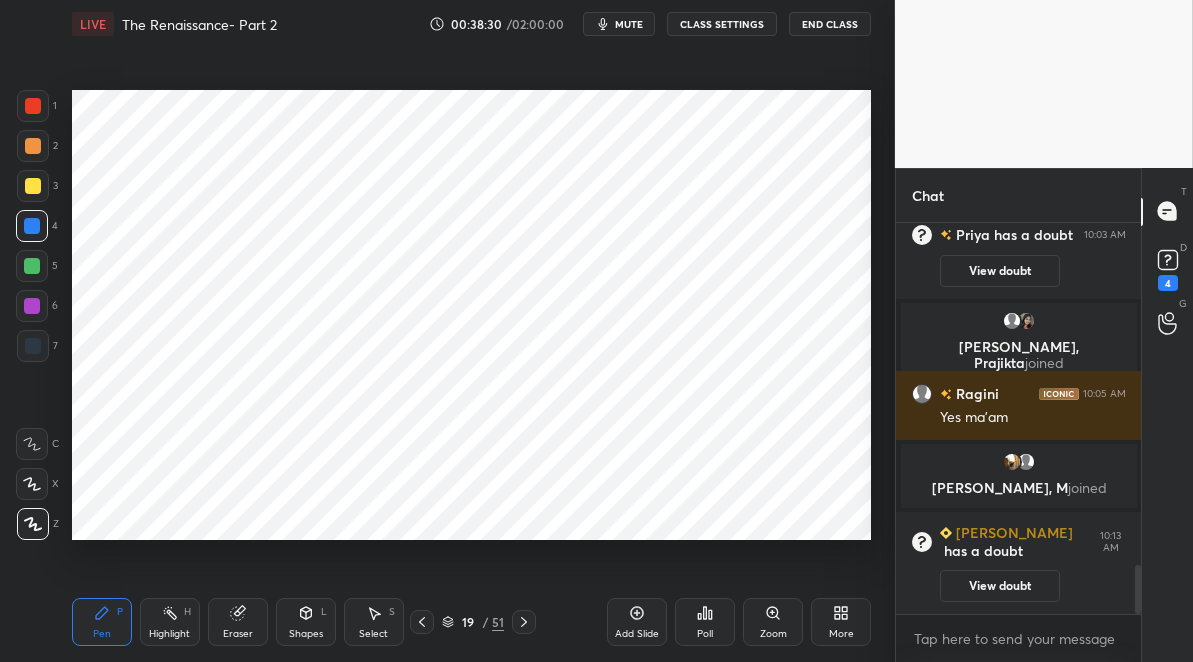 click on "mute" at bounding box center [629, 24] 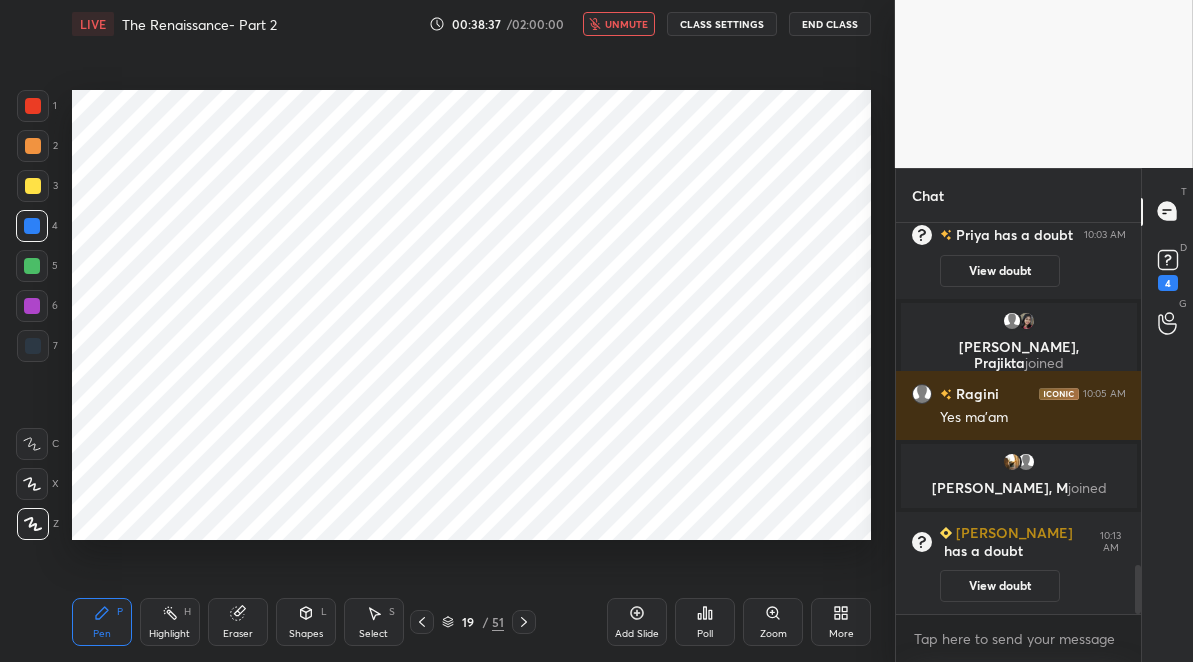 click on "unmute" at bounding box center (626, 24) 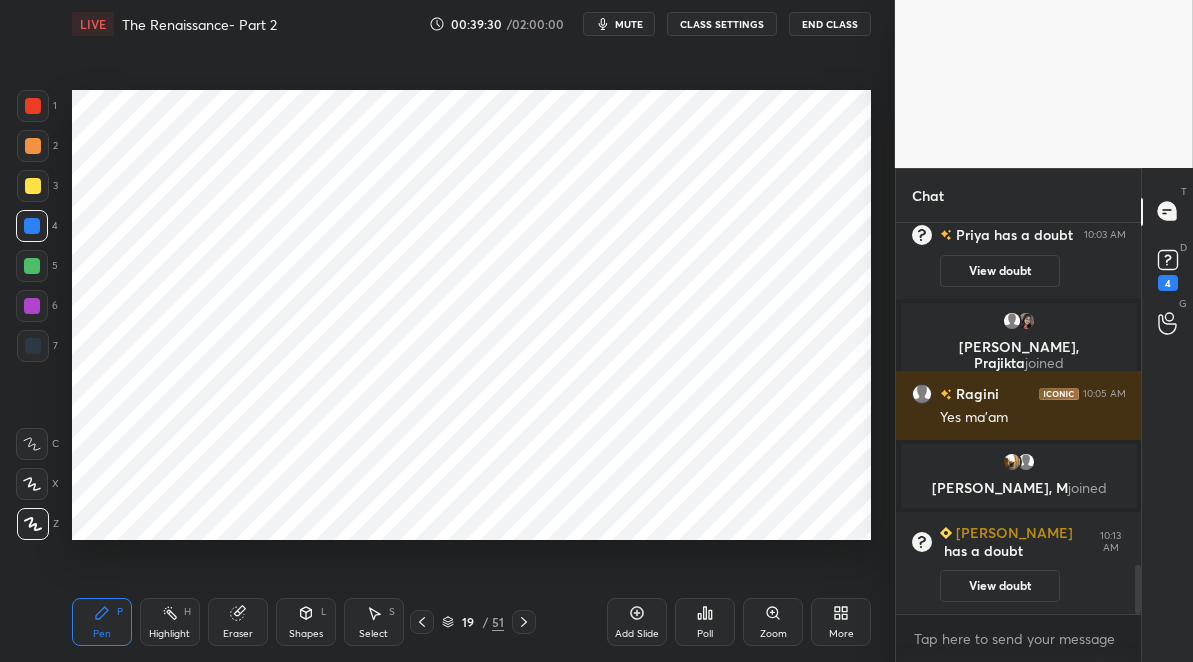 drag, startPoint x: 640, startPoint y: 607, endPoint x: 633, endPoint y: 550, distance: 57.428215 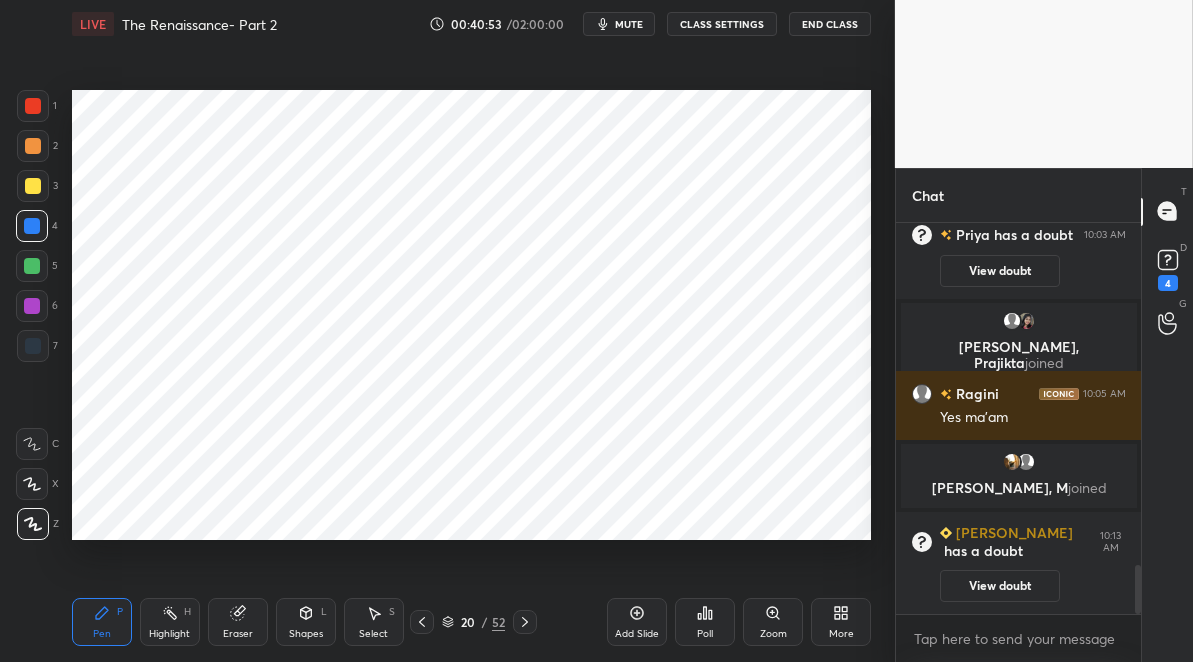 drag, startPoint x: 421, startPoint y: 621, endPoint x: 429, endPoint y: 569, distance: 52.611786 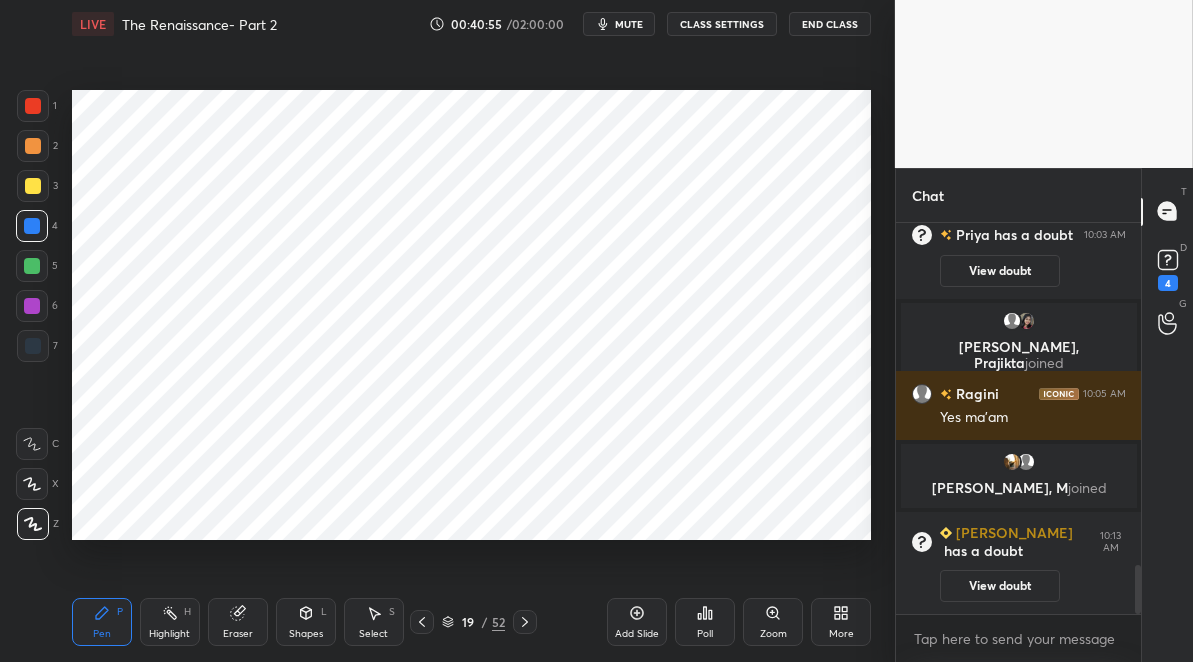 drag, startPoint x: 32, startPoint y: 345, endPoint x: 69, endPoint y: 291, distance: 65.459915 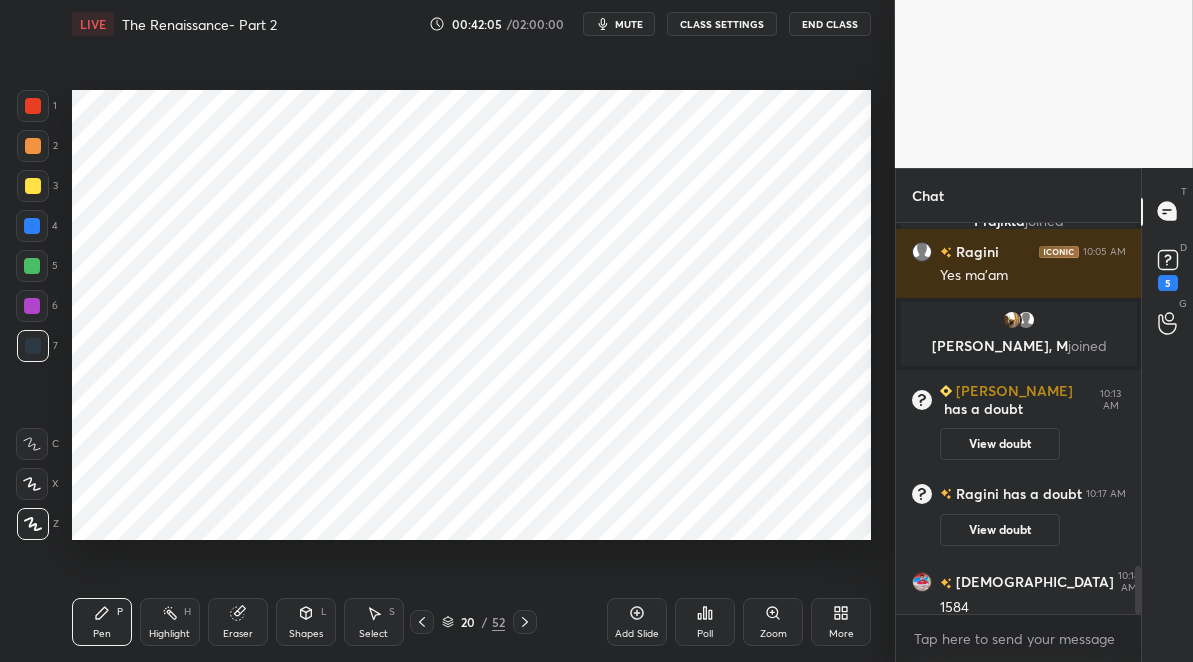scroll, scrollTop: 2803, scrollLeft: 0, axis: vertical 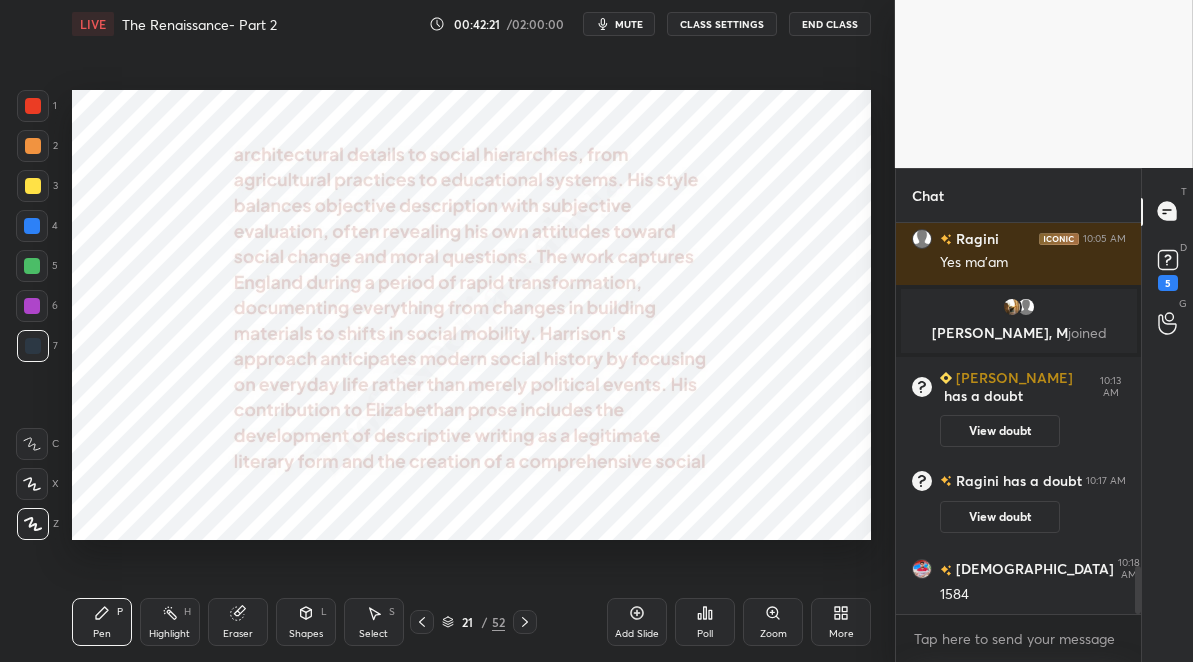 click on "52" at bounding box center (498, 622) 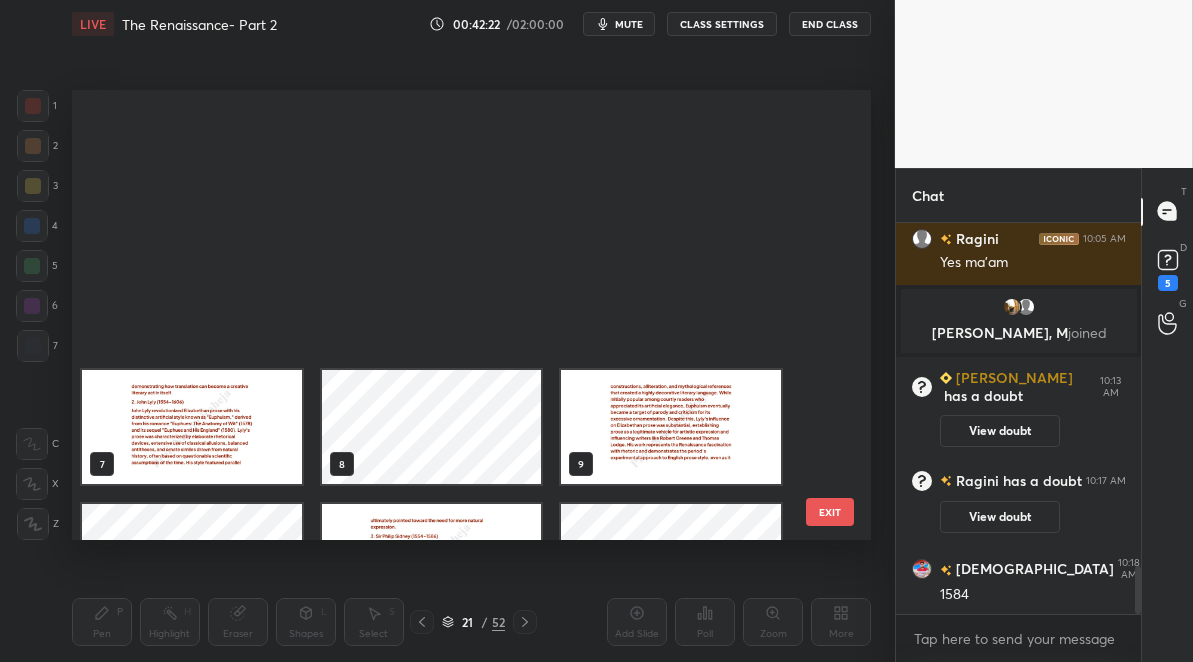 scroll, scrollTop: 493, scrollLeft: 0, axis: vertical 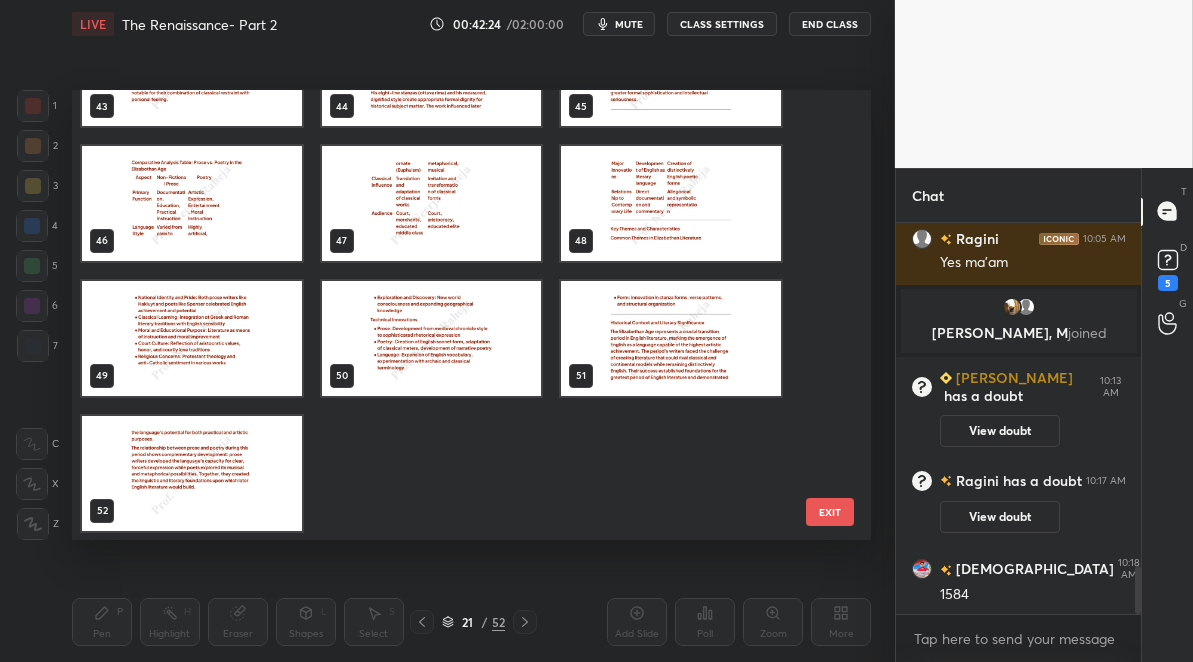 click at bounding box center (192, 473) 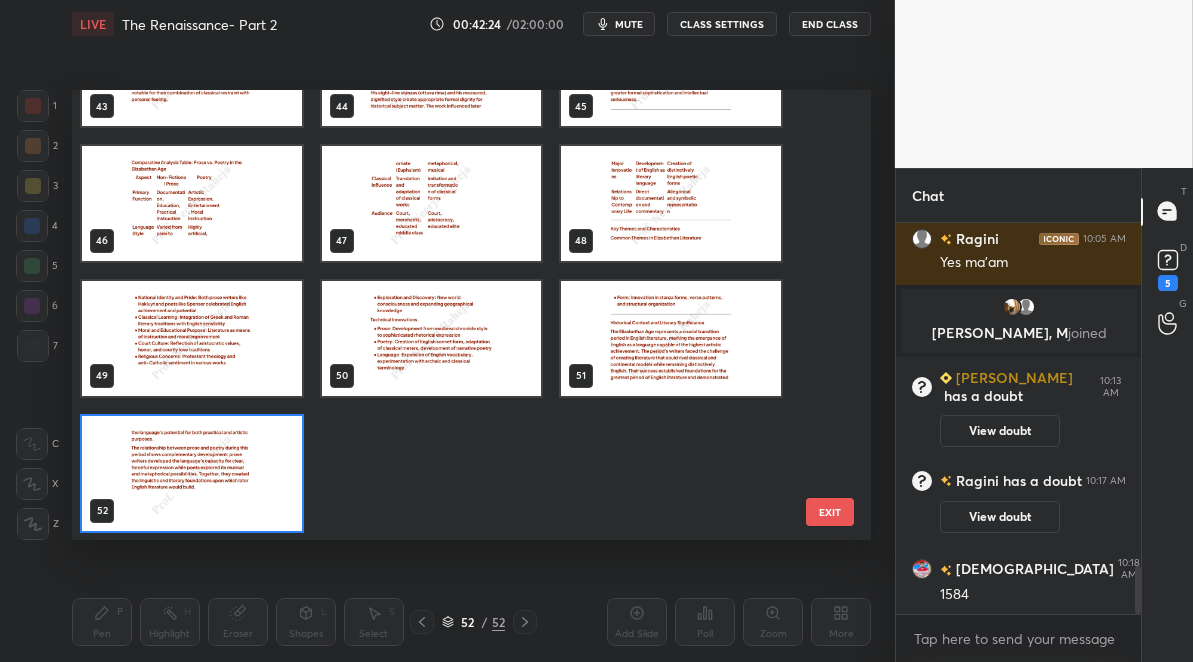 click at bounding box center [192, 473] 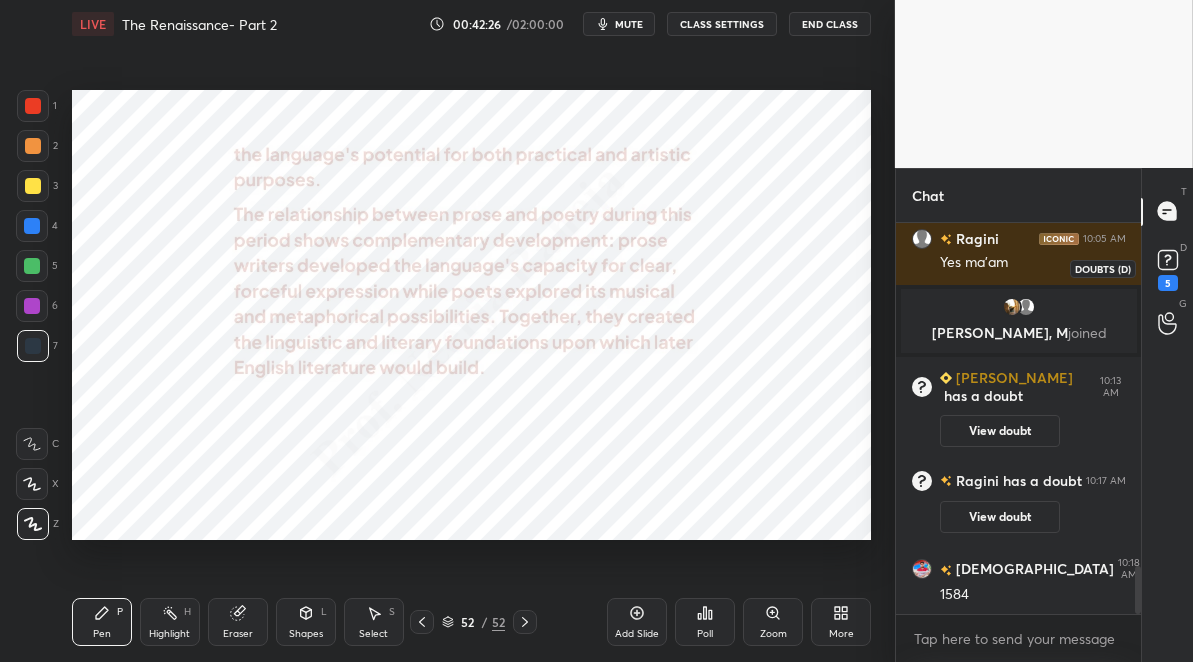 click 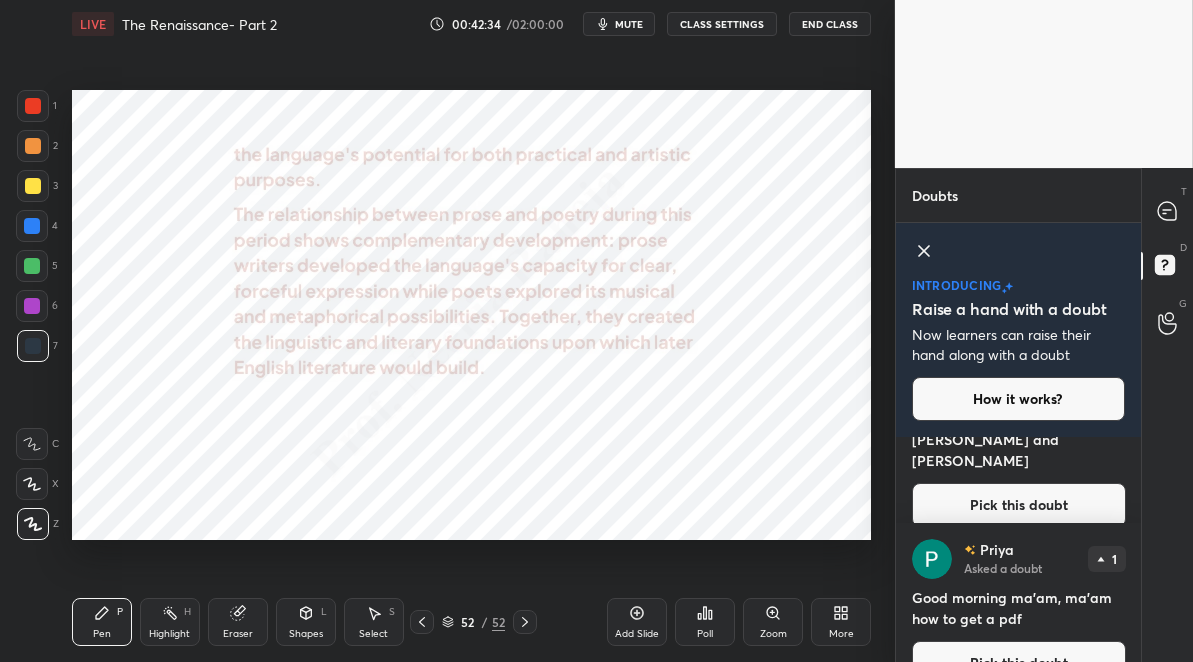 scroll, scrollTop: 0, scrollLeft: 0, axis: both 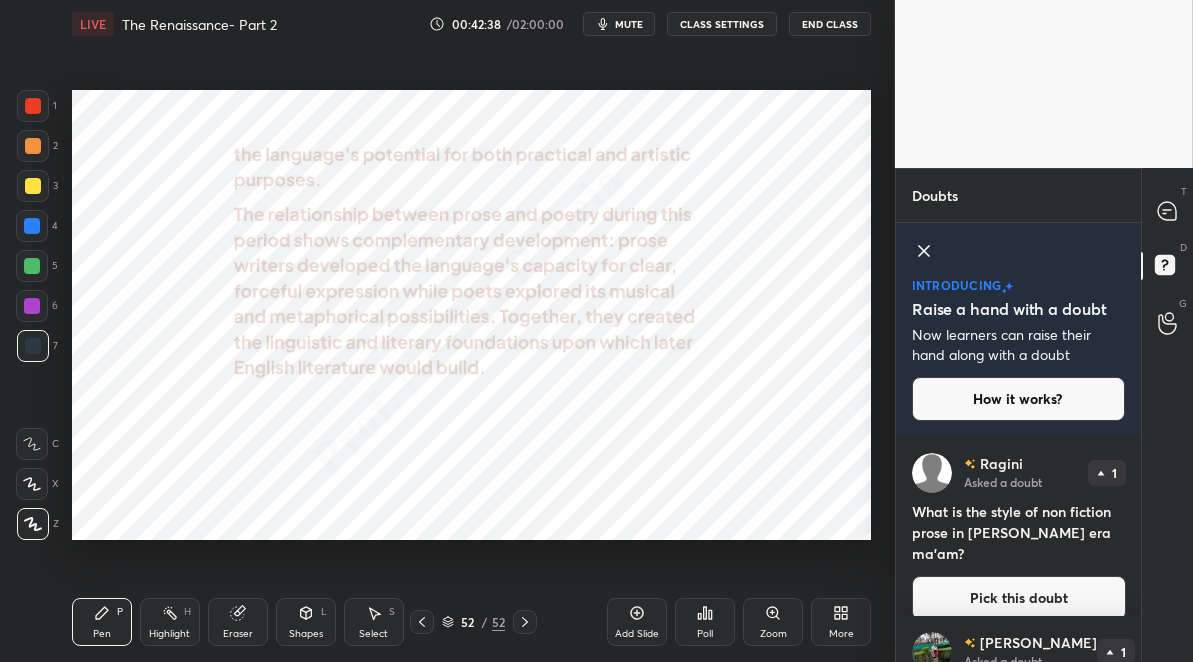 click on "Pick this doubt" at bounding box center (1019, 598) 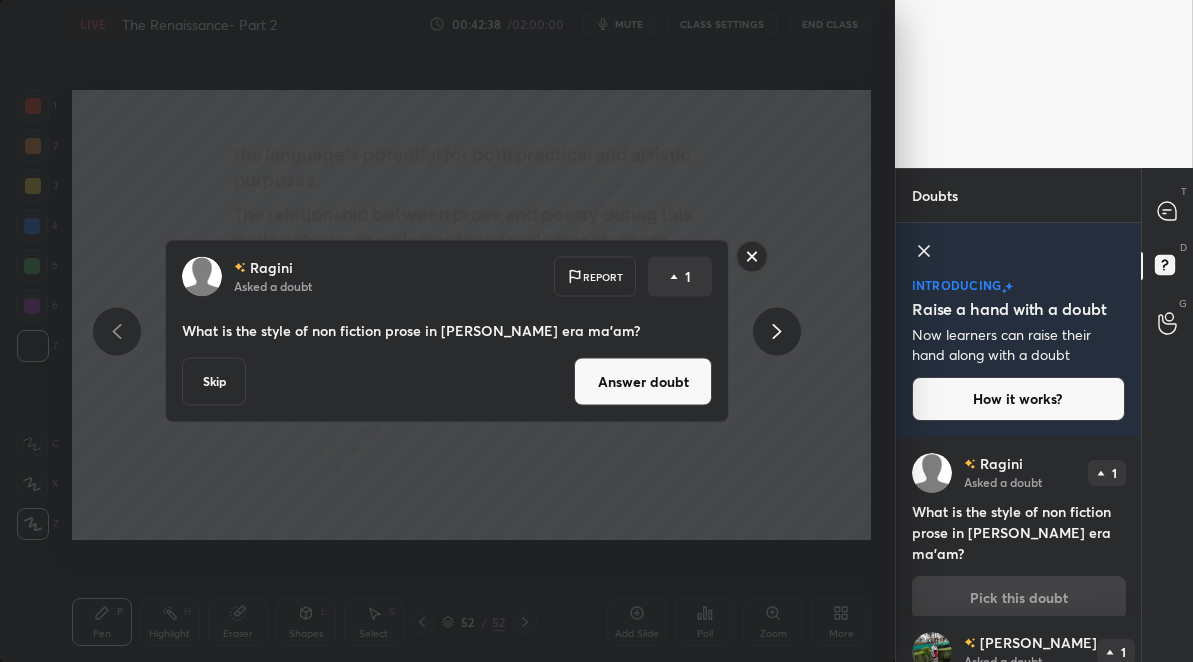 click on "Answer doubt" at bounding box center (643, 382) 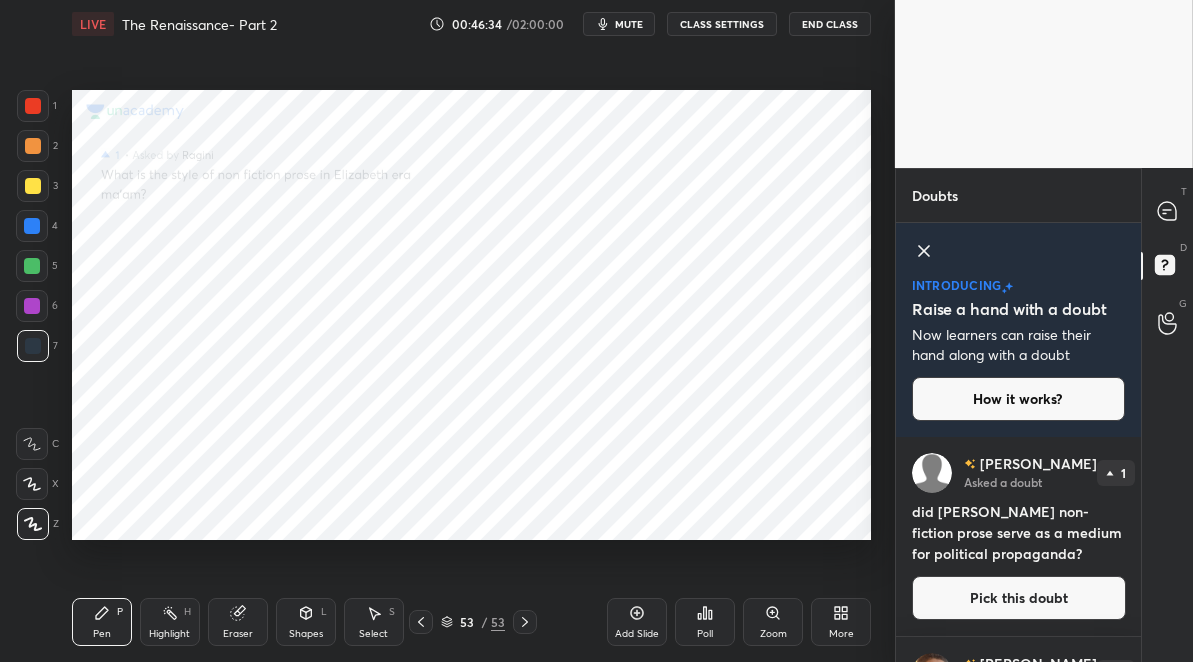 scroll, scrollTop: 20, scrollLeft: 0, axis: vertical 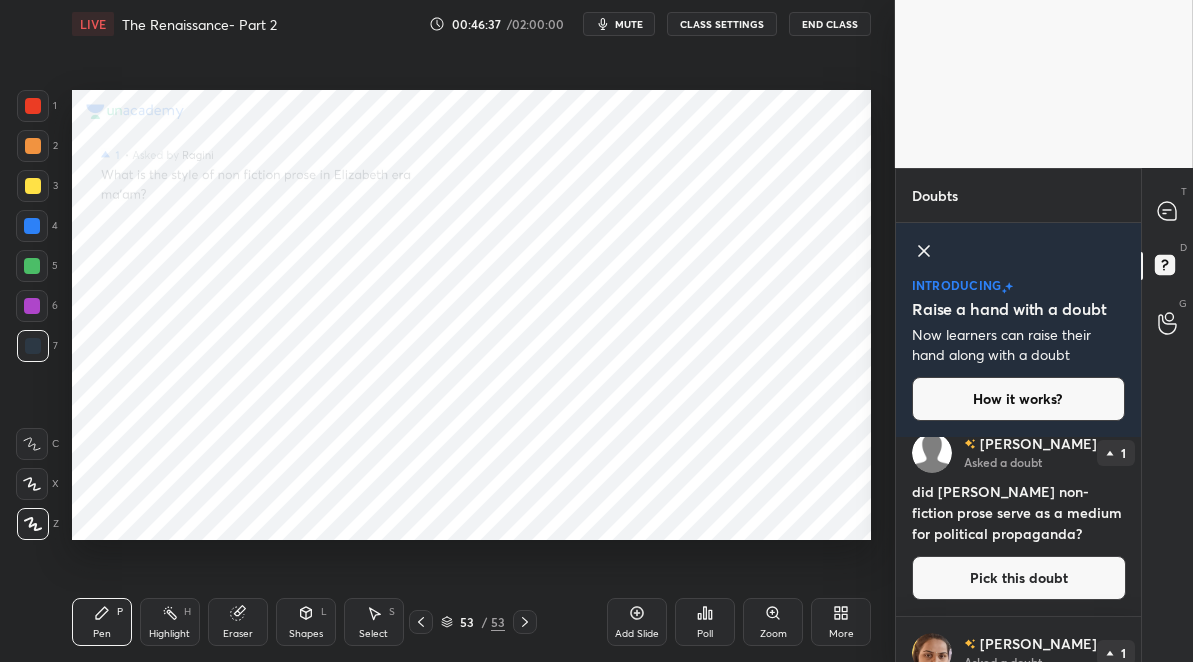 click on "Pick this doubt" at bounding box center [1019, 578] 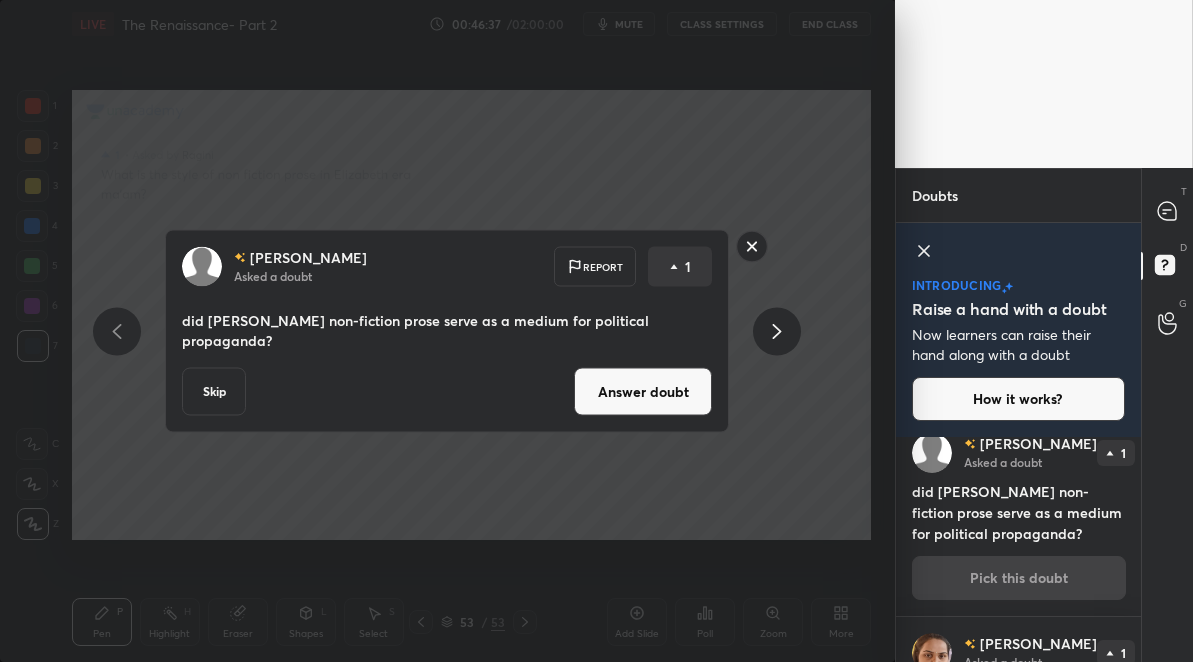 scroll, scrollTop: 0, scrollLeft: 0, axis: both 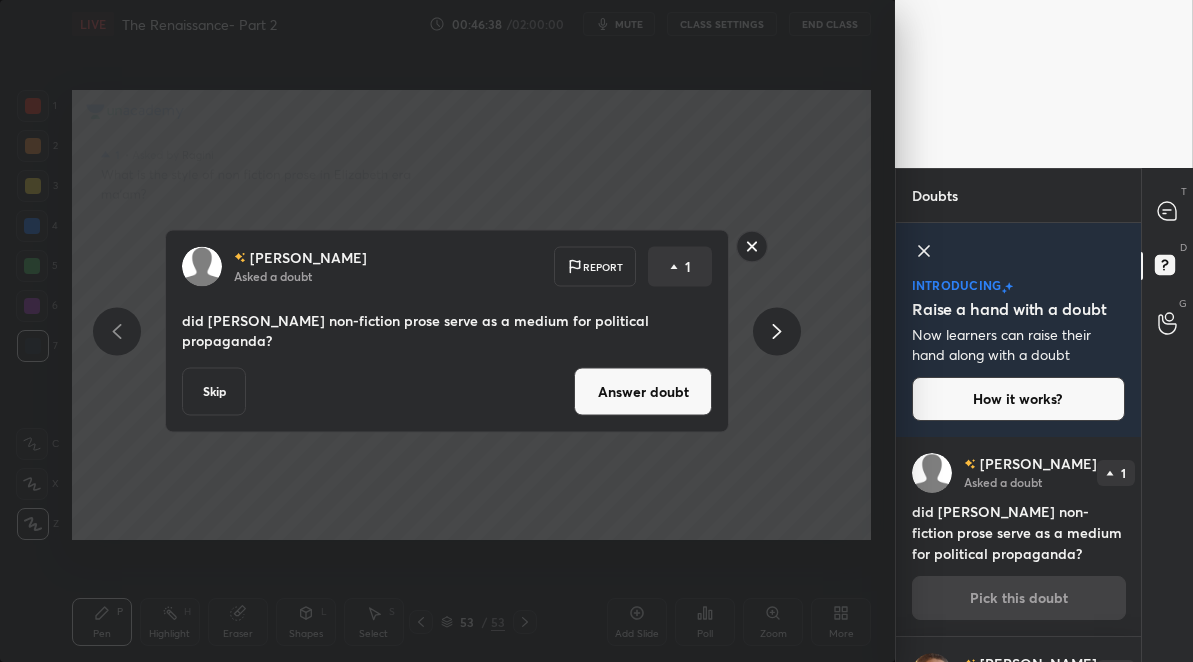 click on "Answer doubt" at bounding box center [643, 392] 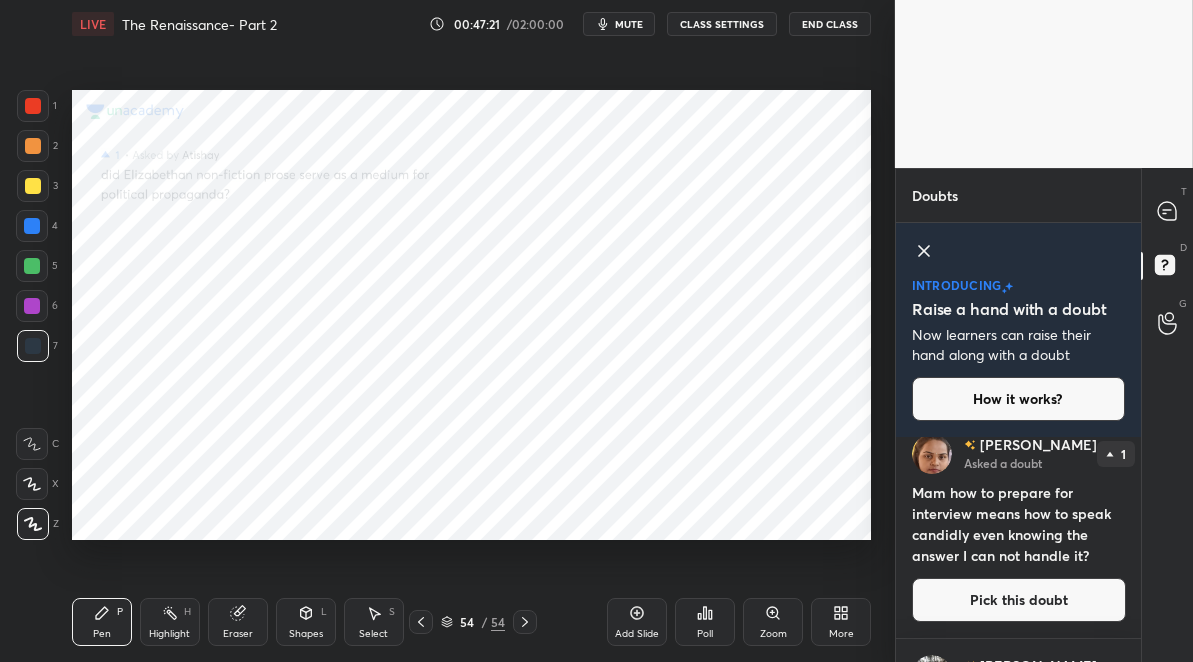 scroll, scrollTop: 31, scrollLeft: 0, axis: vertical 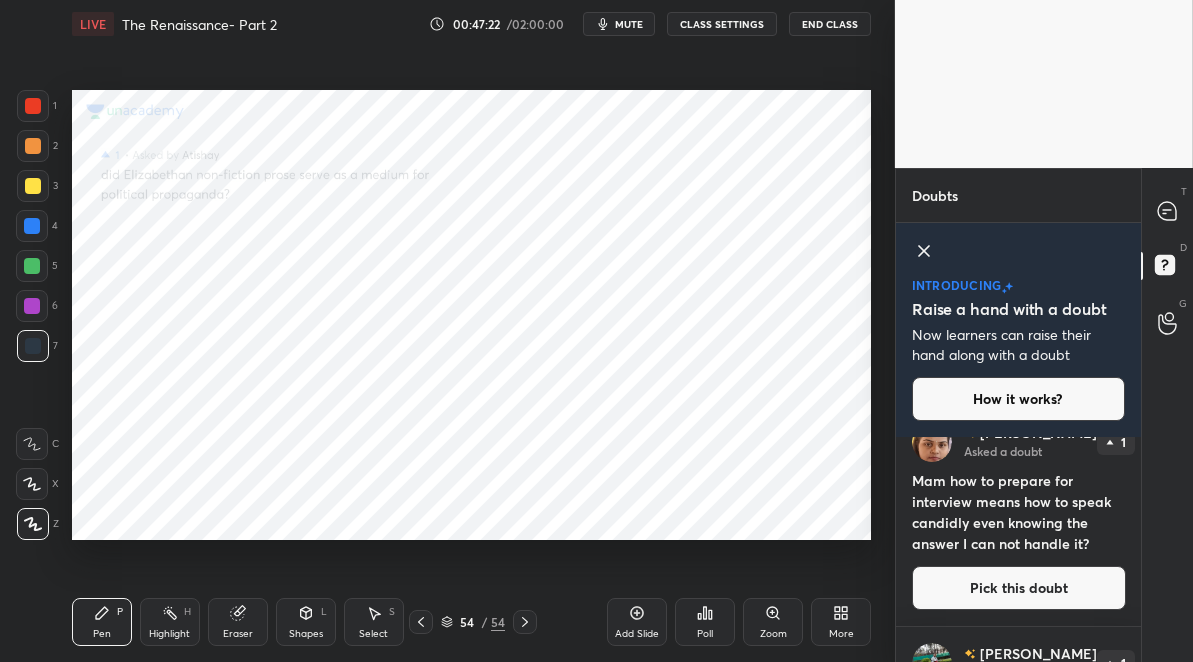click on "Pick this doubt" at bounding box center [1019, 588] 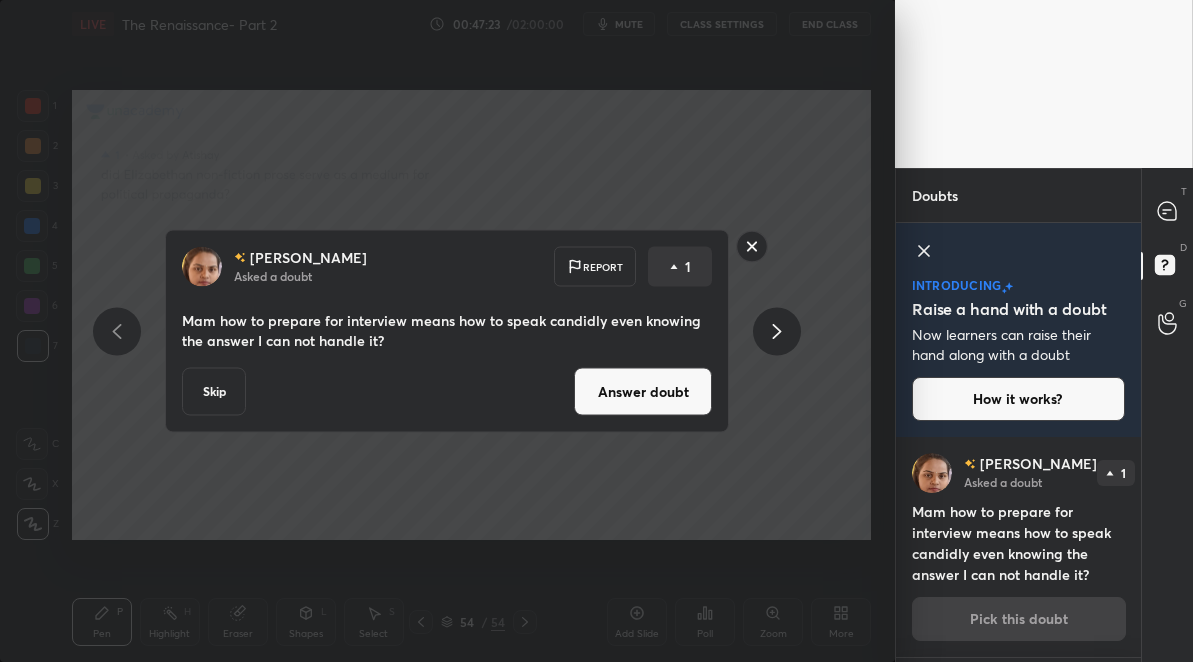 click on "Answer doubt" at bounding box center (643, 392) 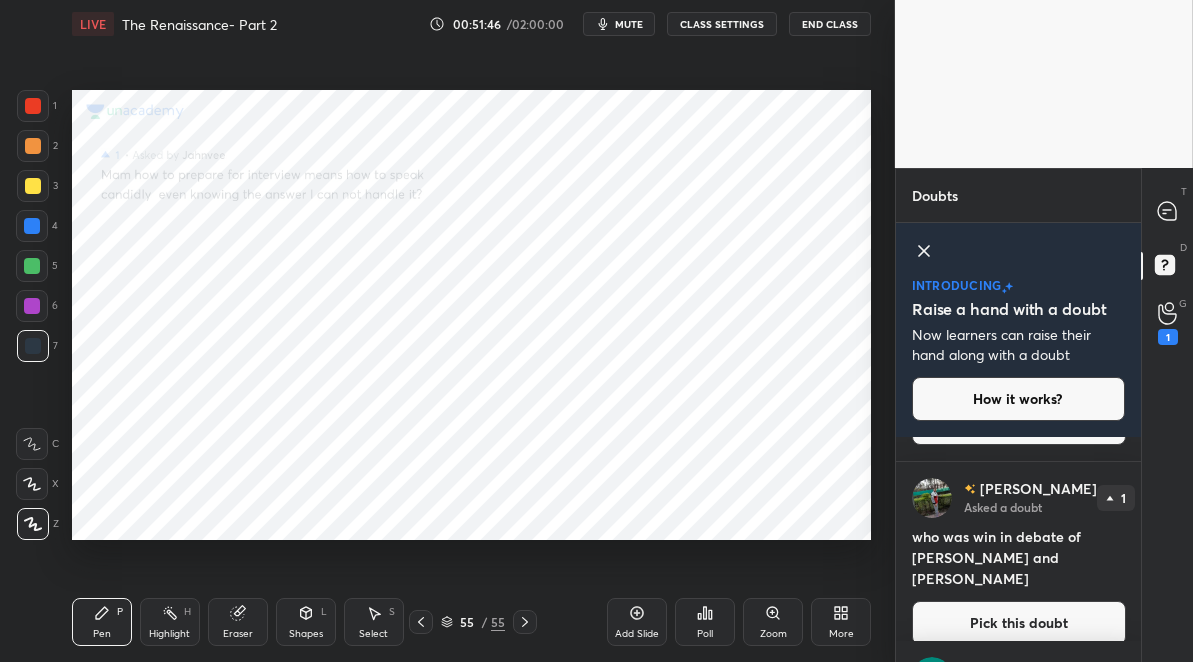 scroll, scrollTop: 242, scrollLeft: 0, axis: vertical 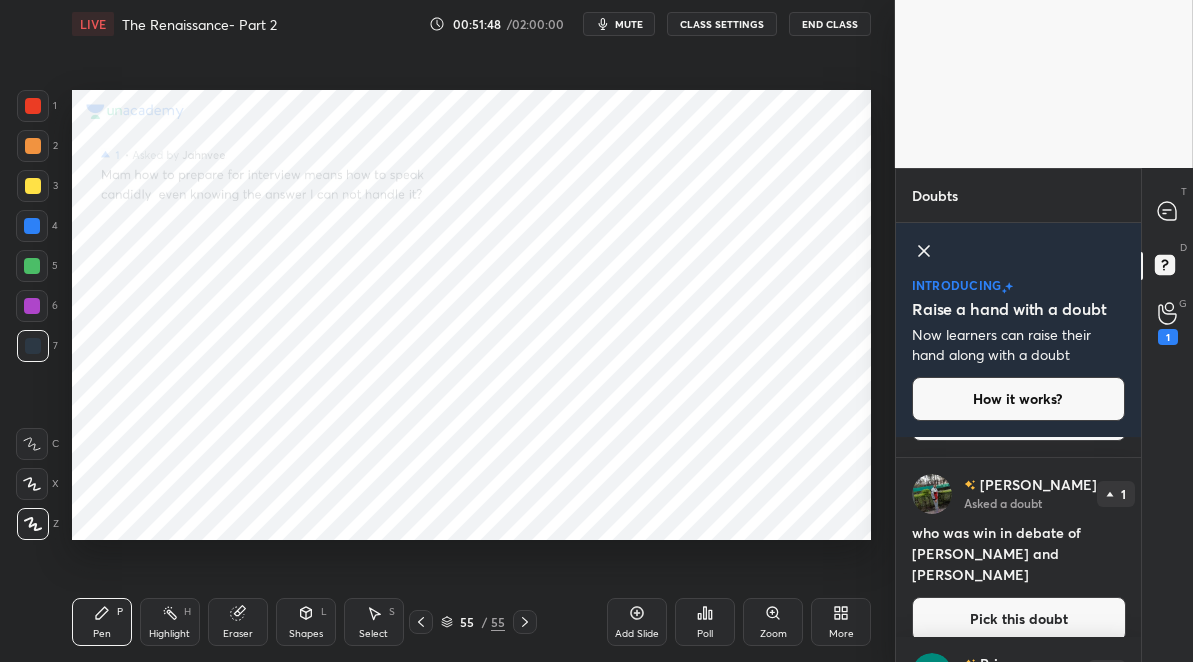 click on "Pick this doubt" at bounding box center [1019, 619] 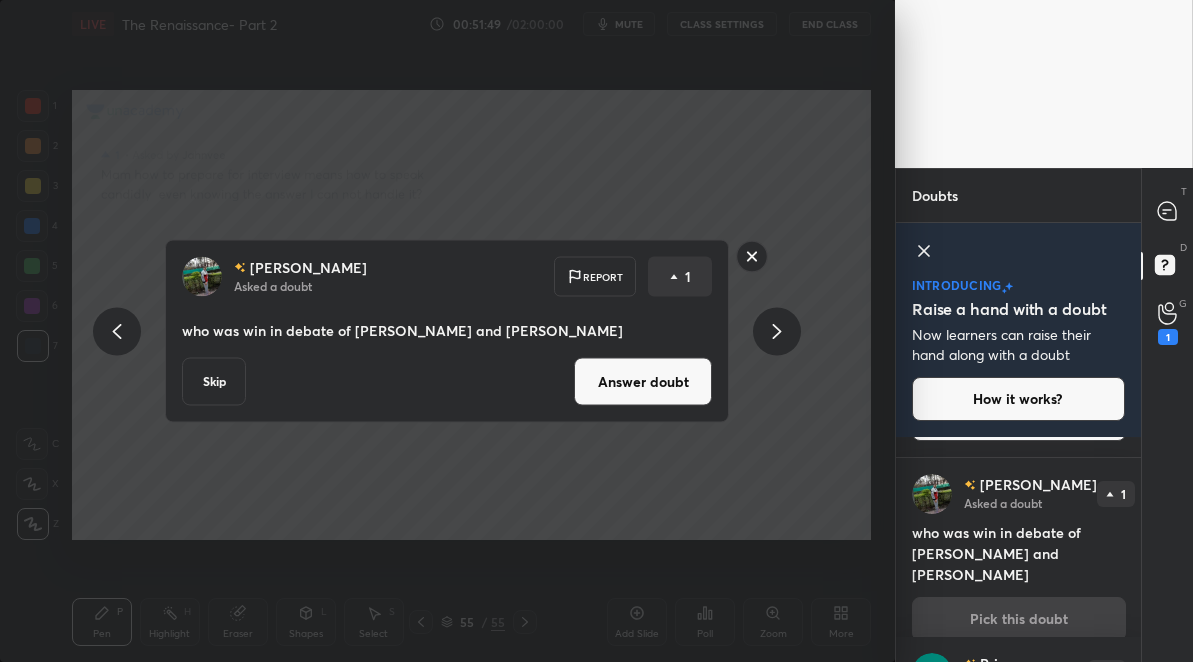 click on "Answer doubt" at bounding box center [643, 382] 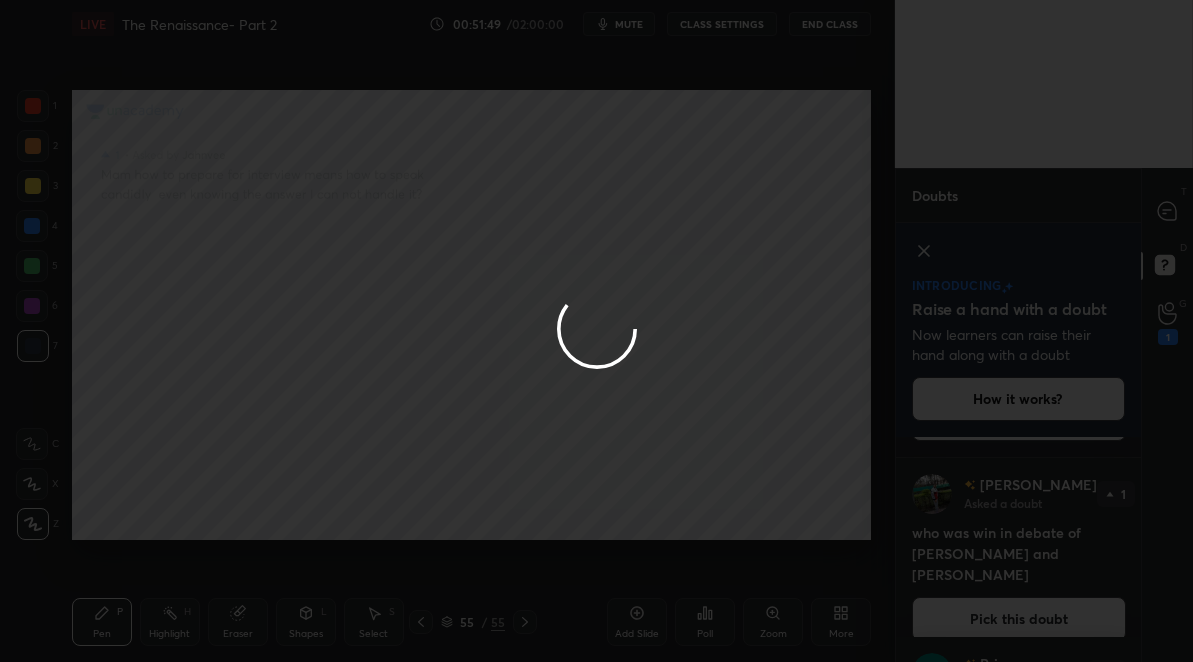 scroll, scrollTop: 38, scrollLeft: 0, axis: vertical 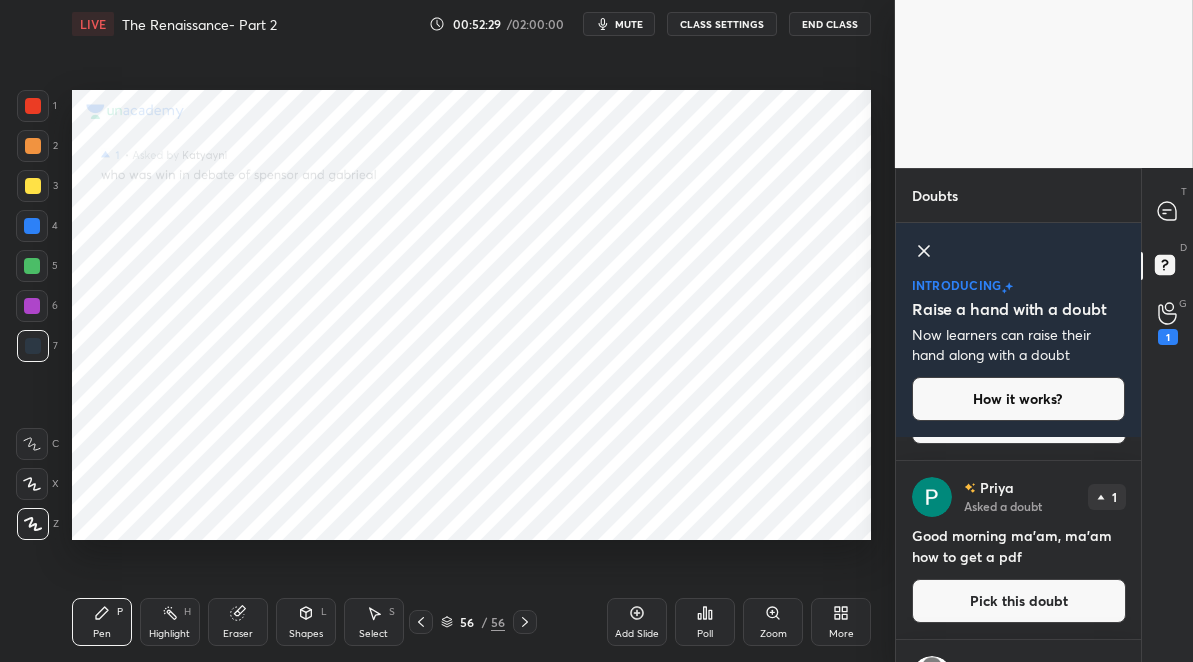 click on "Pick this doubt" at bounding box center [1019, 601] 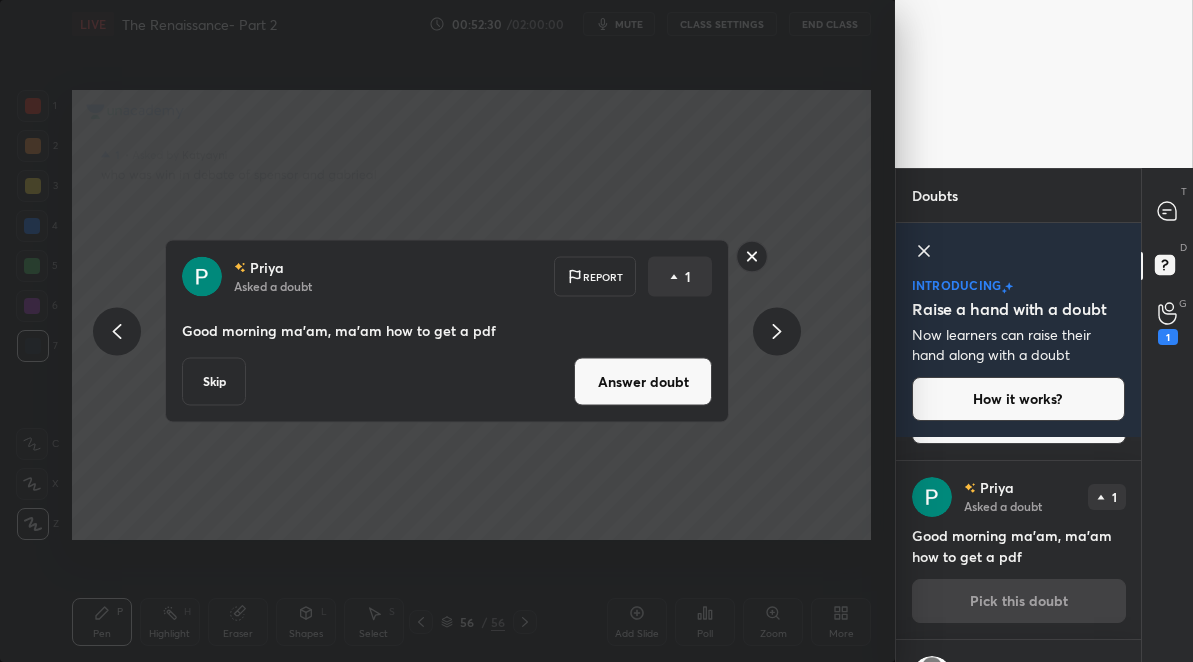 click on "Answer doubt" at bounding box center [643, 382] 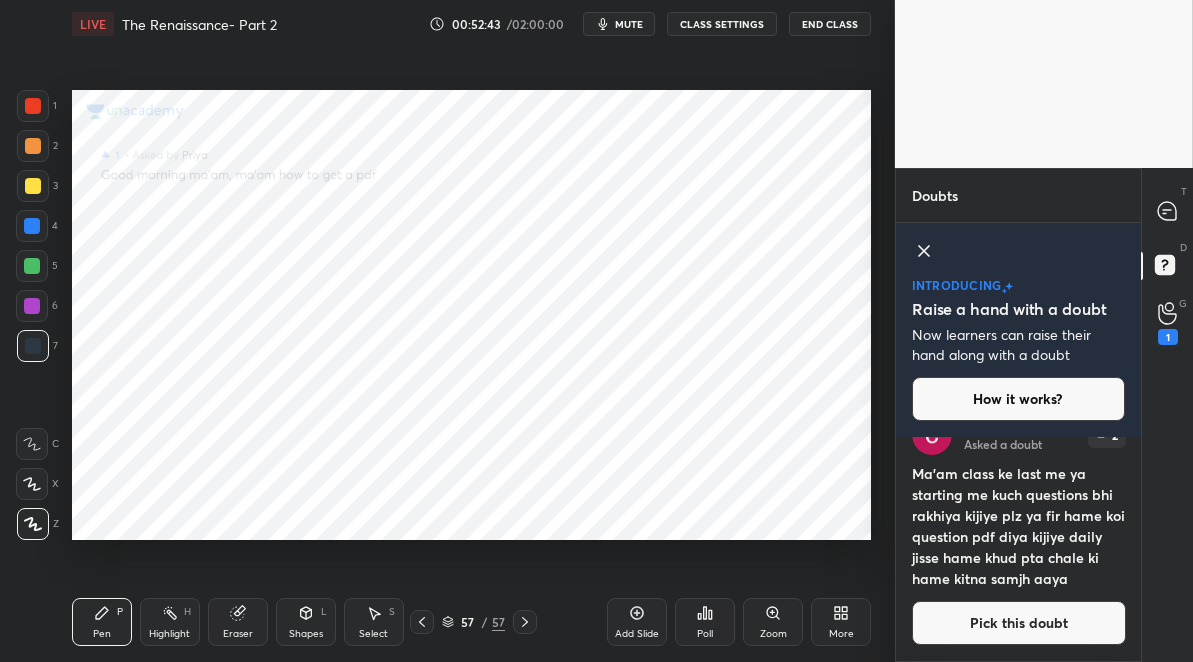 drag, startPoint x: 241, startPoint y: 611, endPoint x: 255, endPoint y: 548, distance: 64.53681 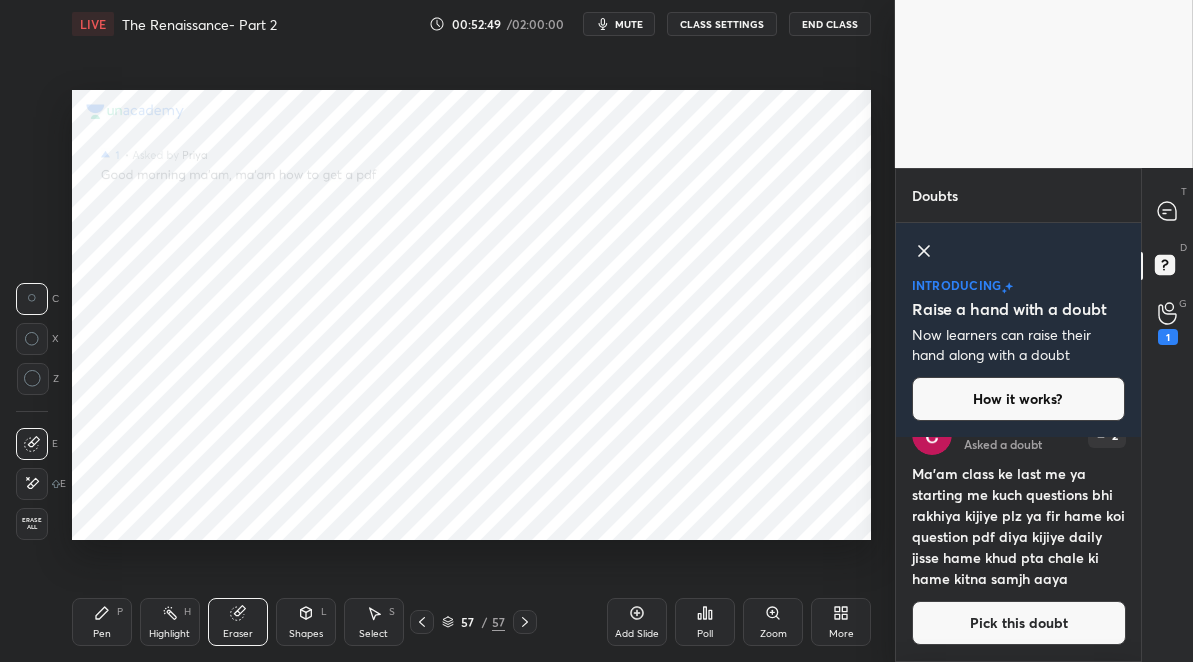 drag, startPoint x: 99, startPoint y: 616, endPoint x: 108, endPoint y: 546, distance: 70.5762 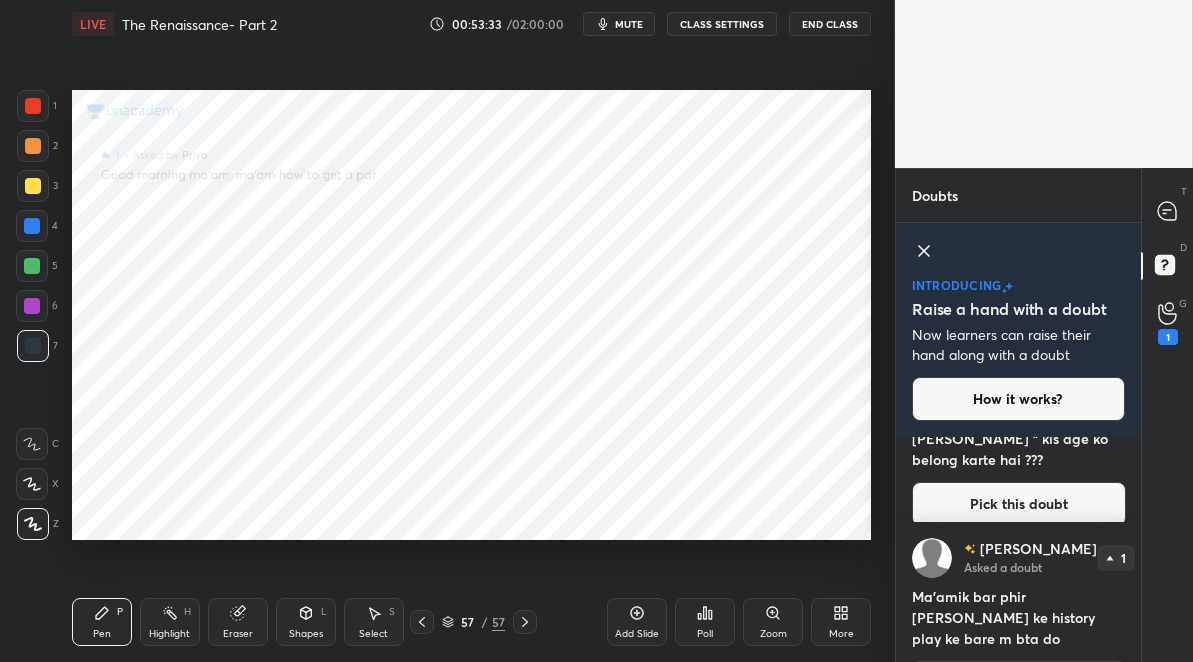 scroll, scrollTop: 638, scrollLeft: 0, axis: vertical 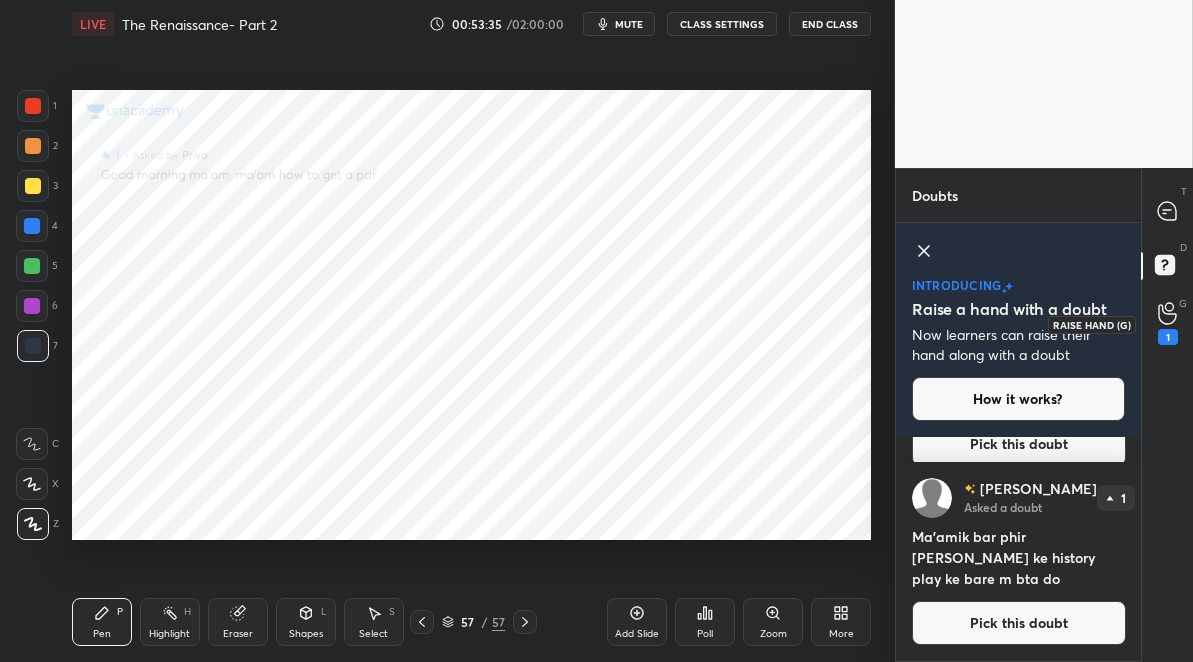 click 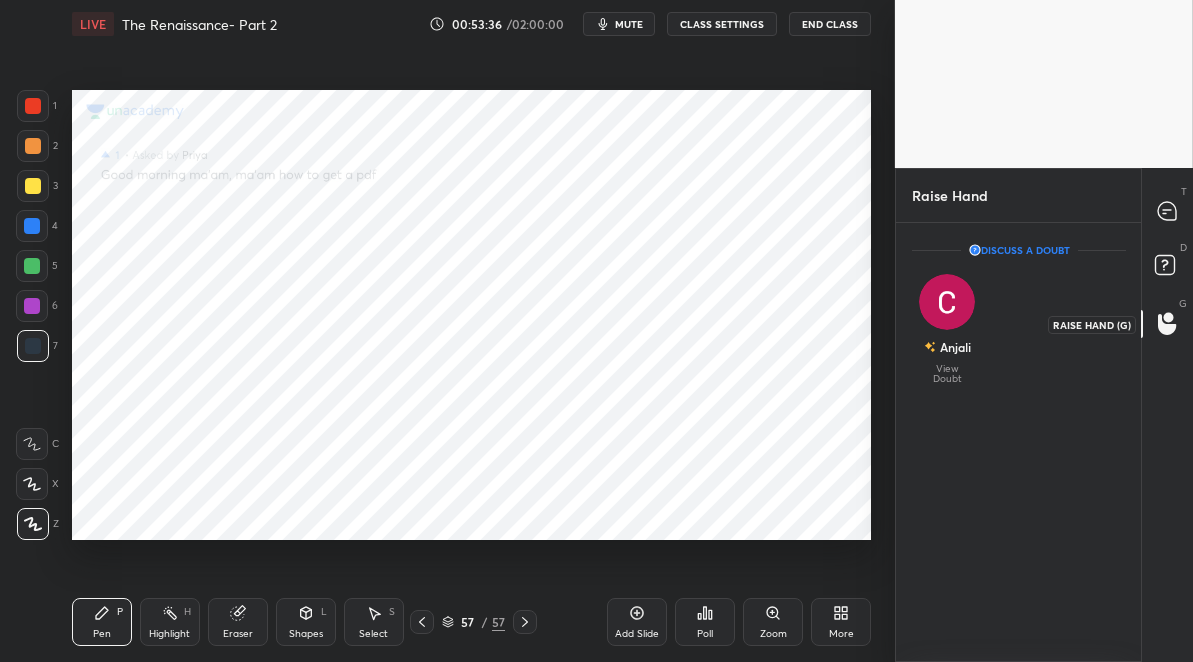 scroll, scrollTop: 427, scrollLeft: 239, axis: both 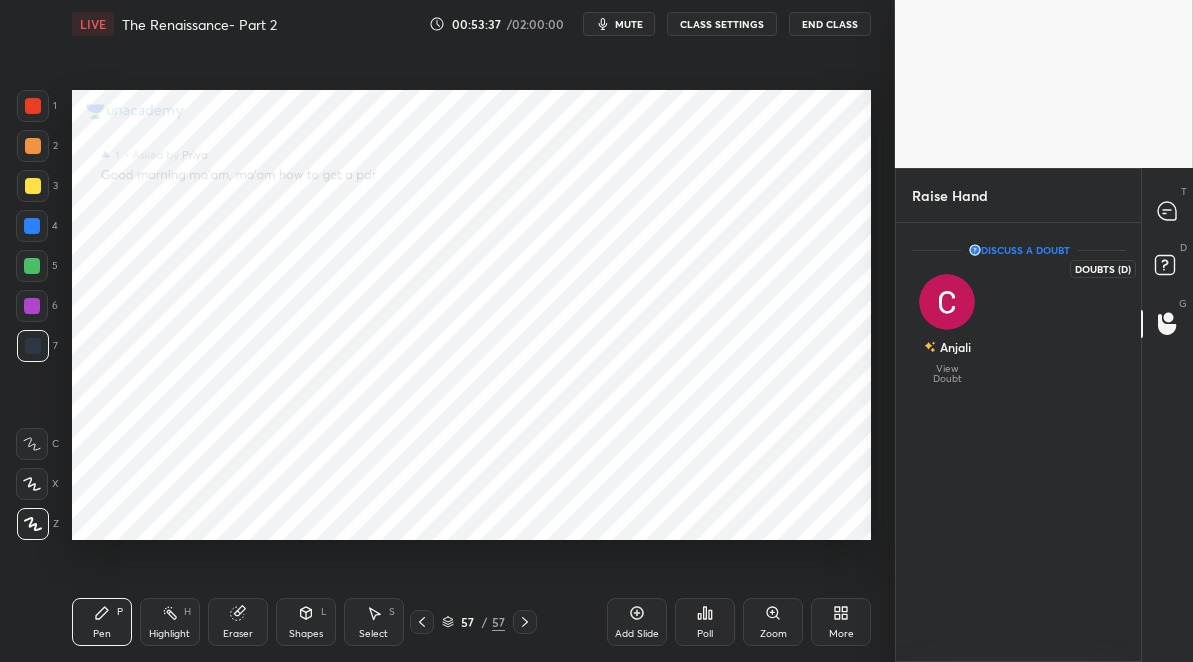 click 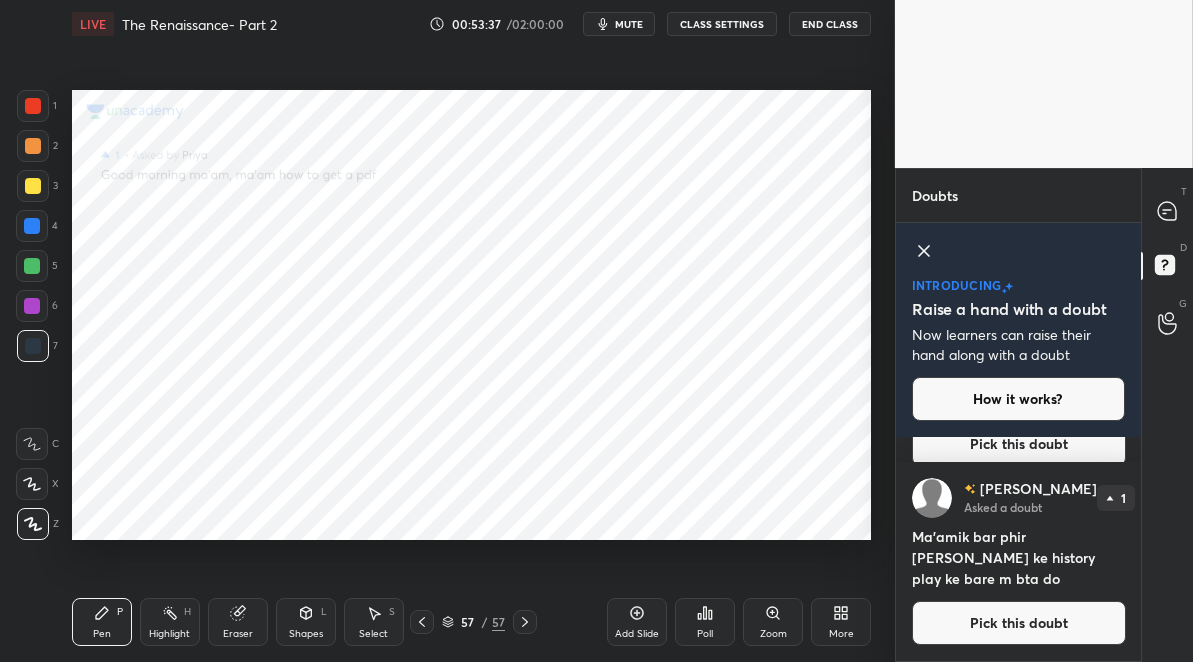 scroll, scrollTop: 38, scrollLeft: 0, axis: vertical 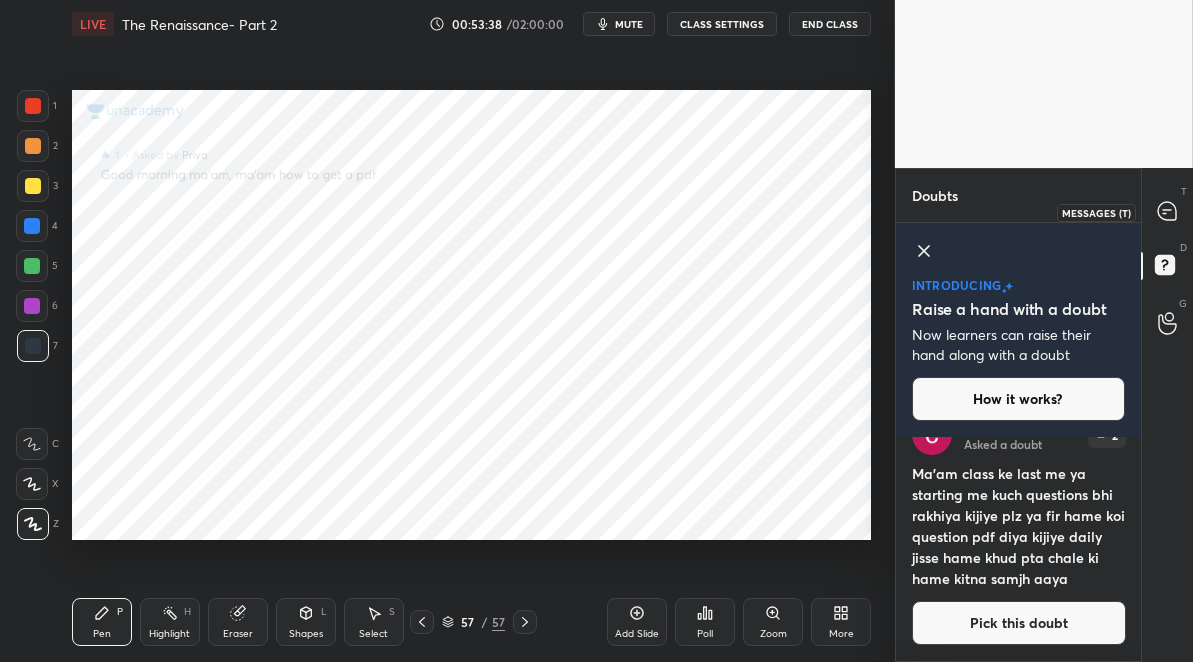 click at bounding box center [1168, 212] 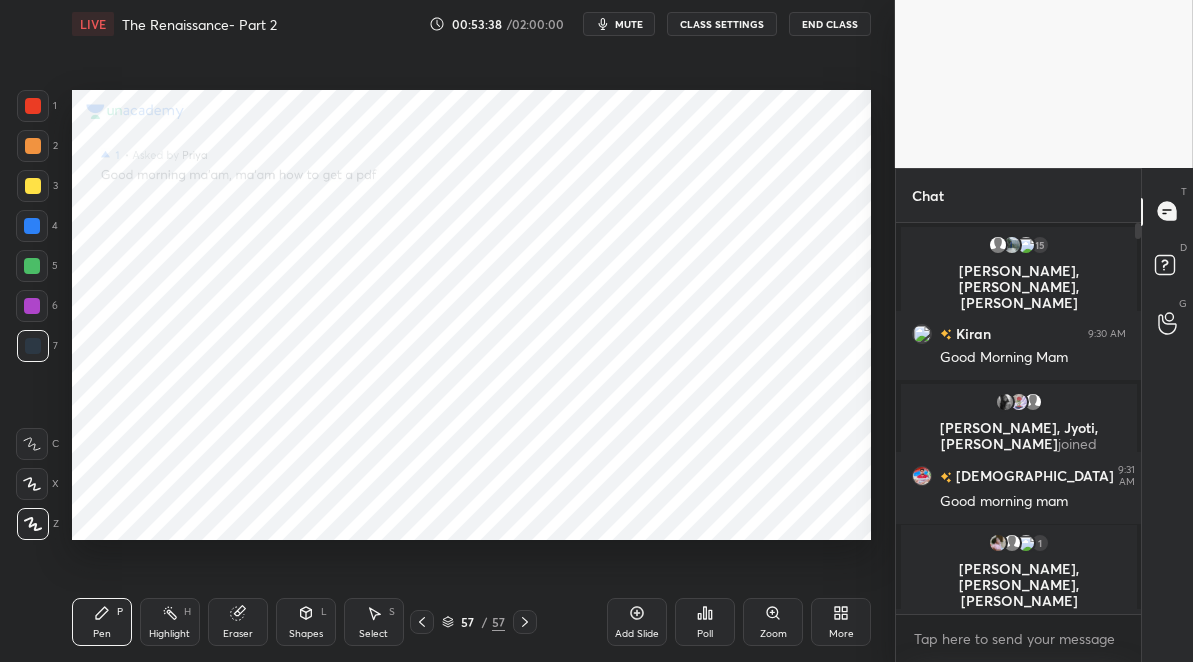 scroll, scrollTop: 3398, scrollLeft: 0, axis: vertical 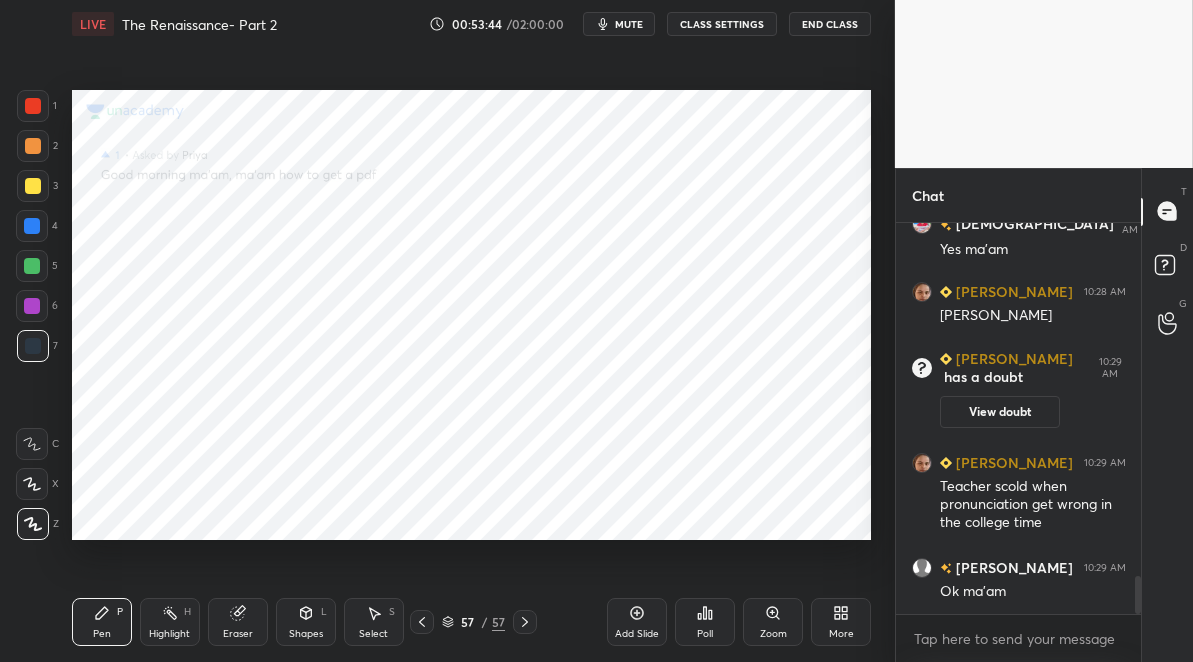 click on "57" at bounding box center (468, 622) 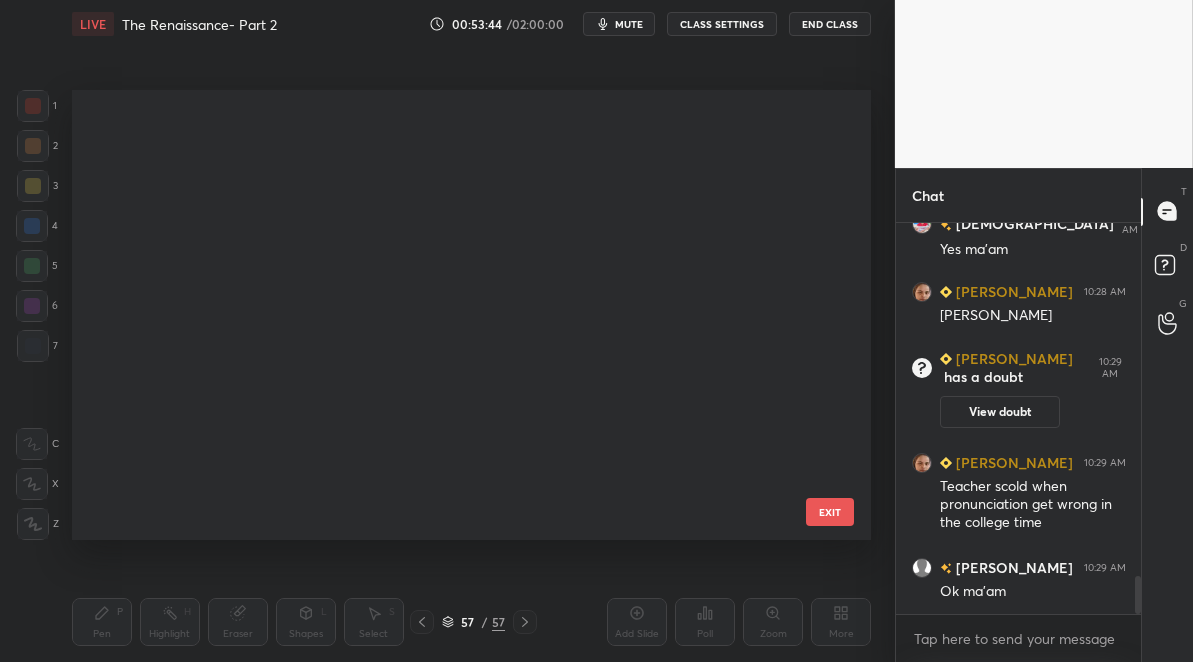scroll, scrollTop: 2111, scrollLeft: 0, axis: vertical 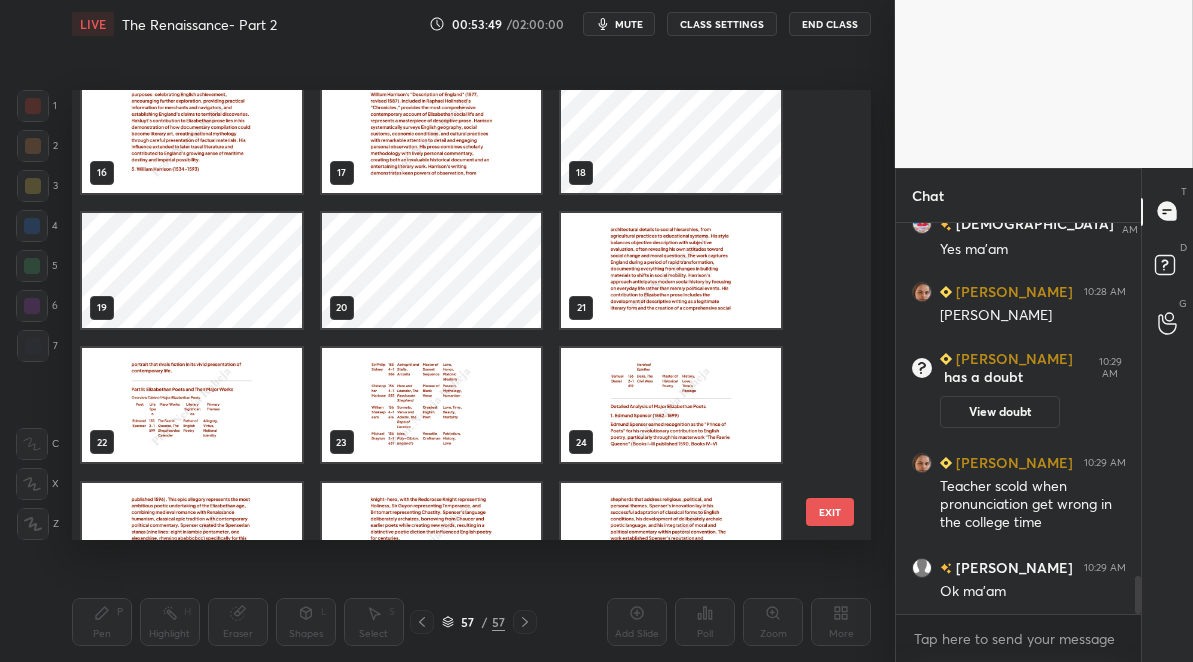 click at bounding box center [192, 405] 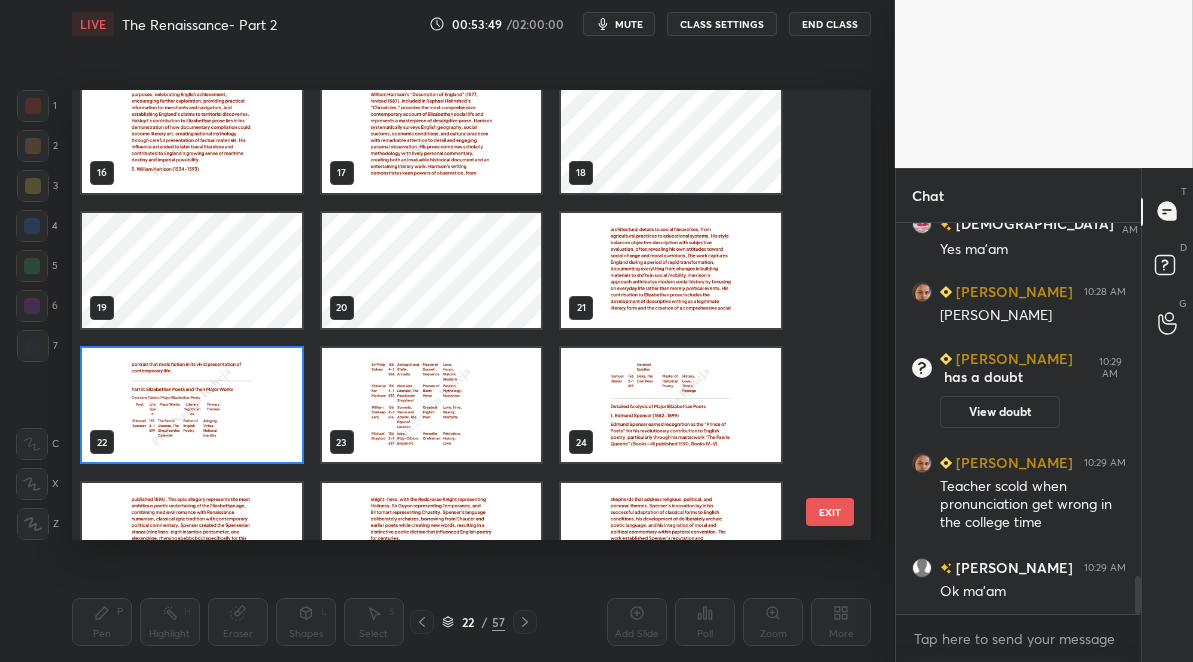 click at bounding box center [192, 405] 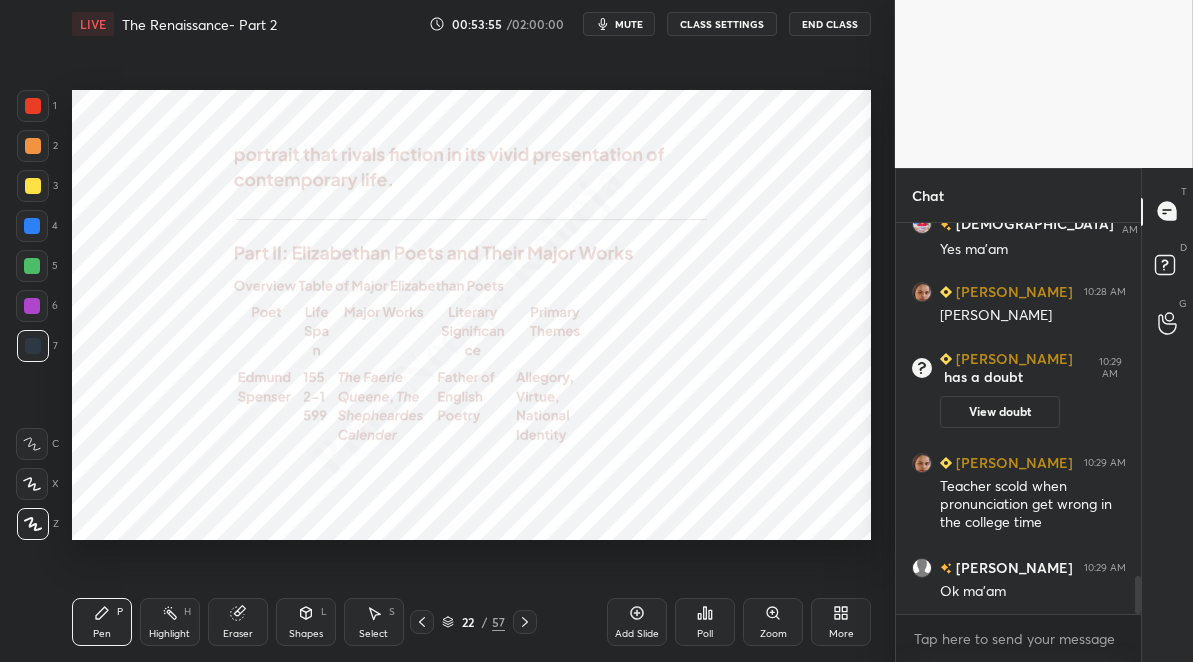 scroll, scrollTop: 3740, scrollLeft: 0, axis: vertical 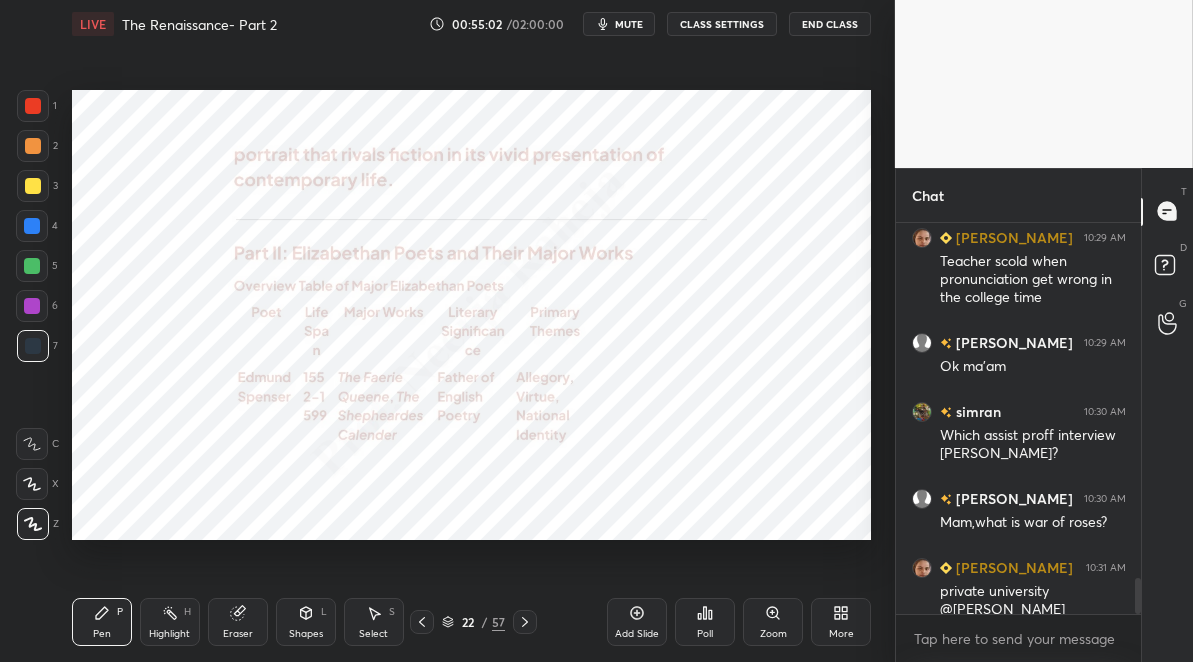 click on "57" at bounding box center [498, 622] 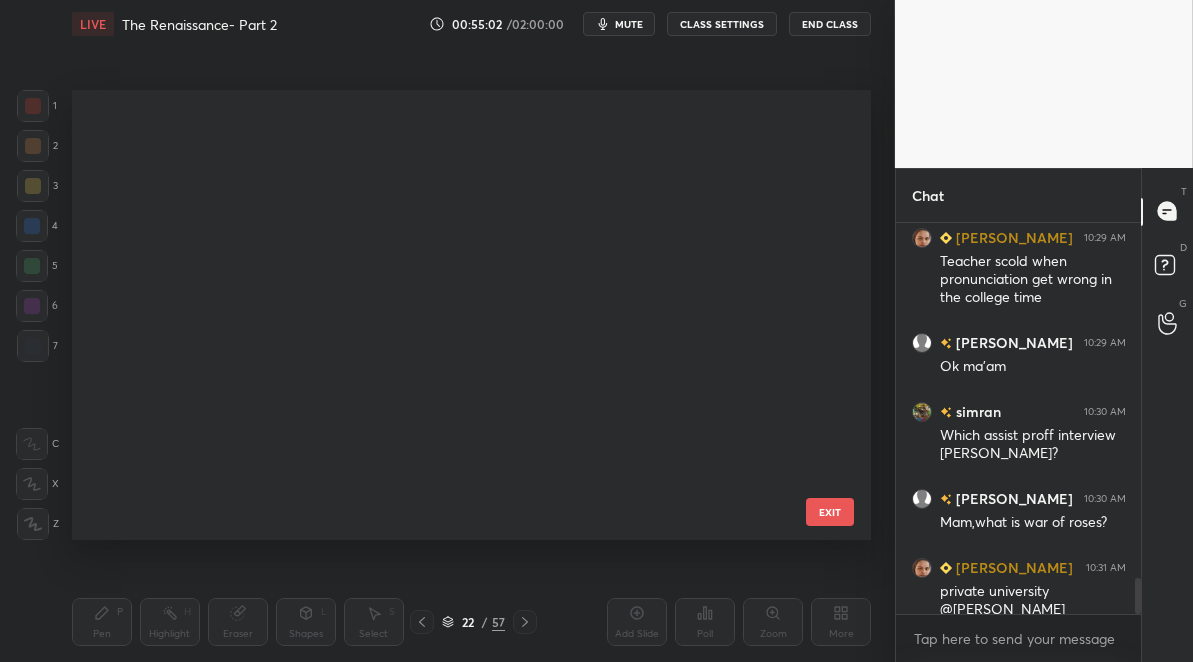 scroll, scrollTop: 628, scrollLeft: 0, axis: vertical 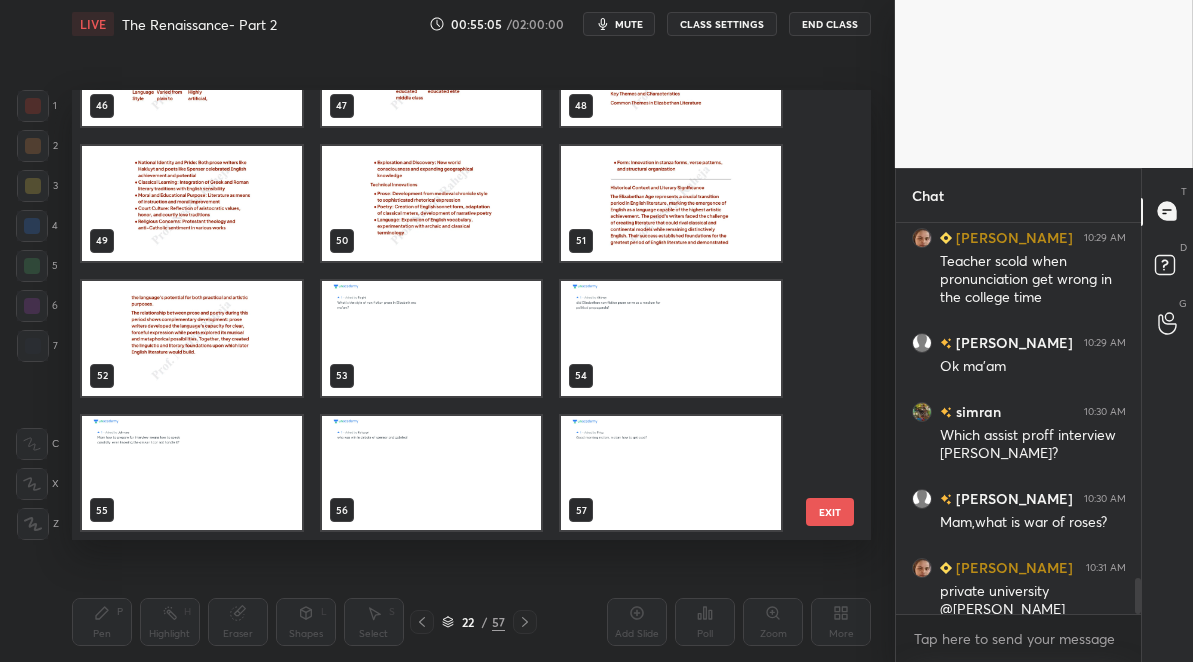 click at bounding box center [192, 338] 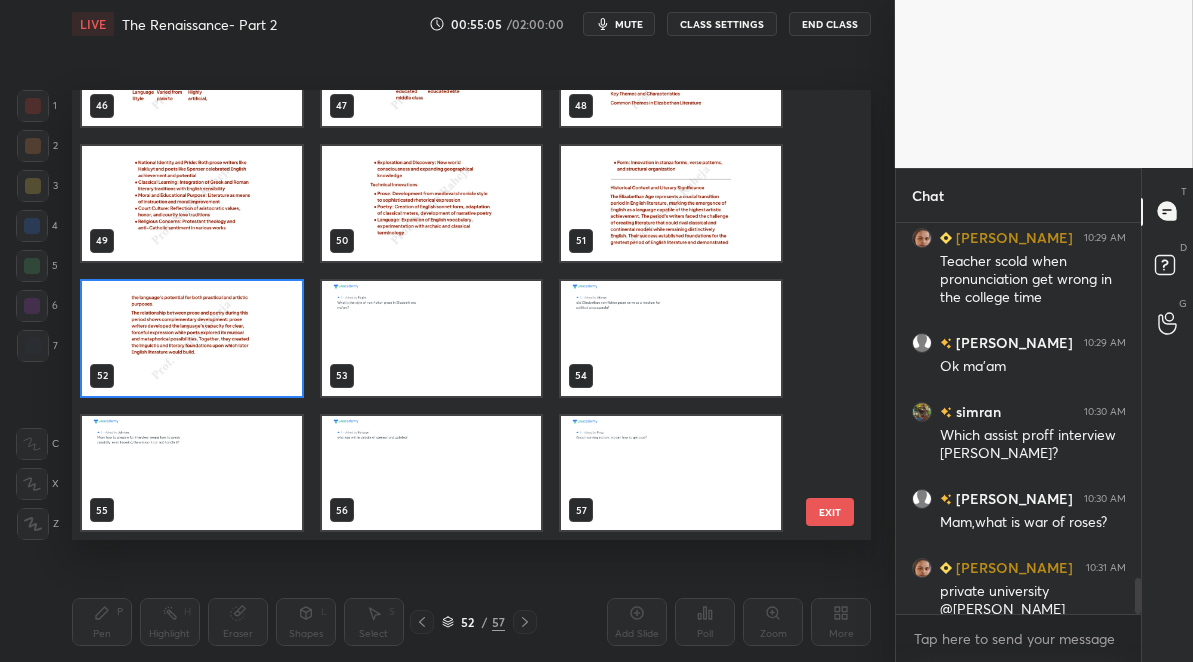 click at bounding box center (192, 338) 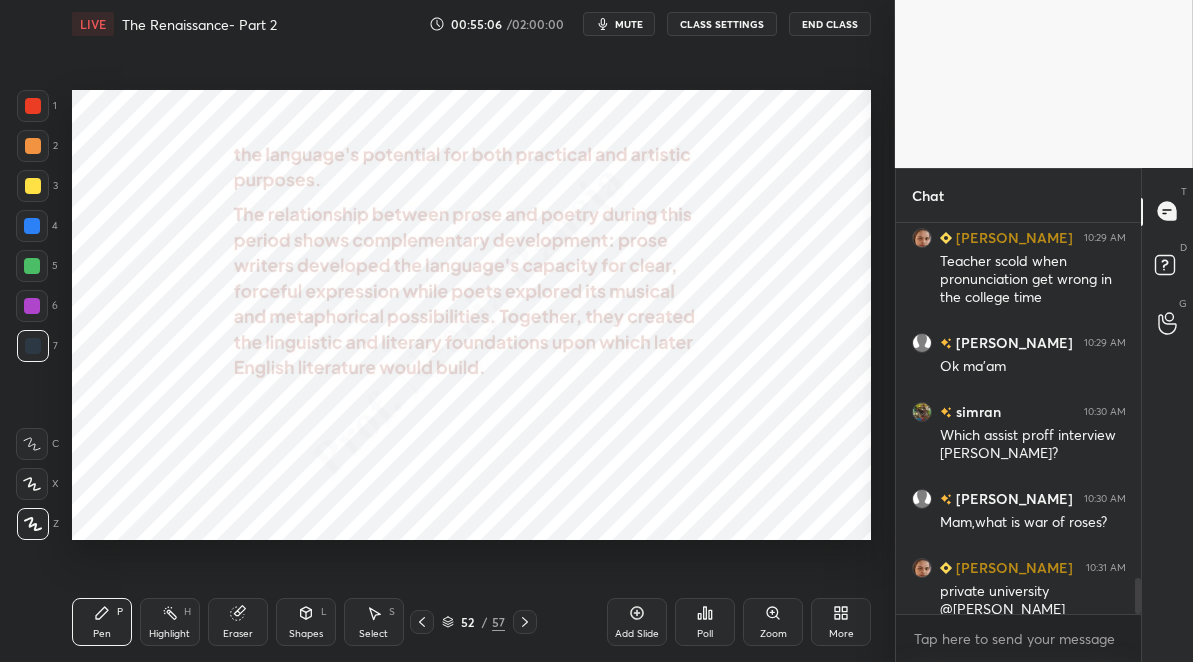 click 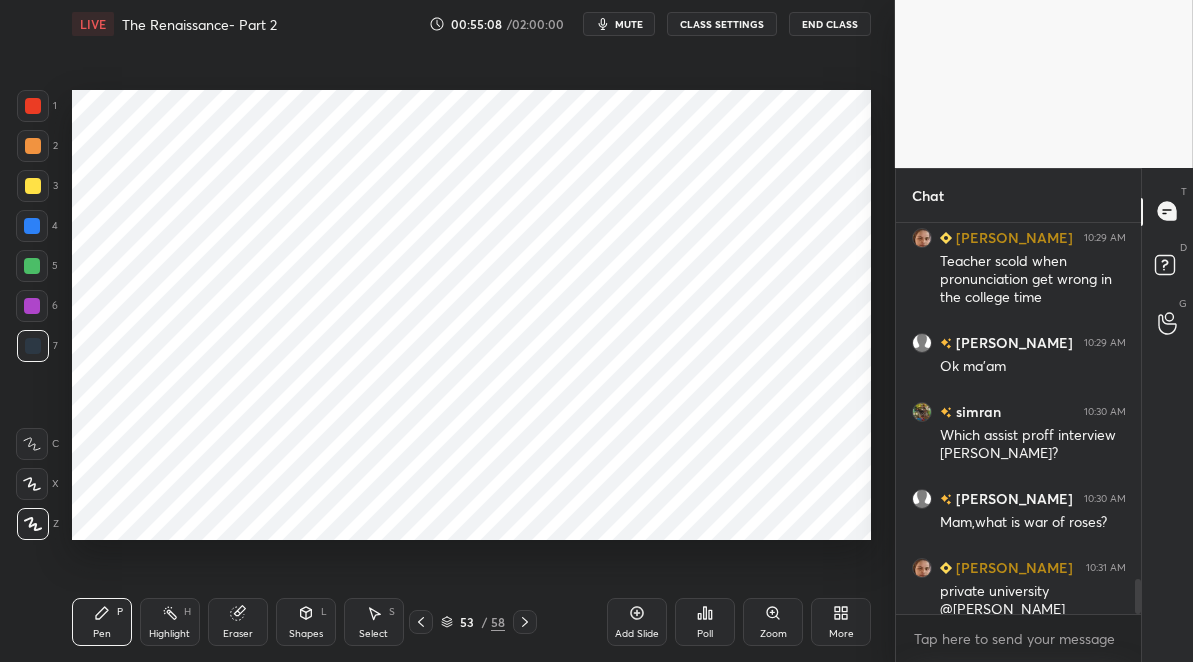 scroll, scrollTop: 3983, scrollLeft: 0, axis: vertical 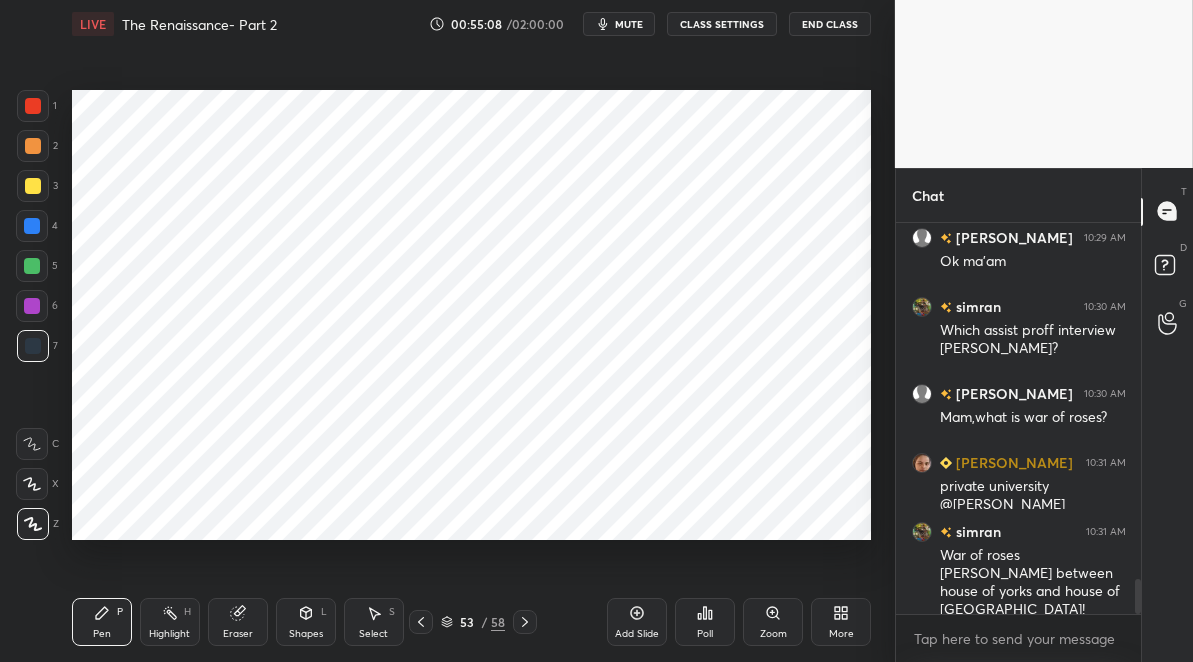 click on "More" at bounding box center [841, 634] 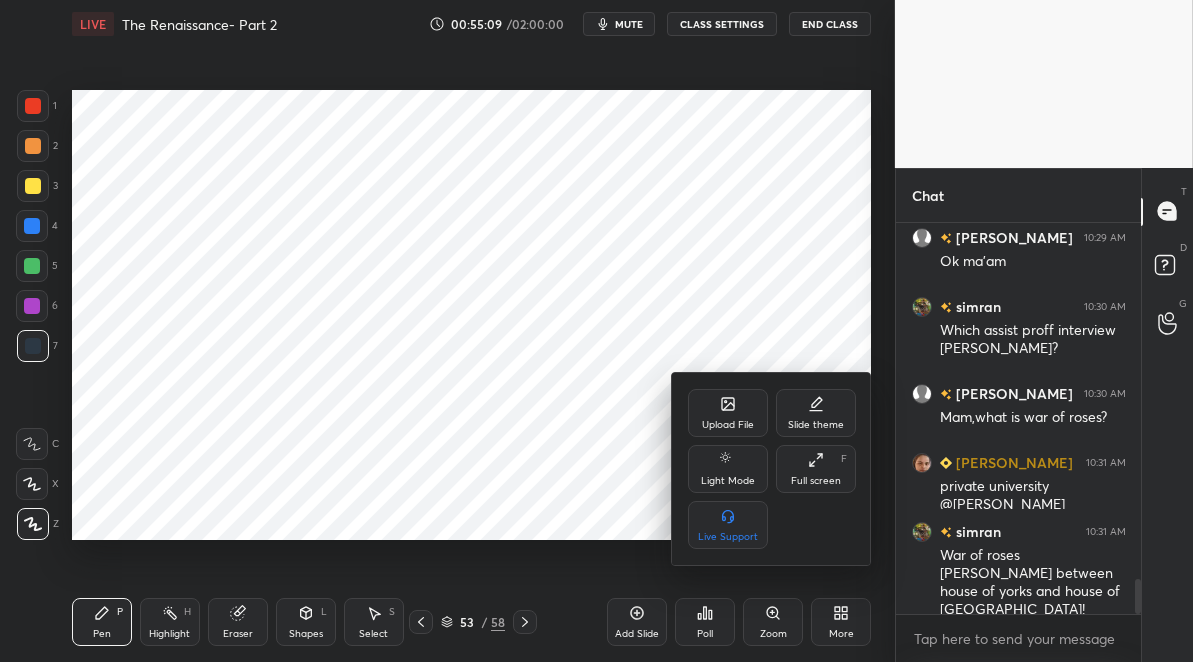 click on "Upload File" at bounding box center [728, 425] 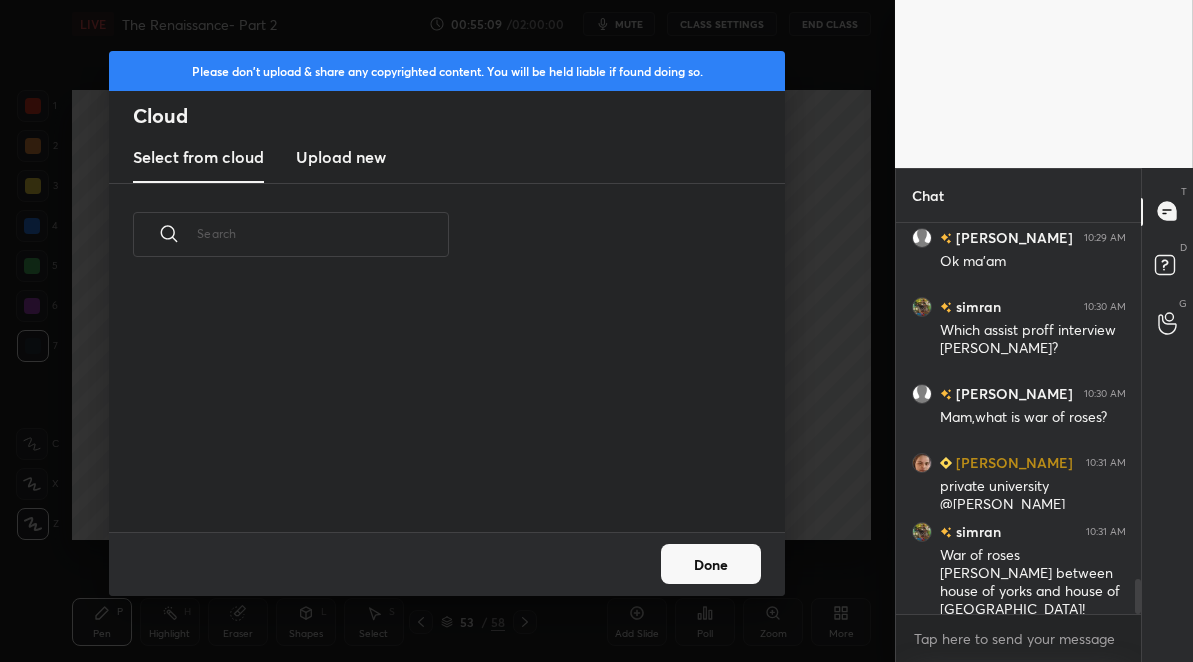 scroll, scrollTop: 6, scrollLeft: 11, axis: both 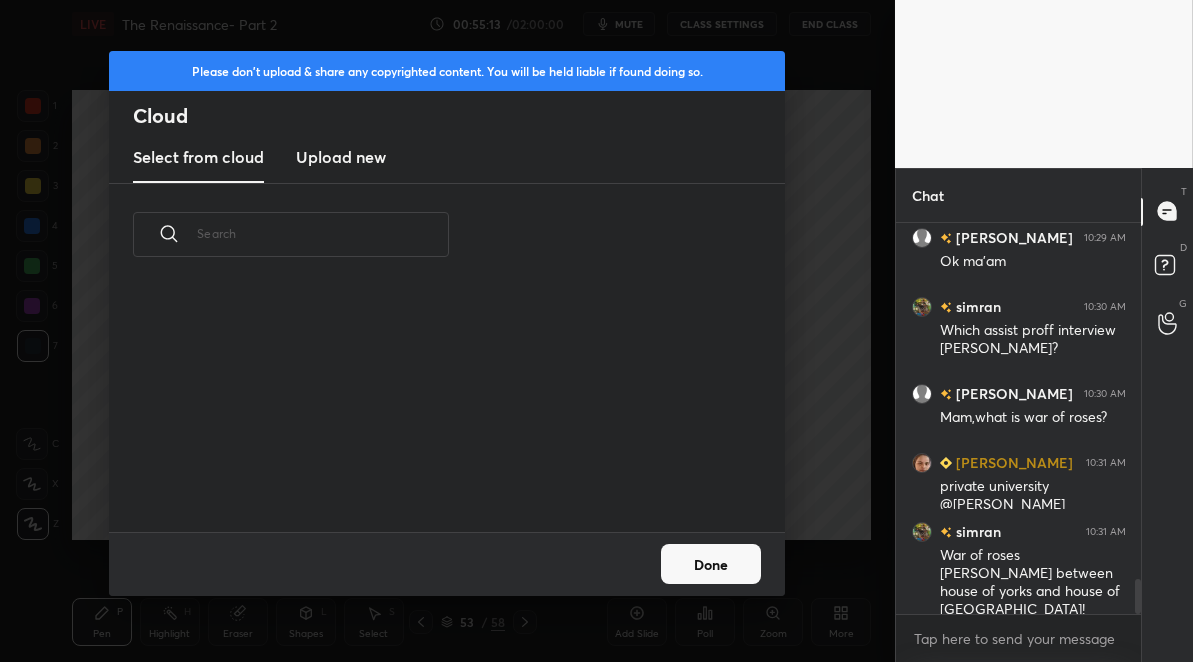 click on "Upload new" at bounding box center (341, 157) 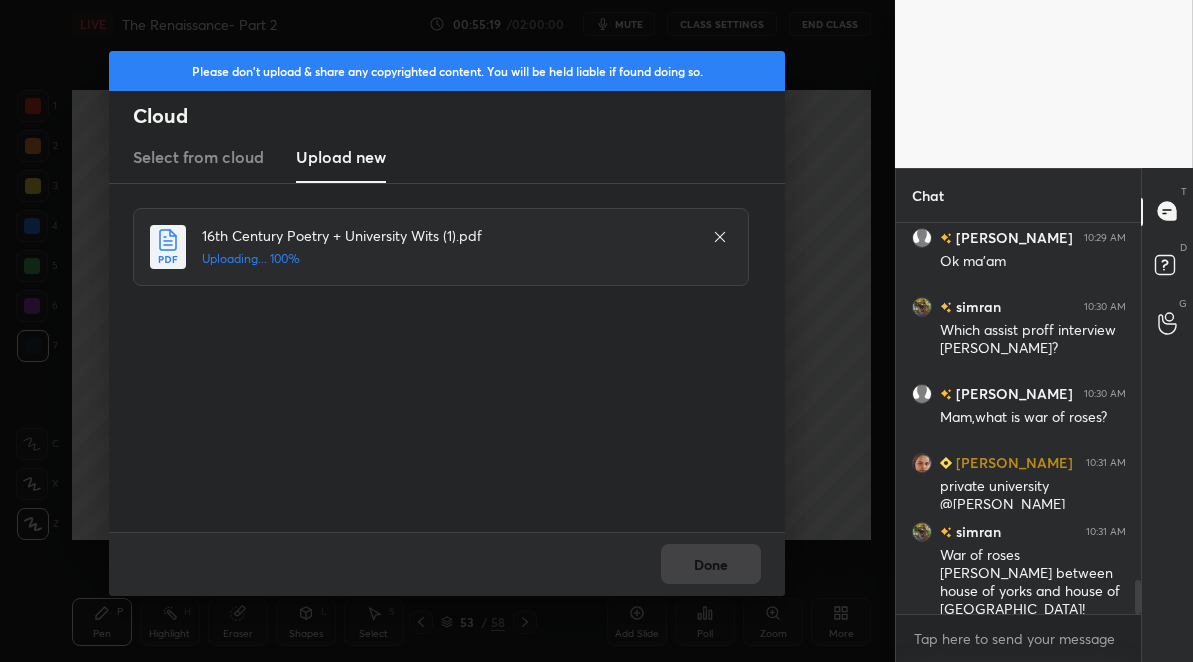 scroll, scrollTop: 4088, scrollLeft: 0, axis: vertical 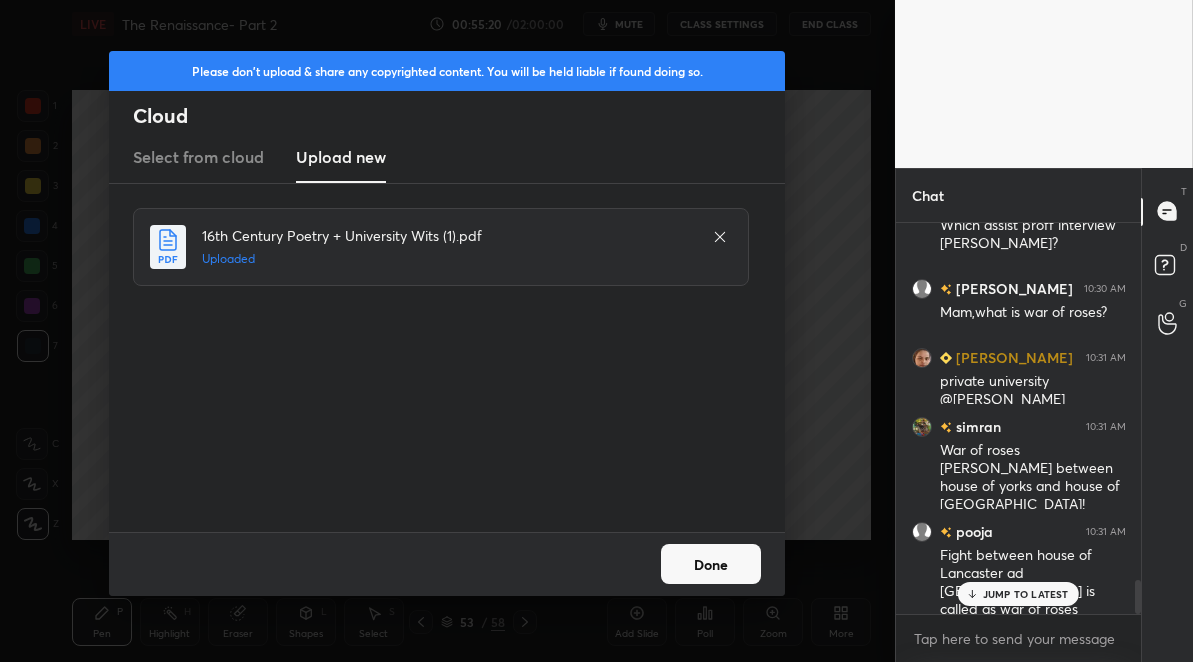 click on "Done" at bounding box center (711, 564) 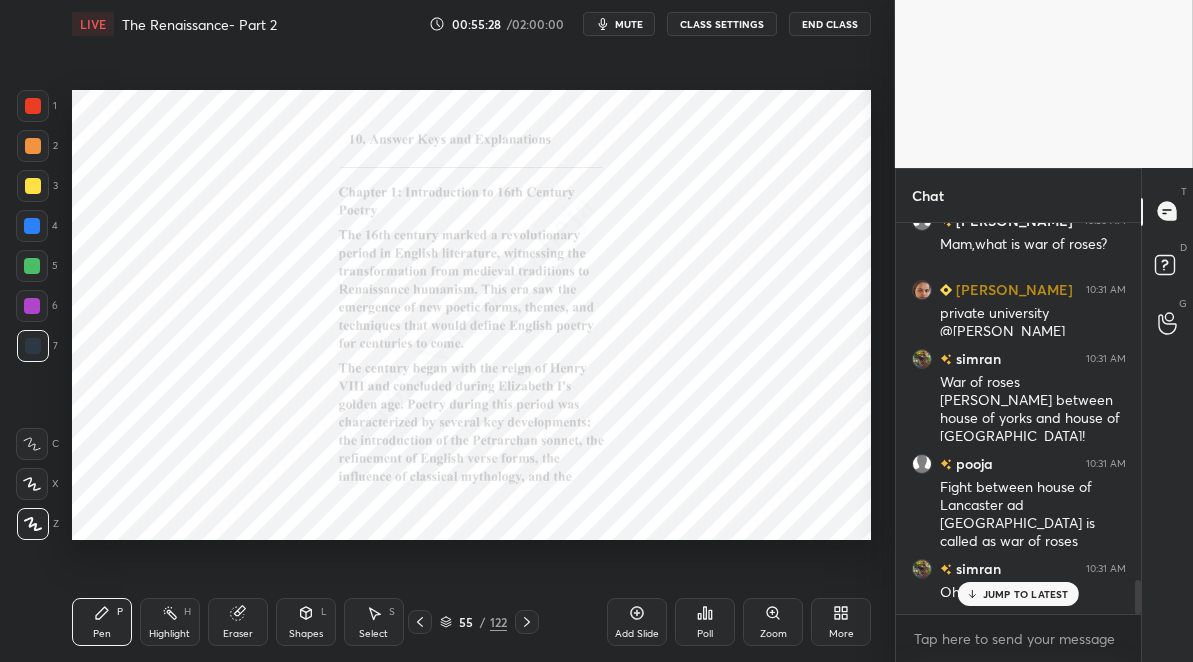 click 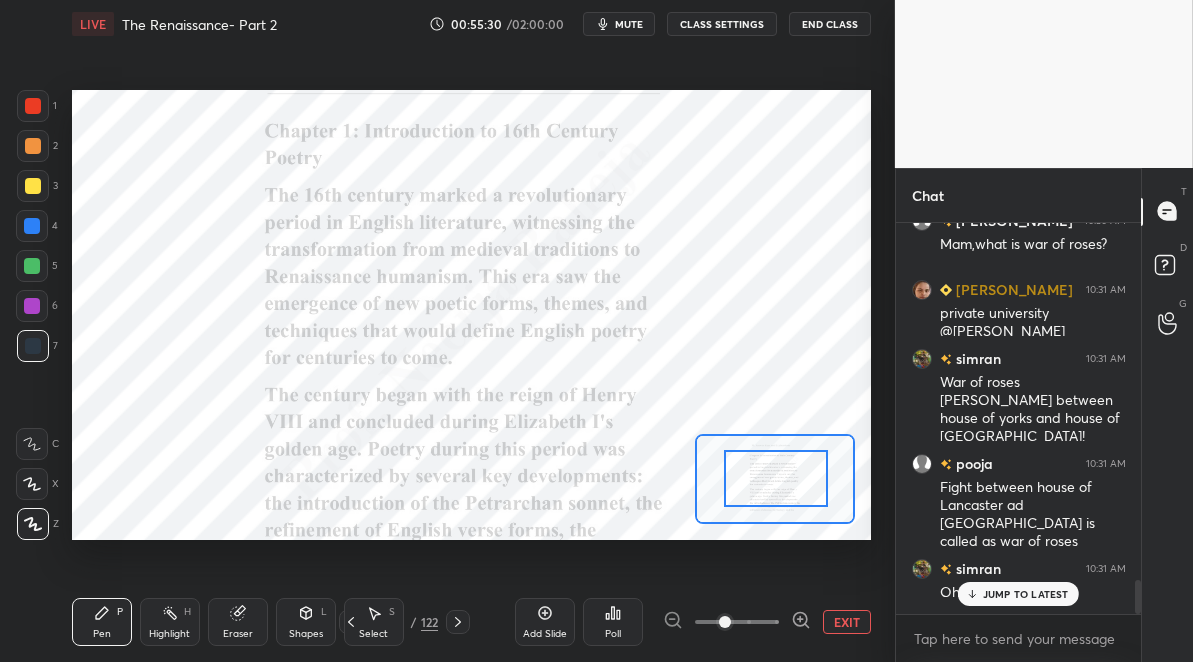 drag, startPoint x: 784, startPoint y: 487, endPoint x: 796, endPoint y: 488, distance: 12.0415945 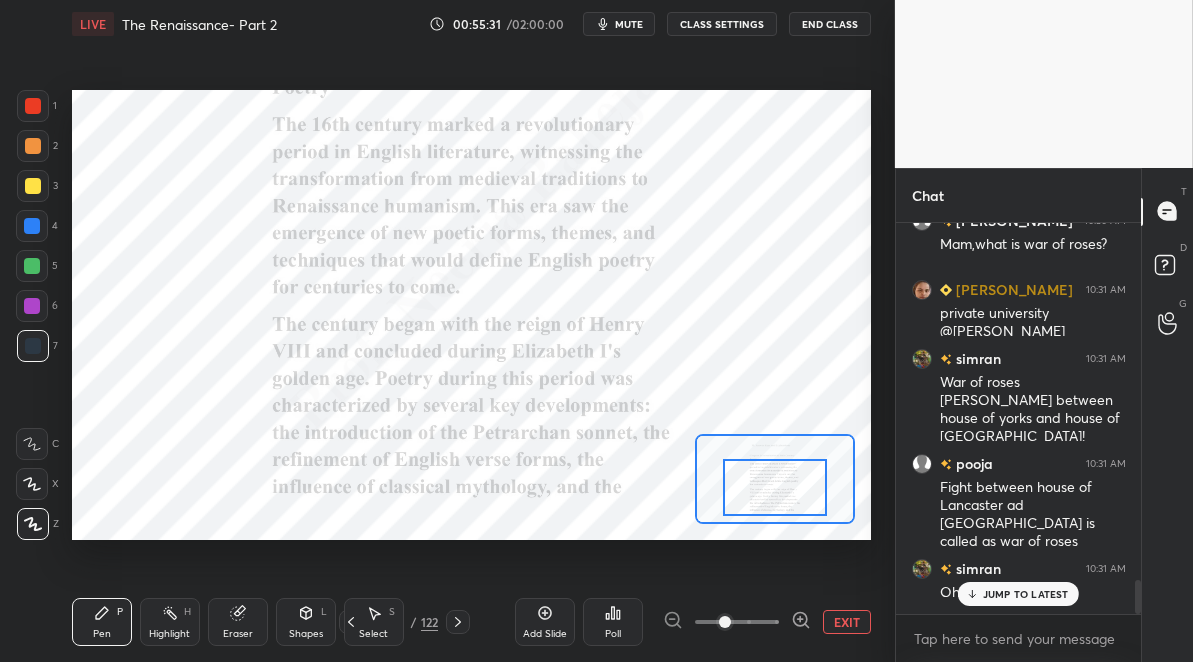 drag, startPoint x: 795, startPoint y: 488, endPoint x: 820, endPoint y: 492, distance: 25.317978 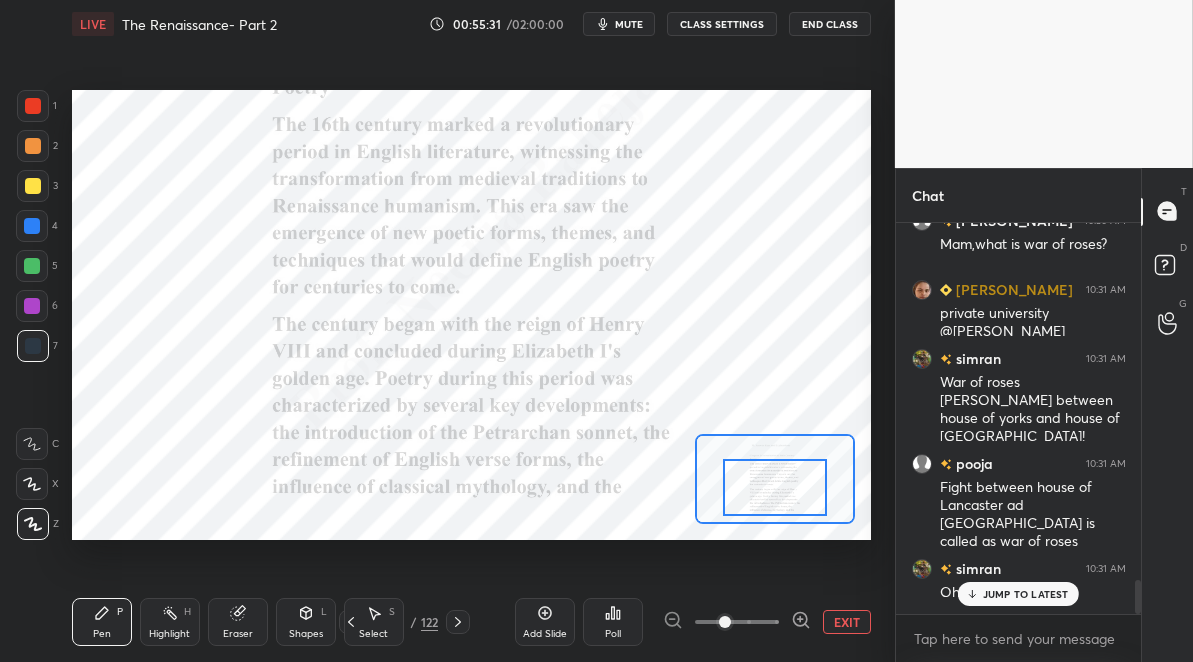 click at bounding box center [775, 487] 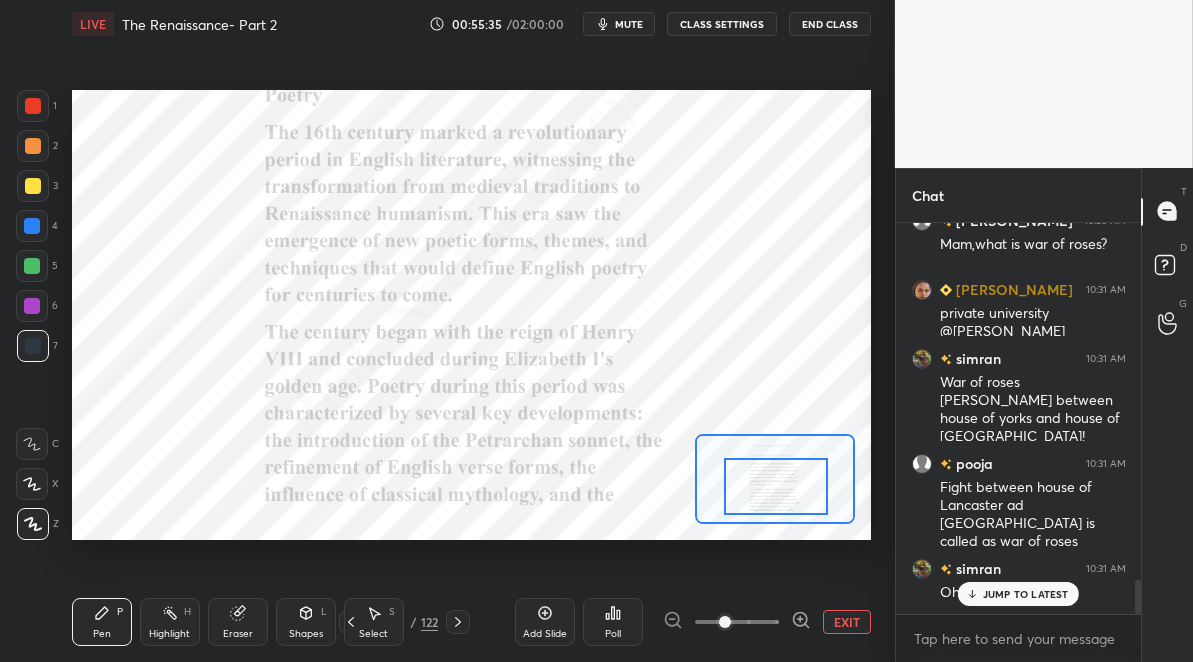 click at bounding box center [32, 306] 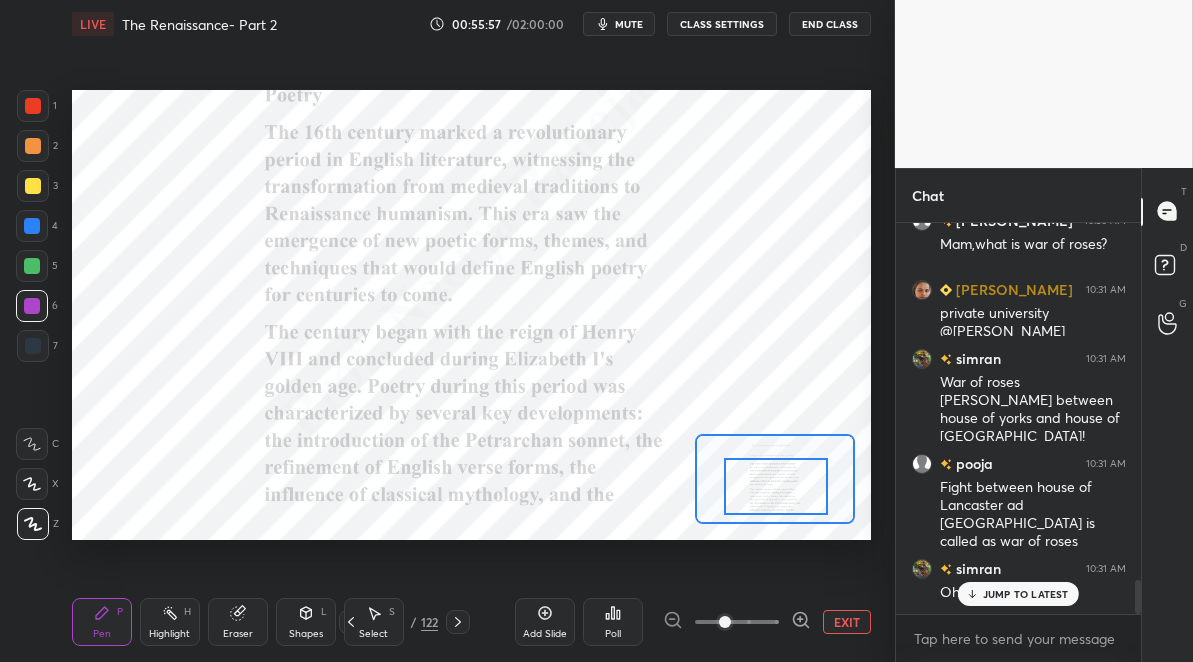 drag, startPoint x: 462, startPoint y: 618, endPoint x: 473, endPoint y: 606, distance: 16.27882 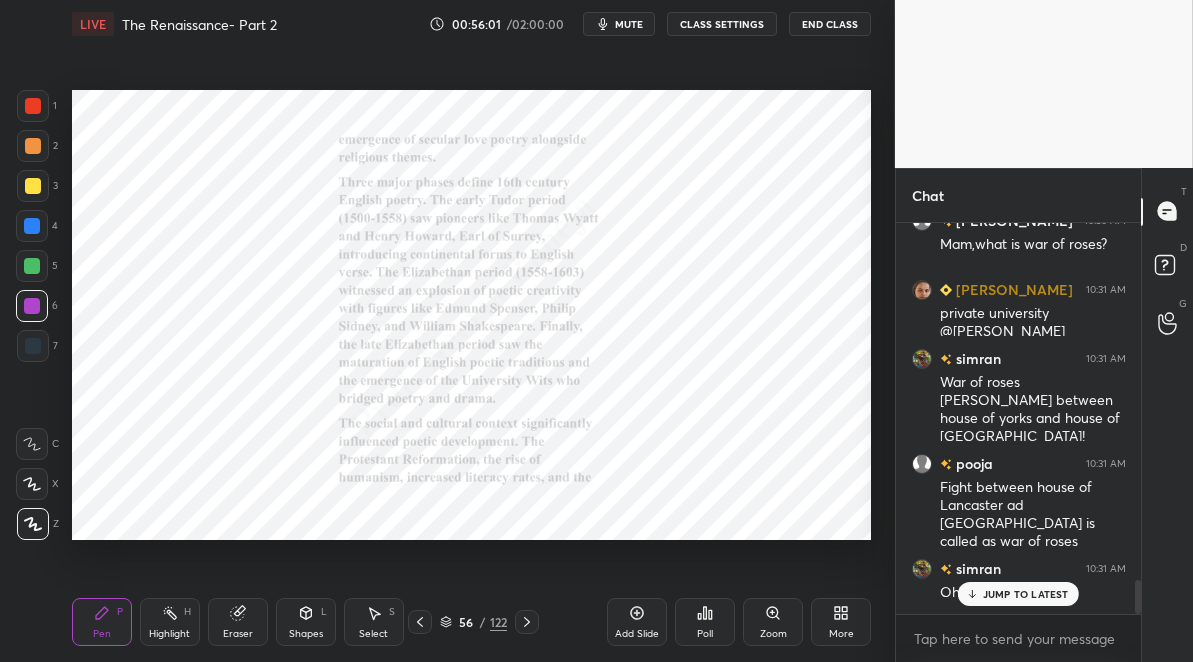click 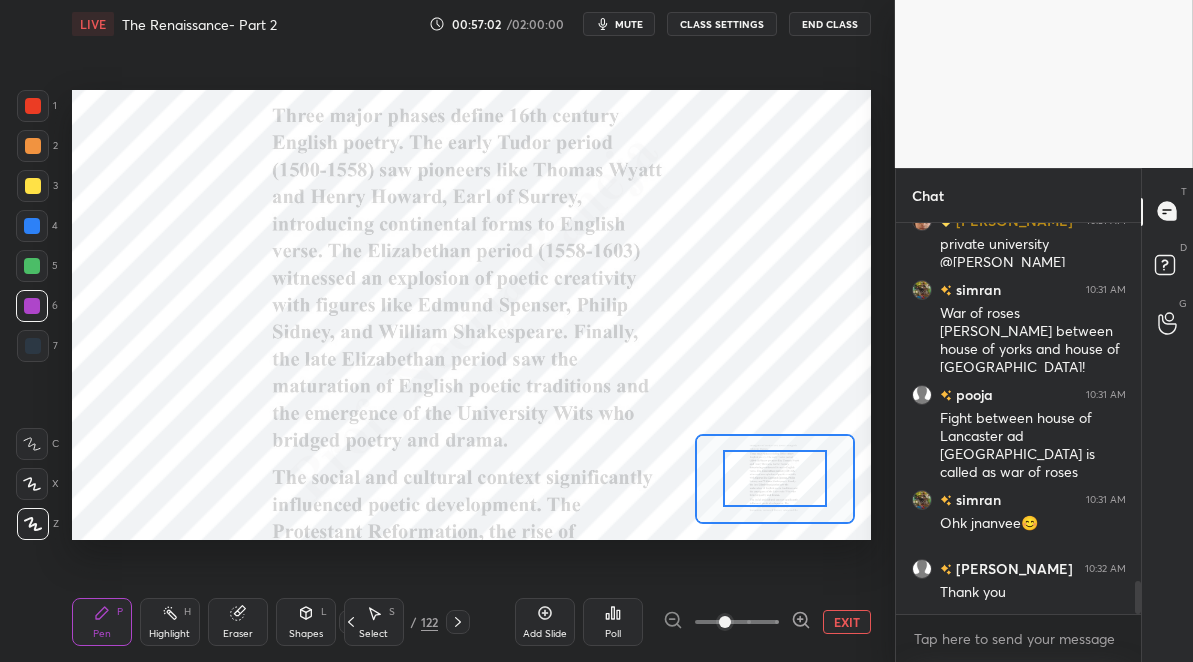 scroll, scrollTop: 4274, scrollLeft: 0, axis: vertical 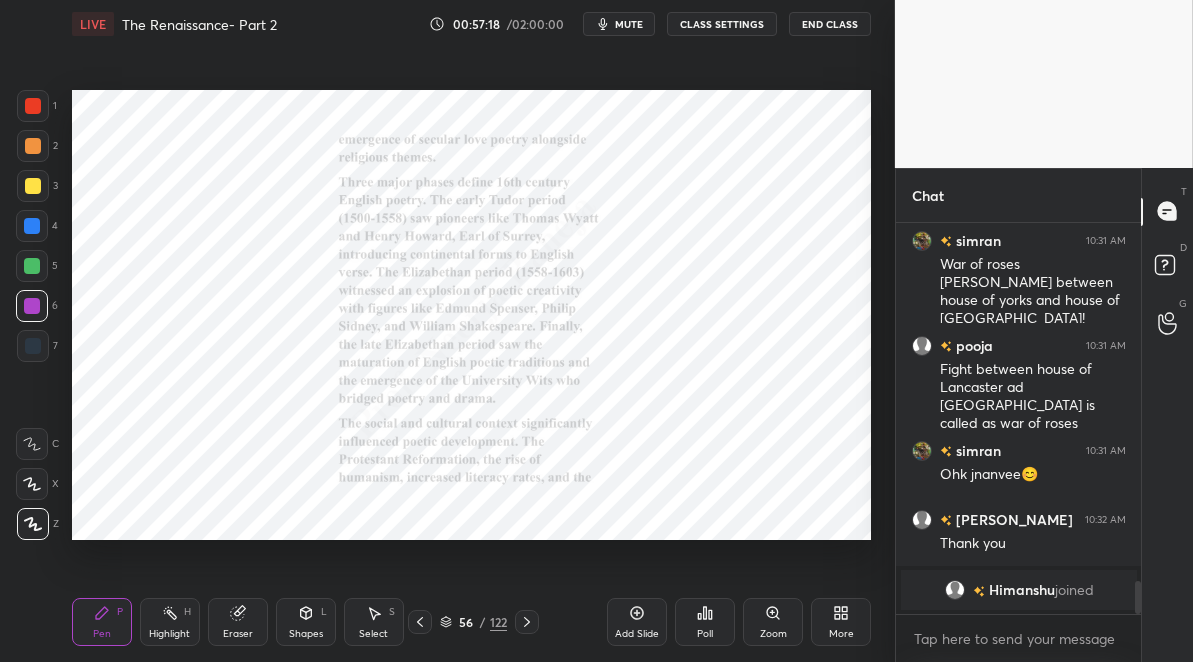 drag, startPoint x: 527, startPoint y: 619, endPoint x: 530, endPoint y: 609, distance: 10.440307 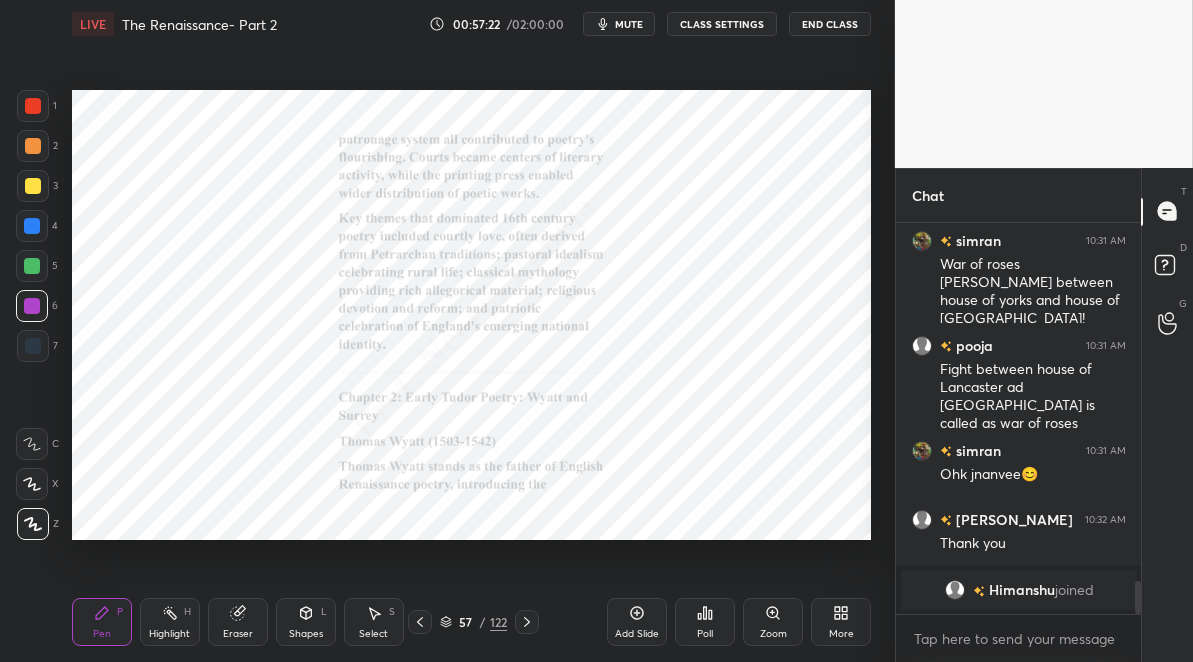 click 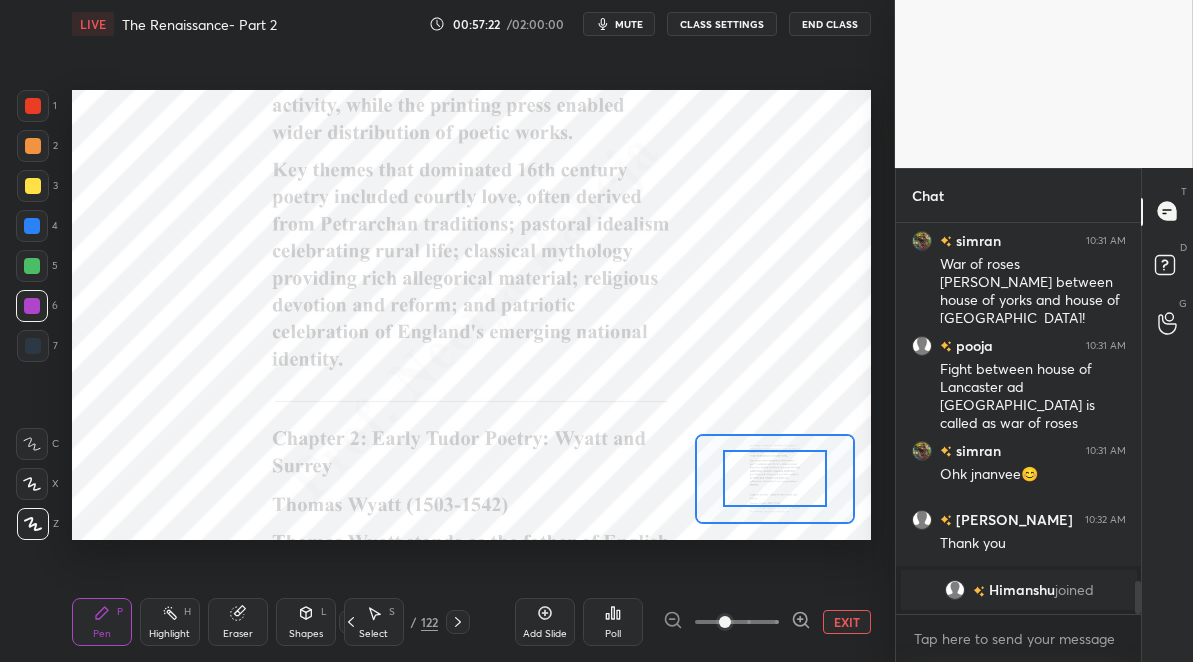 click at bounding box center (737, 622) 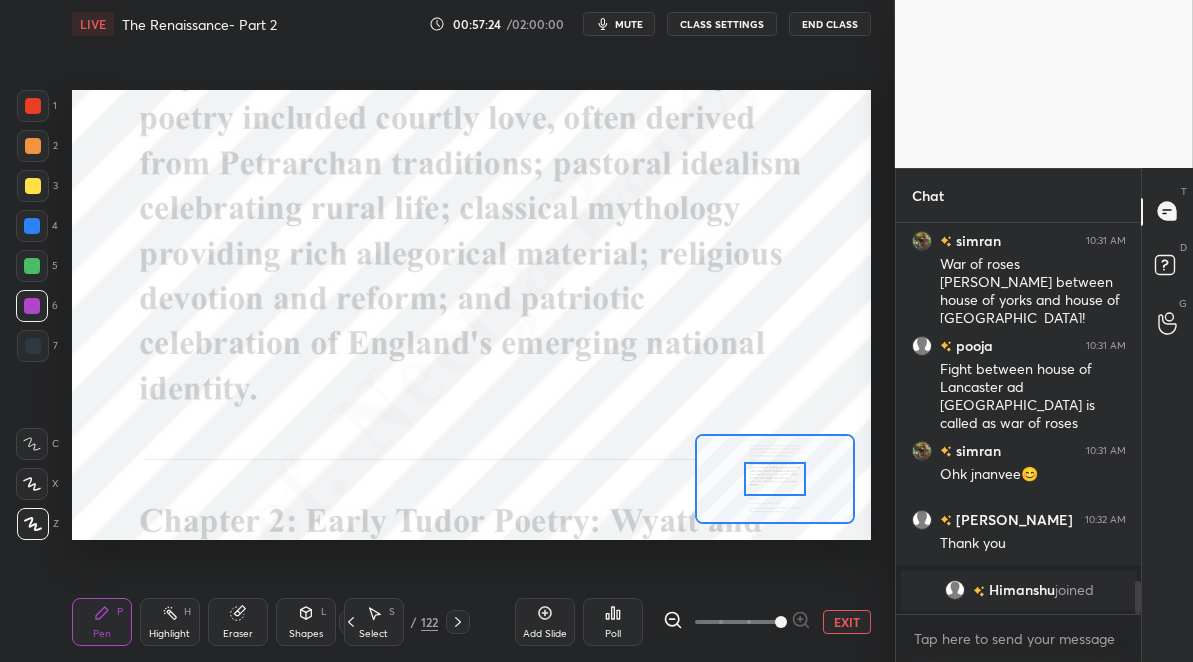 drag, startPoint x: 673, startPoint y: 618, endPoint x: 685, endPoint y: 609, distance: 15 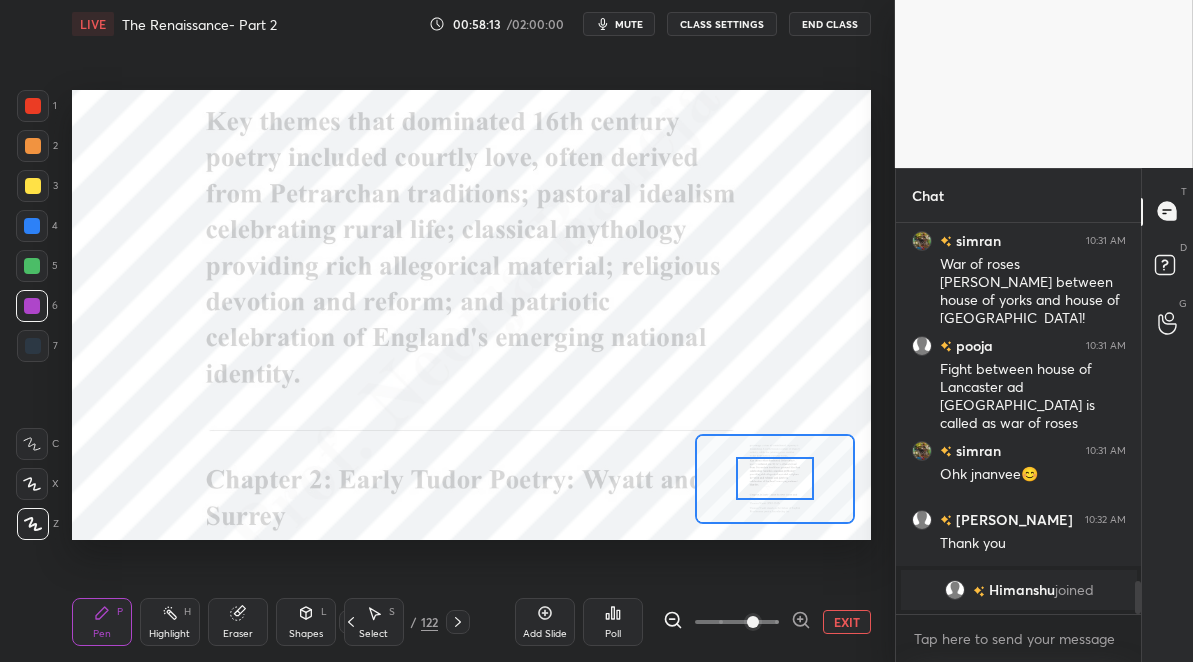 click on "EXIT" at bounding box center [847, 622] 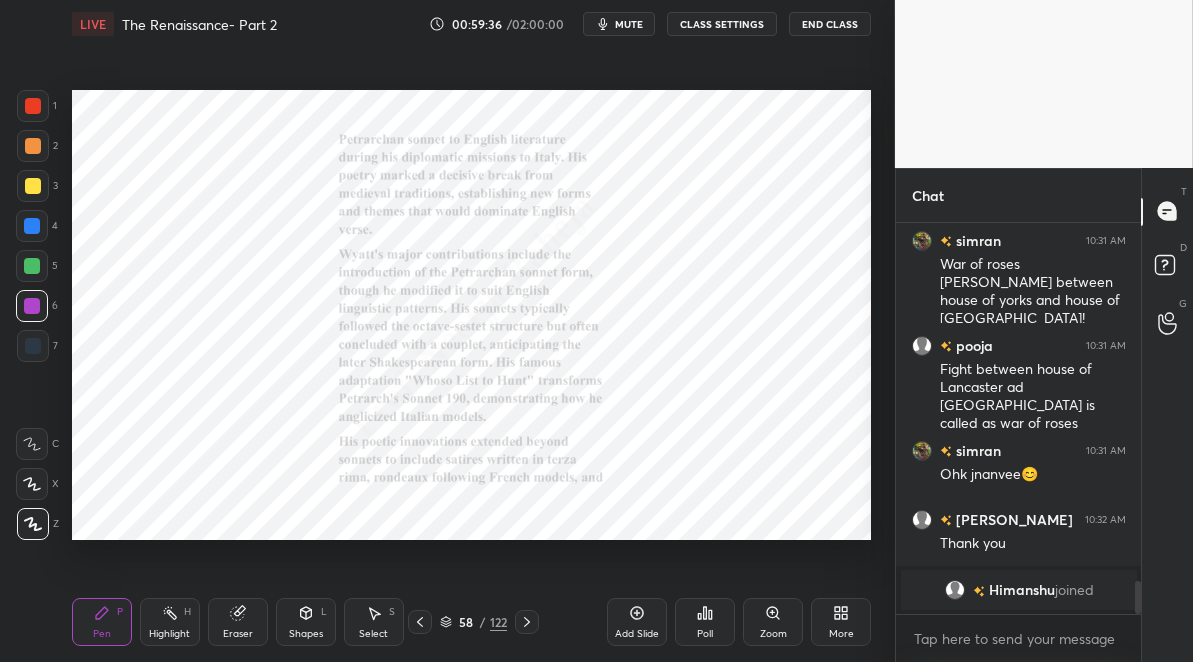 drag, startPoint x: 768, startPoint y: 612, endPoint x: 769, endPoint y: 600, distance: 12.0415945 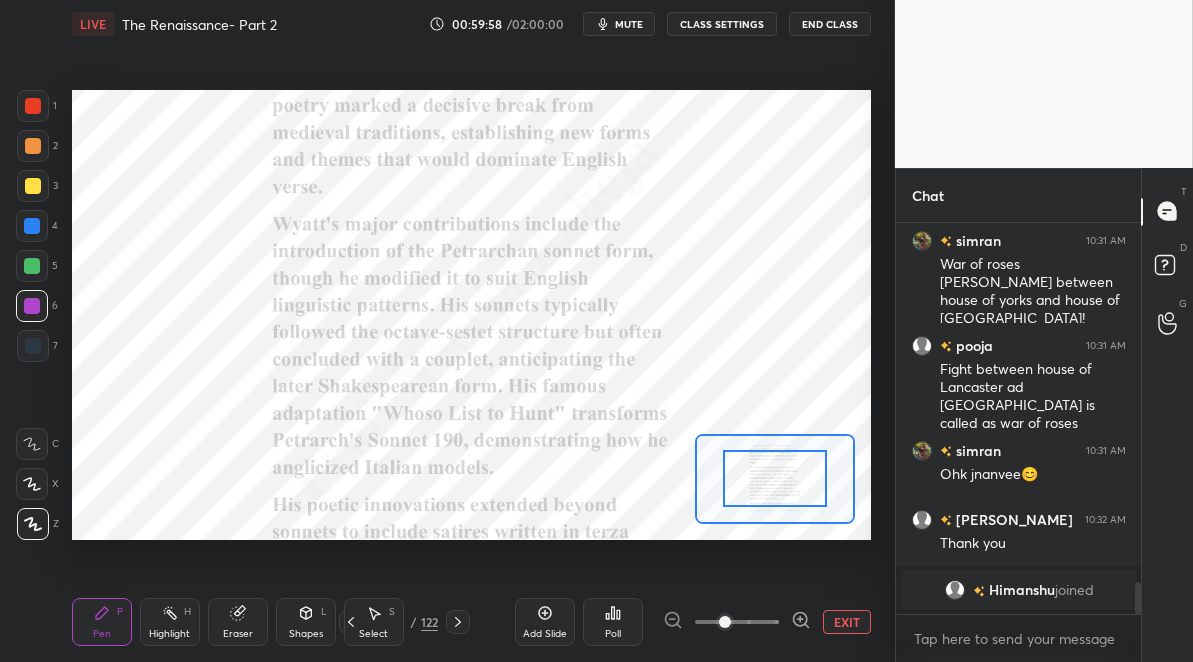 scroll, scrollTop: 4343, scrollLeft: 0, axis: vertical 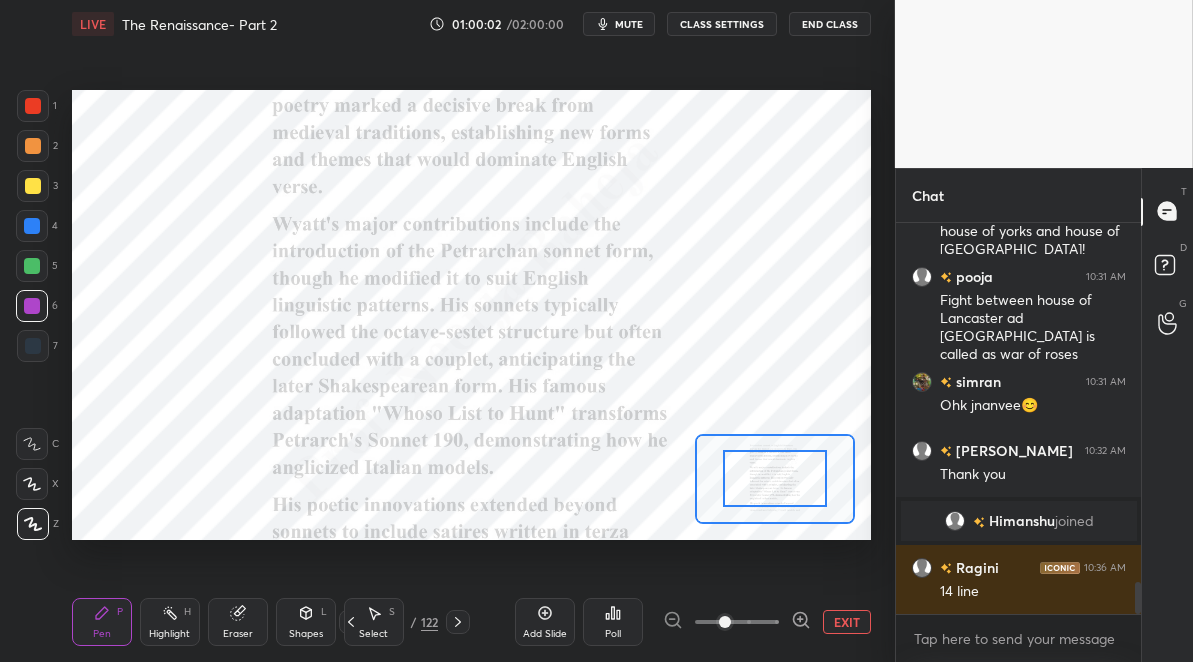 click at bounding box center (32, 266) 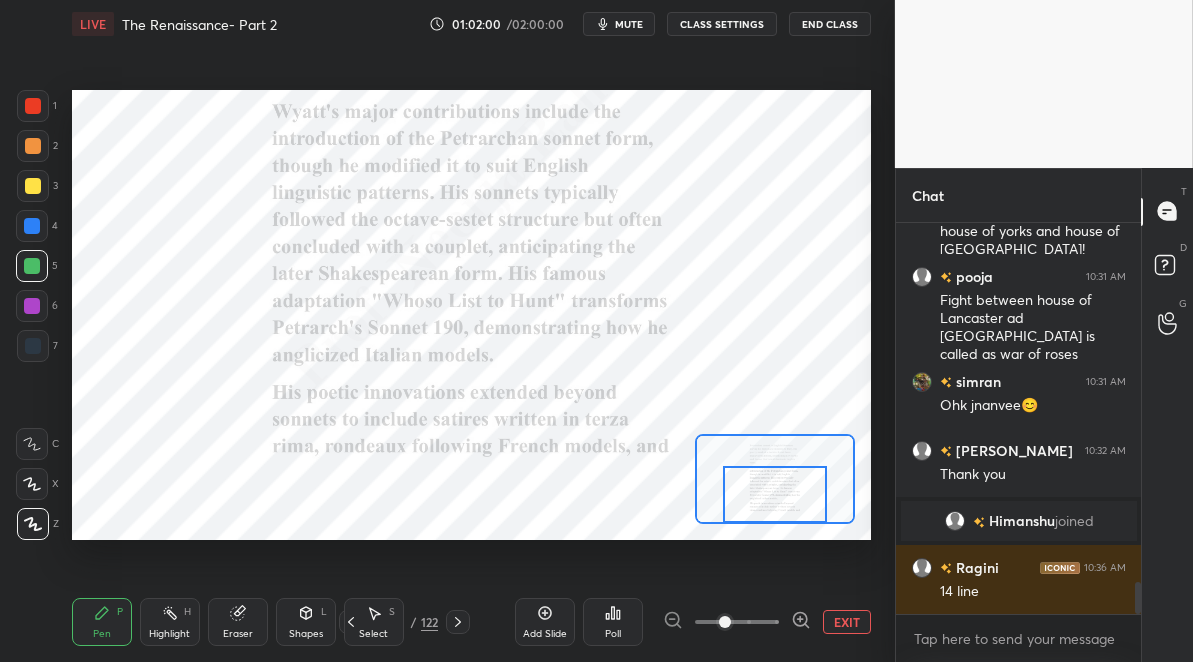 drag, startPoint x: 772, startPoint y: 485, endPoint x: 772, endPoint y: 502, distance: 17 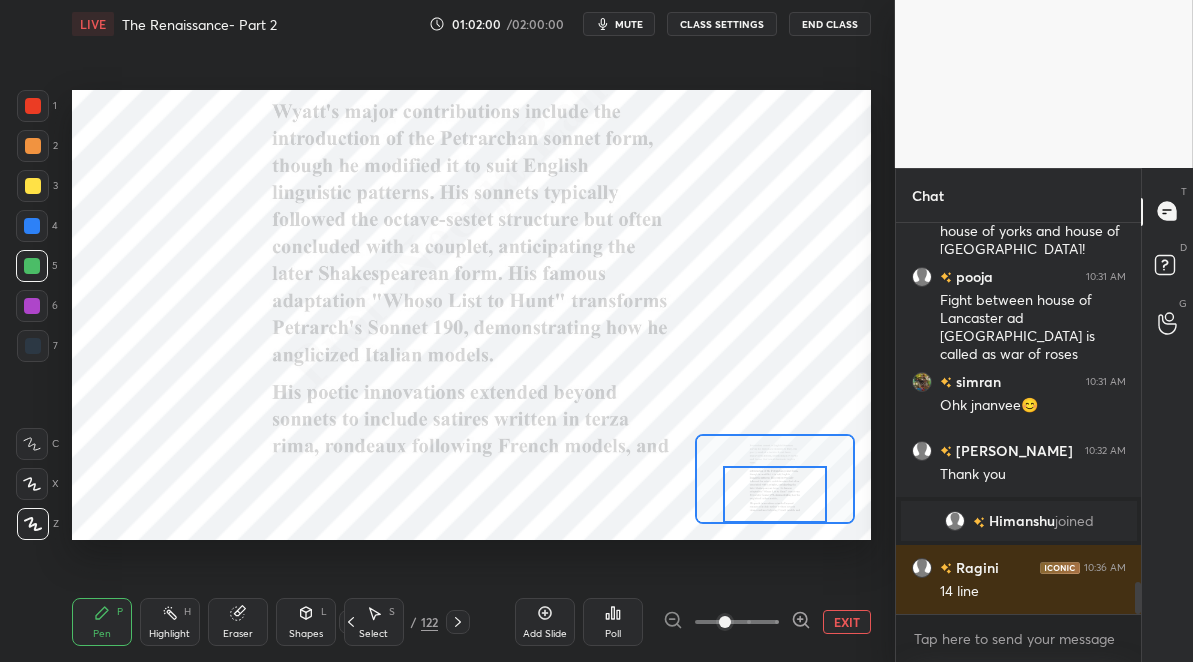 click at bounding box center [775, 494] 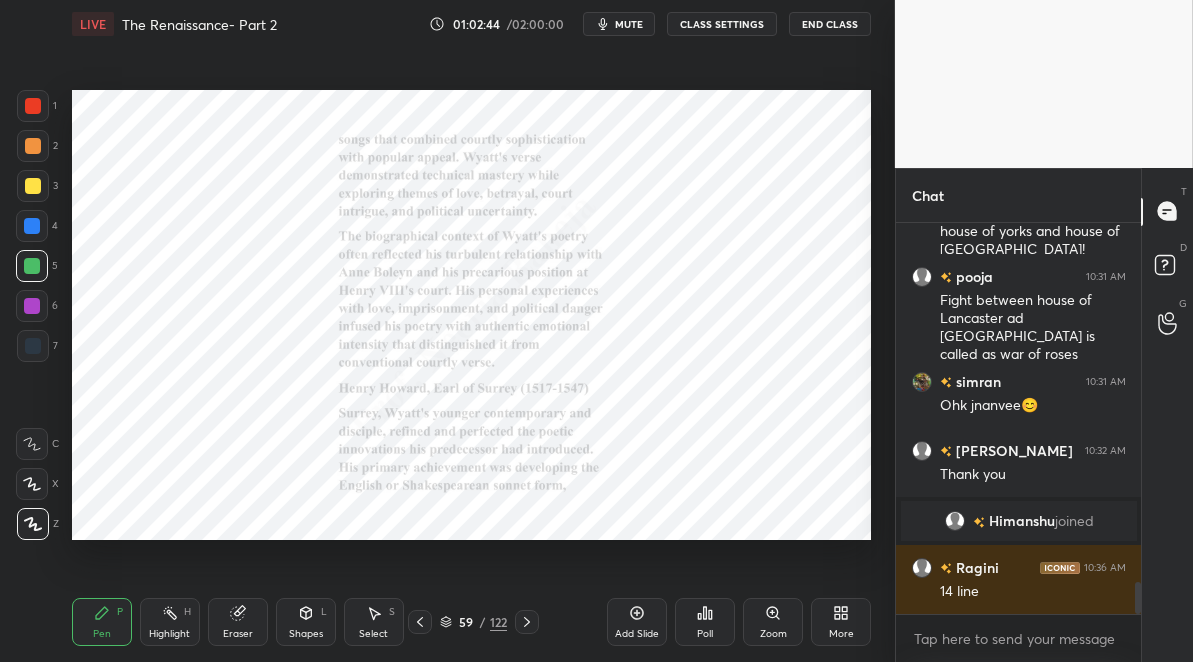 click 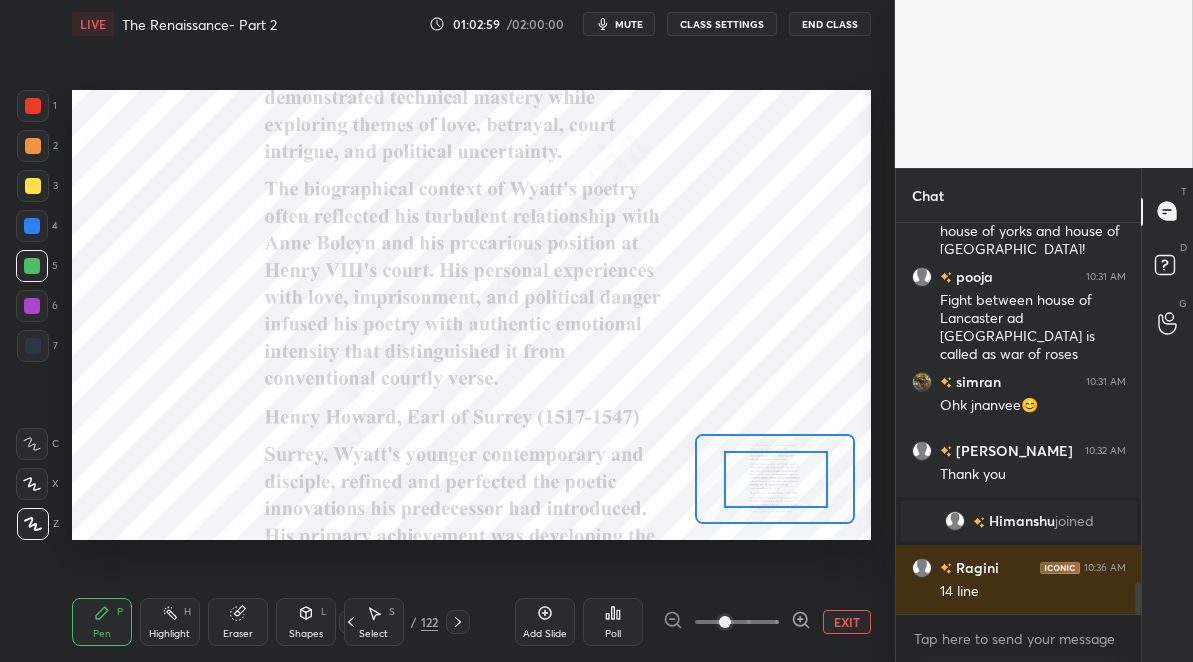 drag, startPoint x: 772, startPoint y: 479, endPoint x: 769, endPoint y: 489, distance: 10.440307 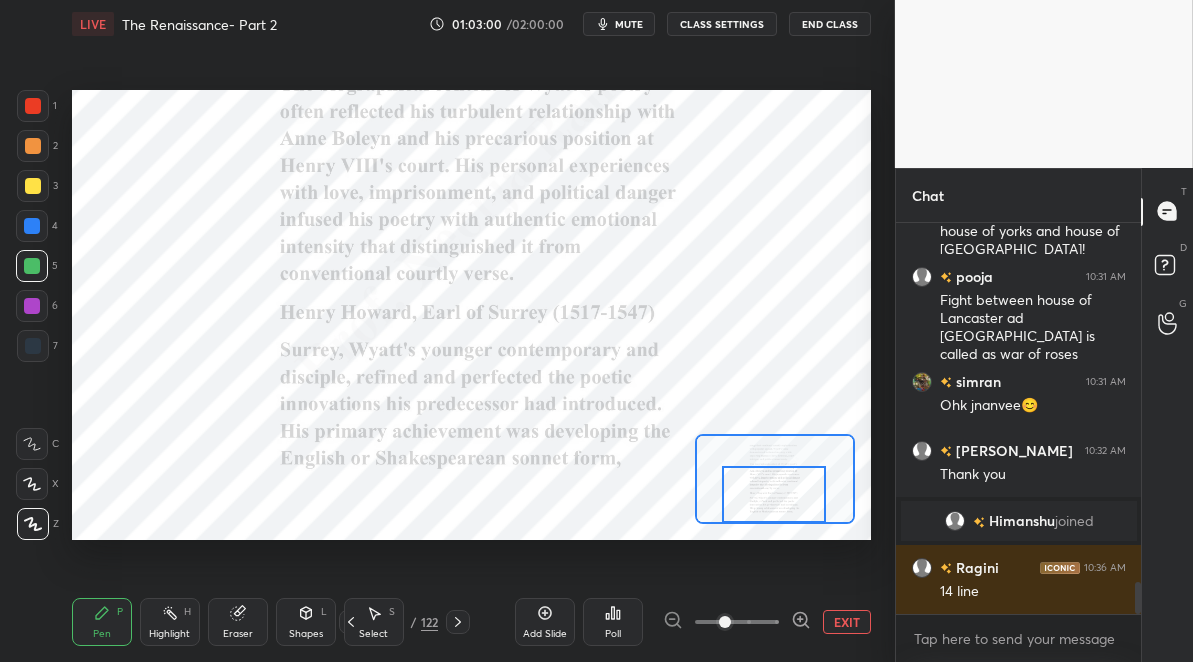 click at bounding box center (774, 494) 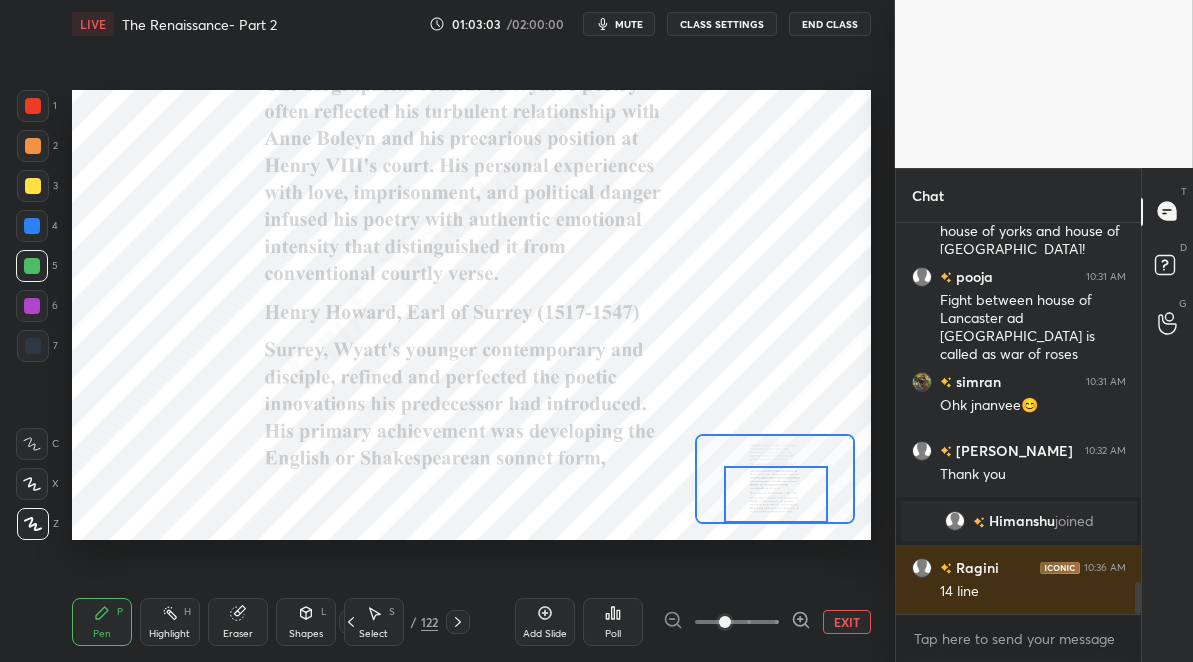 click at bounding box center (32, 226) 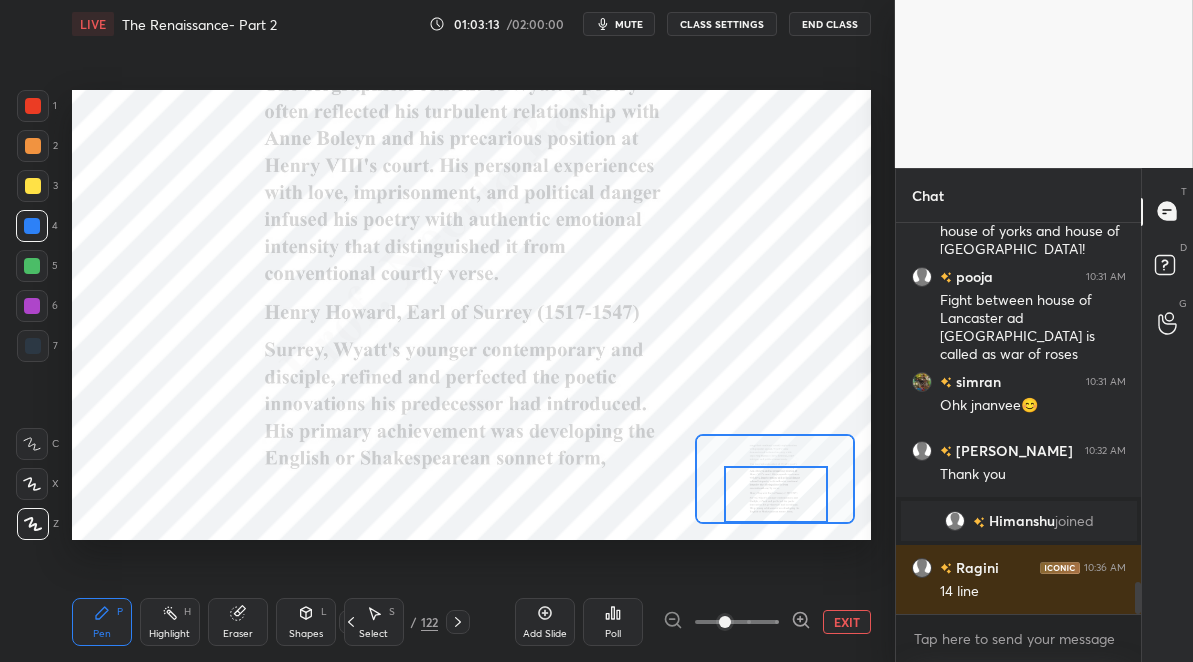 drag, startPoint x: 456, startPoint y: 620, endPoint x: 459, endPoint y: 609, distance: 11.401754 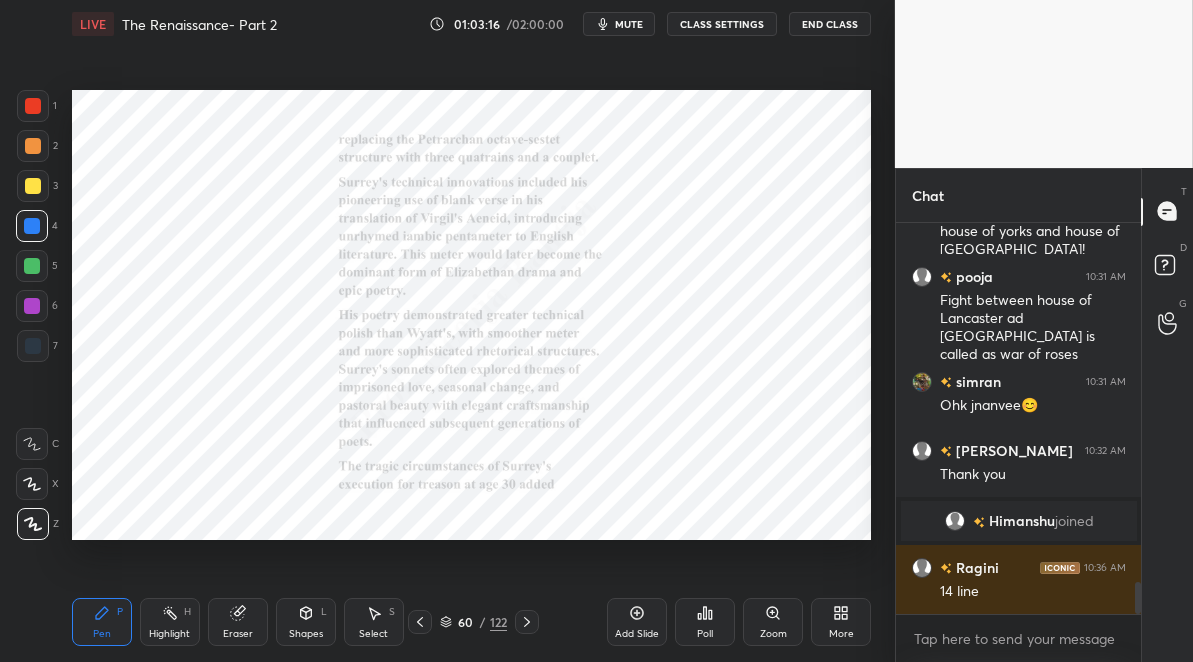 click 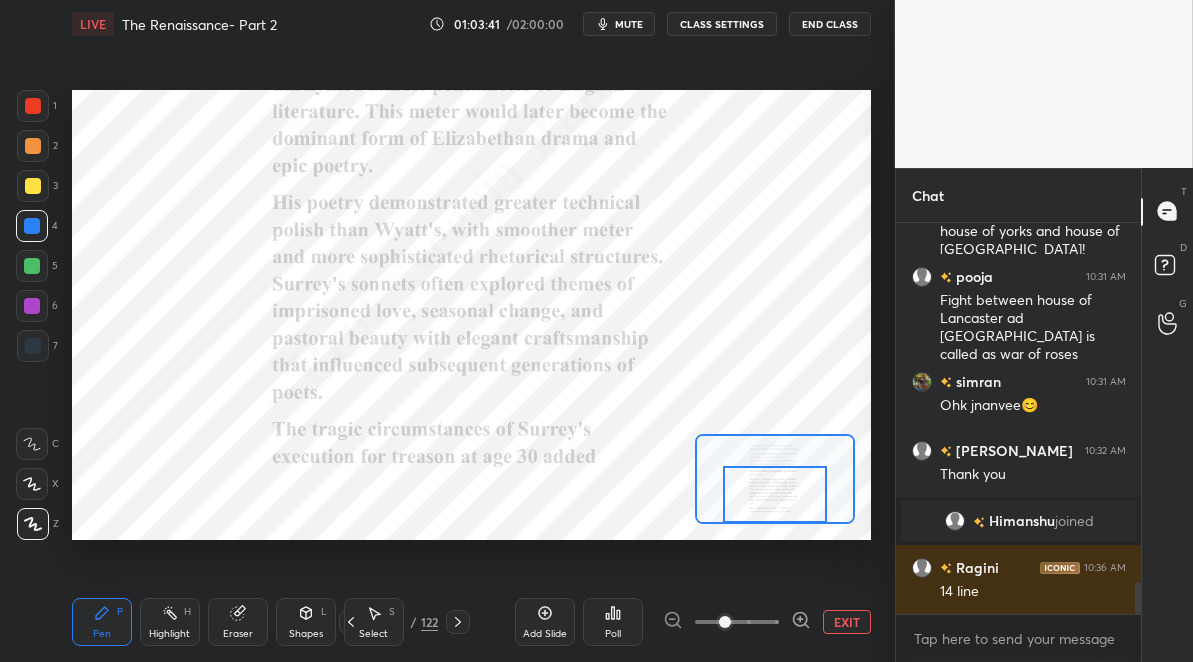 drag, startPoint x: 772, startPoint y: 483, endPoint x: 770, endPoint y: 493, distance: 10.198039 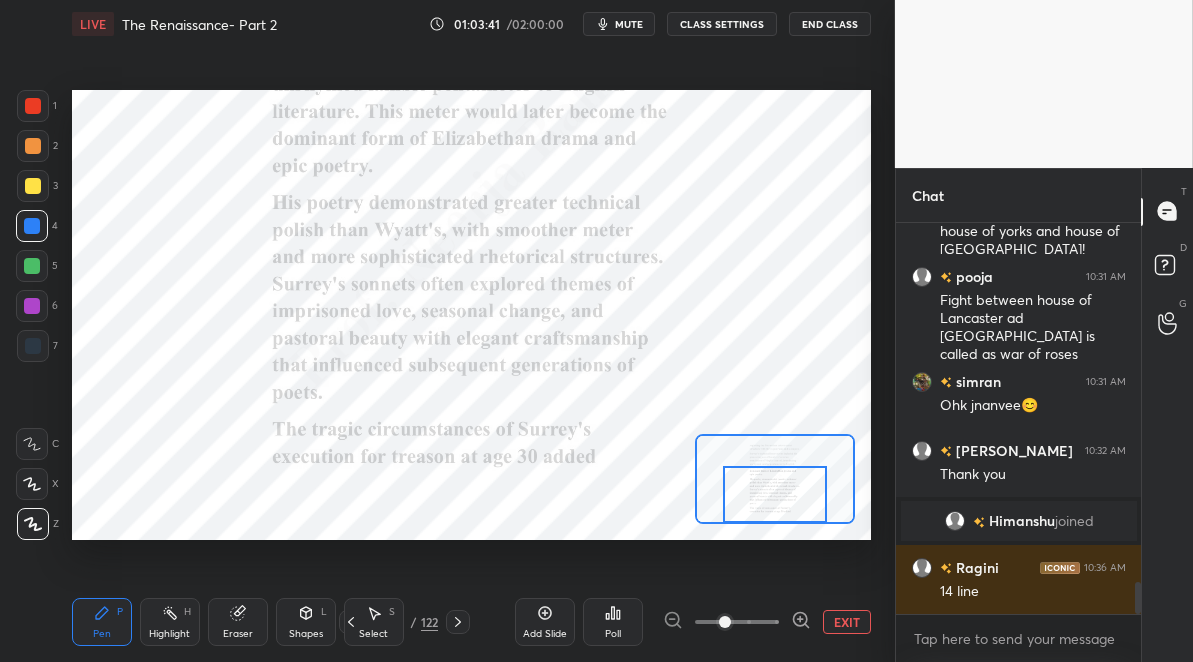click at bounding box center [775, 494] 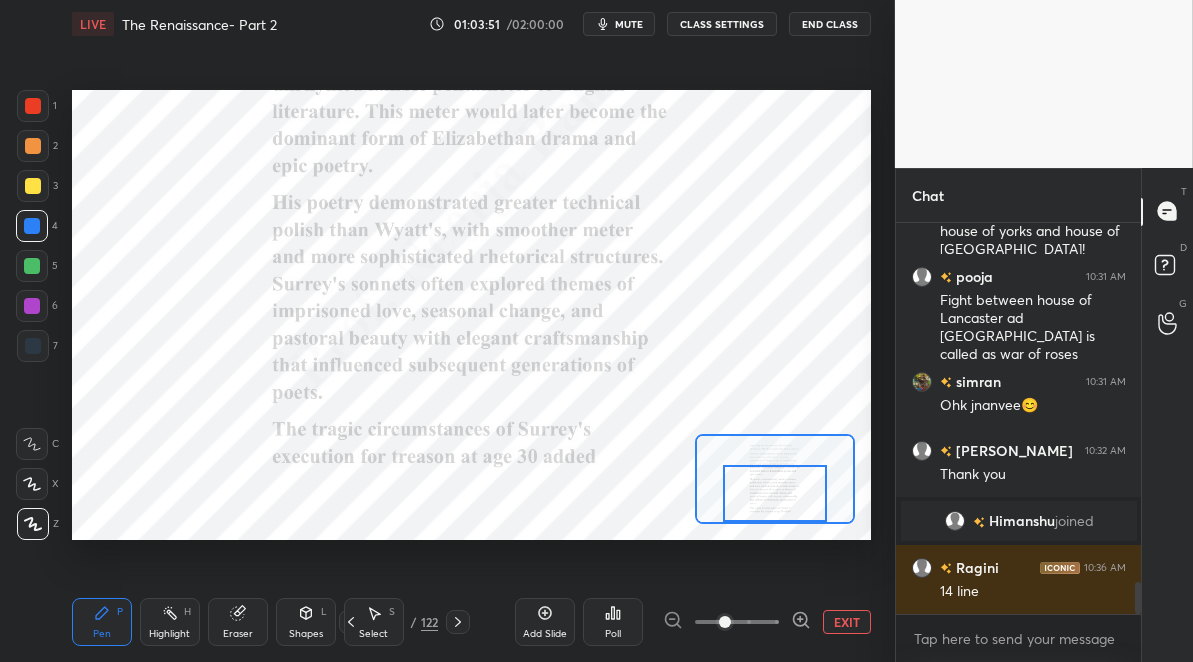 click 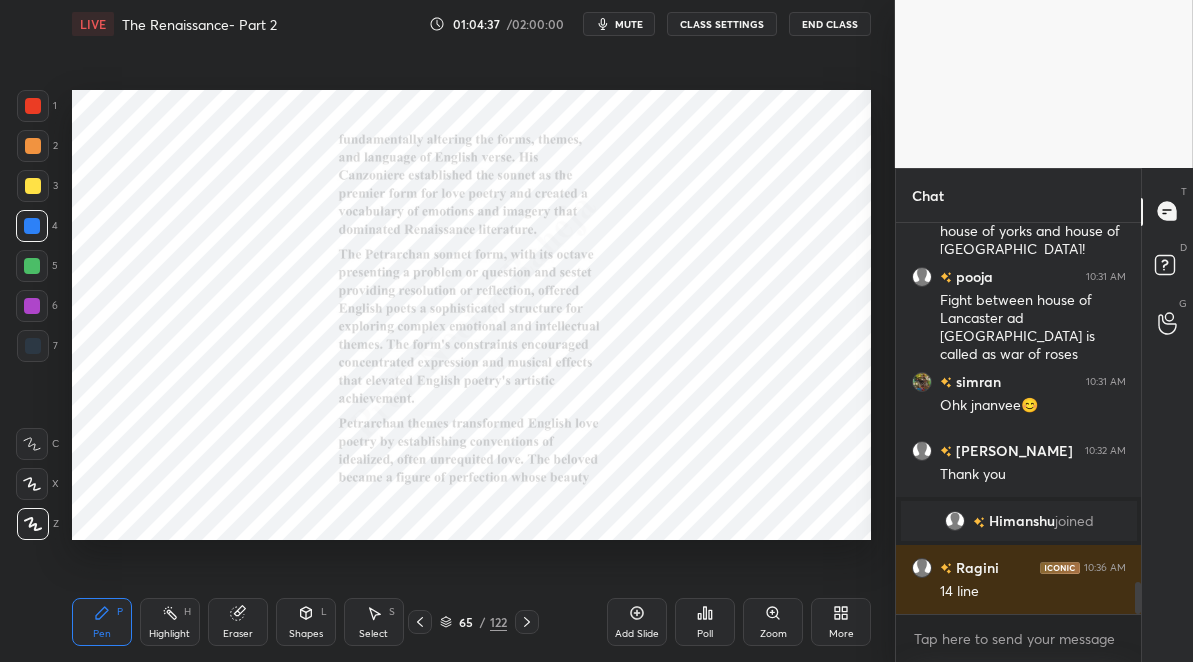 click on "Setting up your live class Poll for   secs No correct answer Start poll" at bounding box center (471, 315) 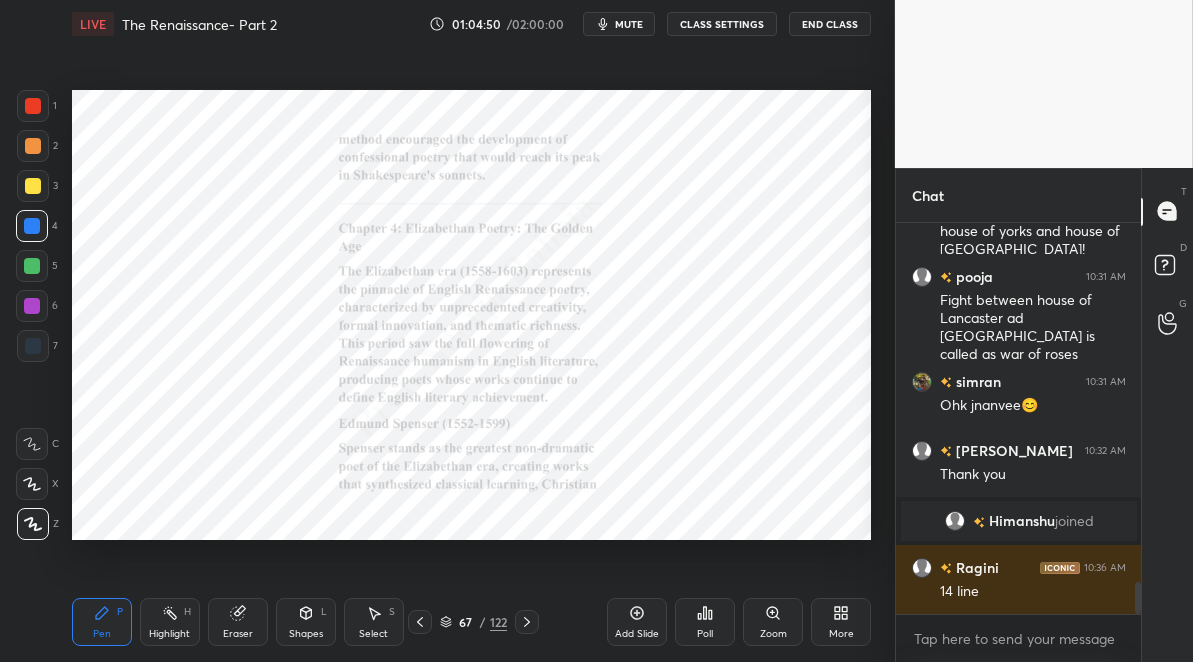 click 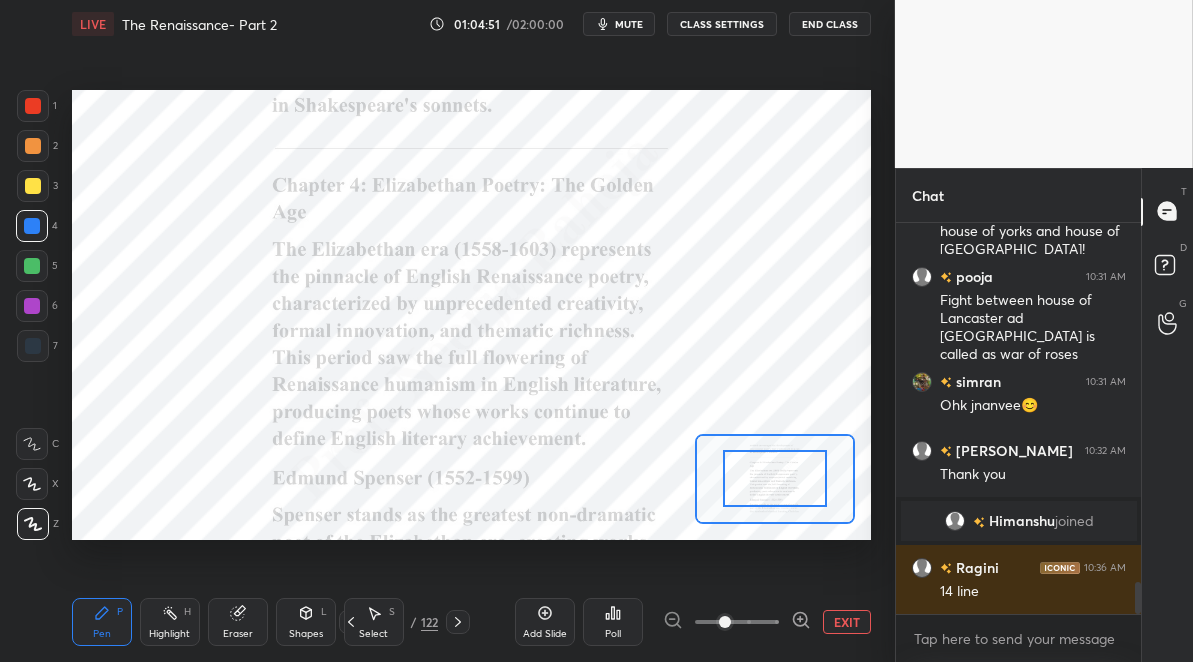 click at bounding box center (737, 622) 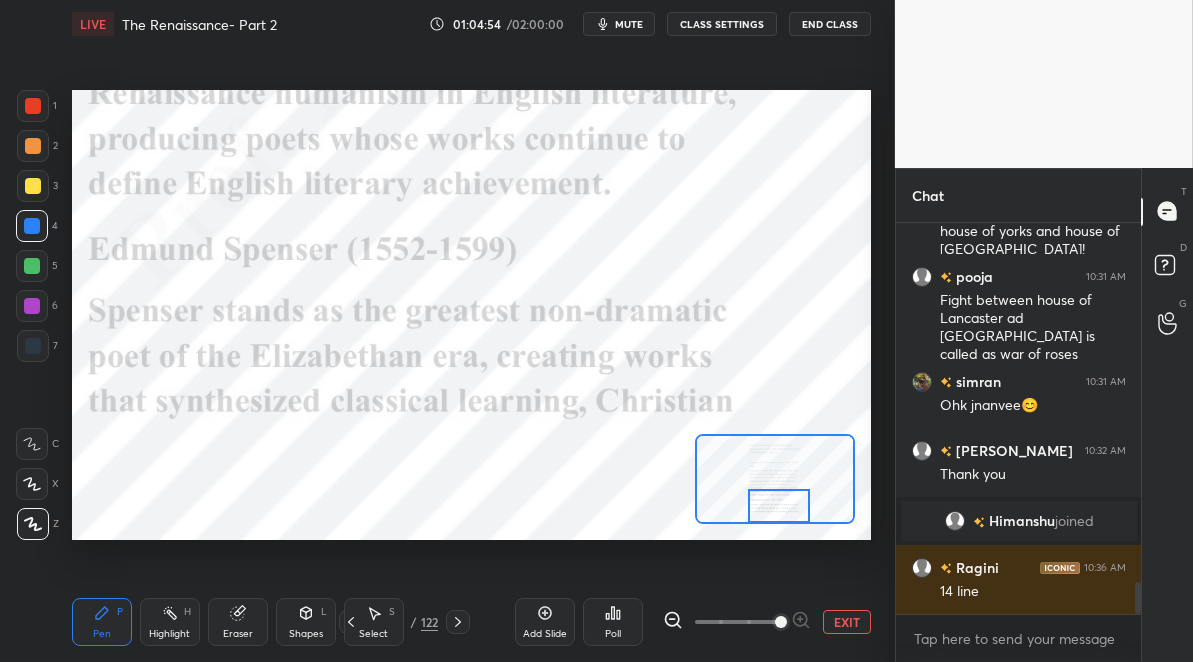drag, startPoint x: 755, startPoint y: 479, endPoint x: 751, endPoint y: 490, distance: 11.7046995 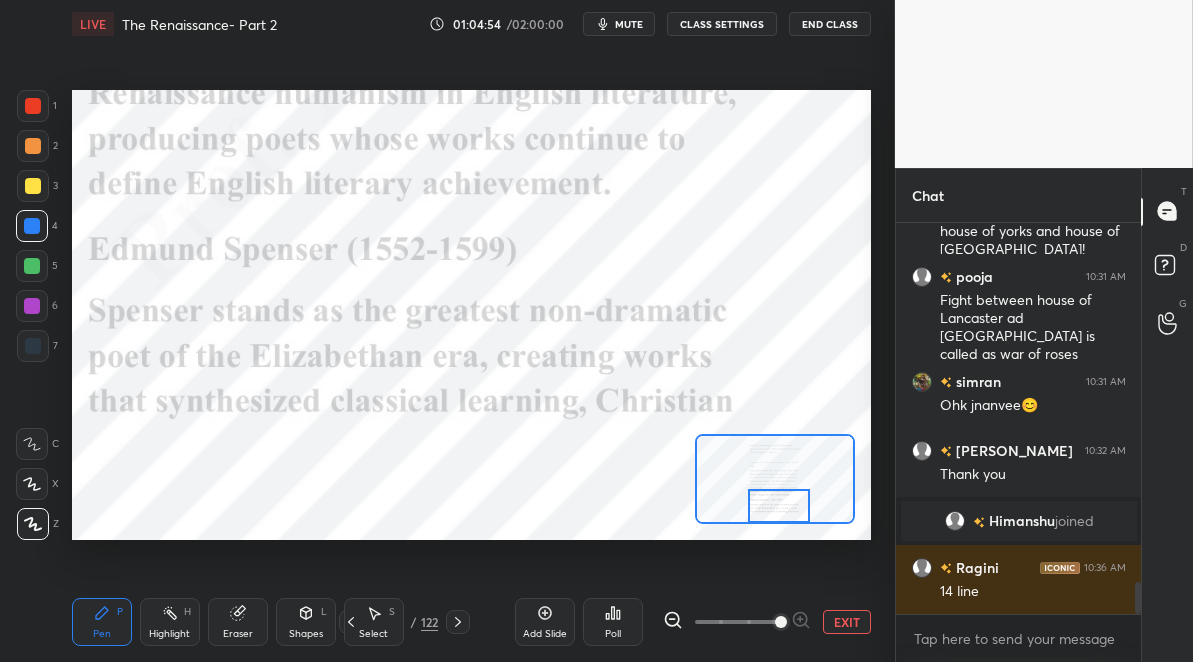 click at bounding box center (779, 506) 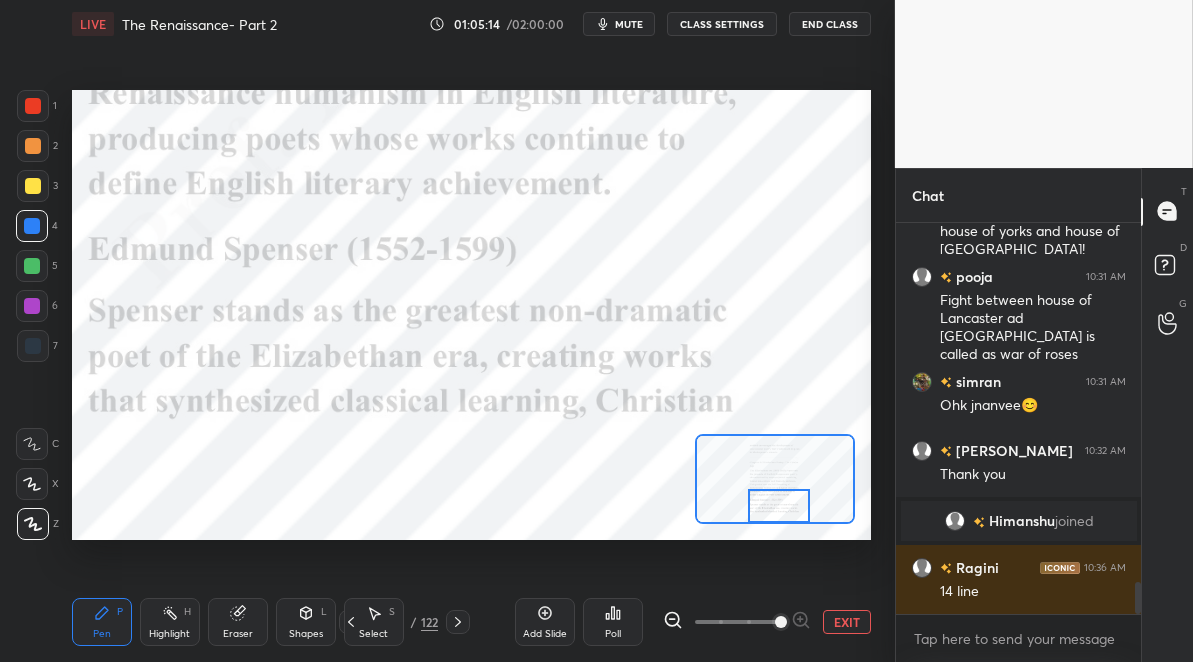 drag, startPoint x: 451, startPoint y: 618, endPoint x: 452, endPoint y: 600, distance: 18.027756 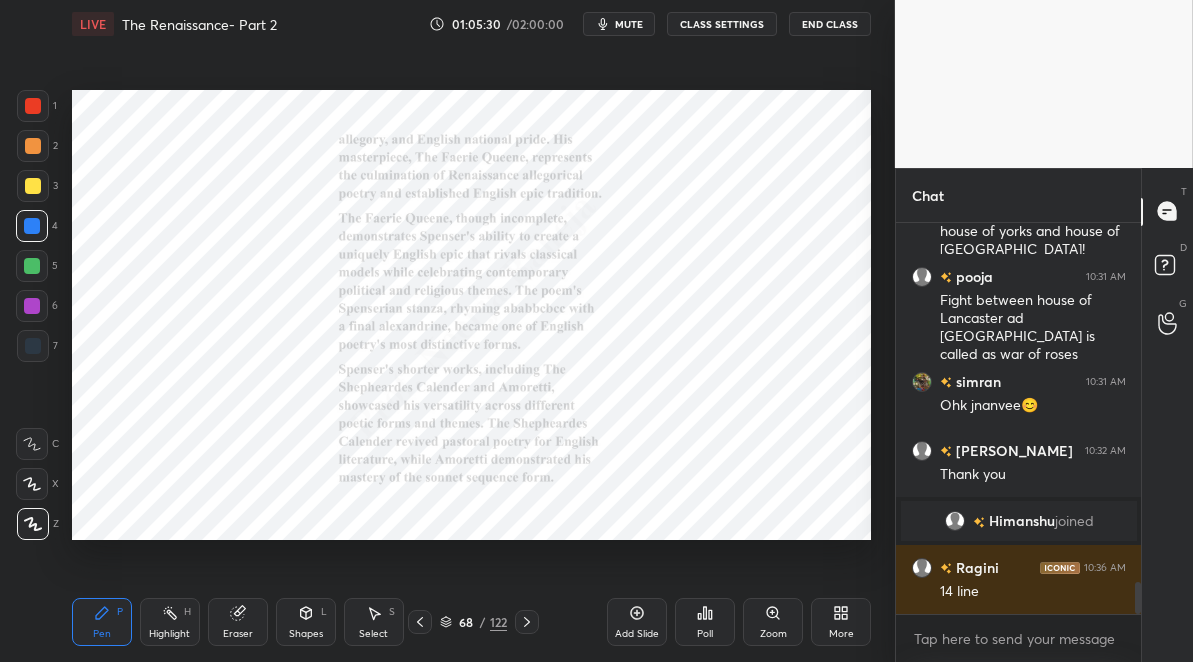 click 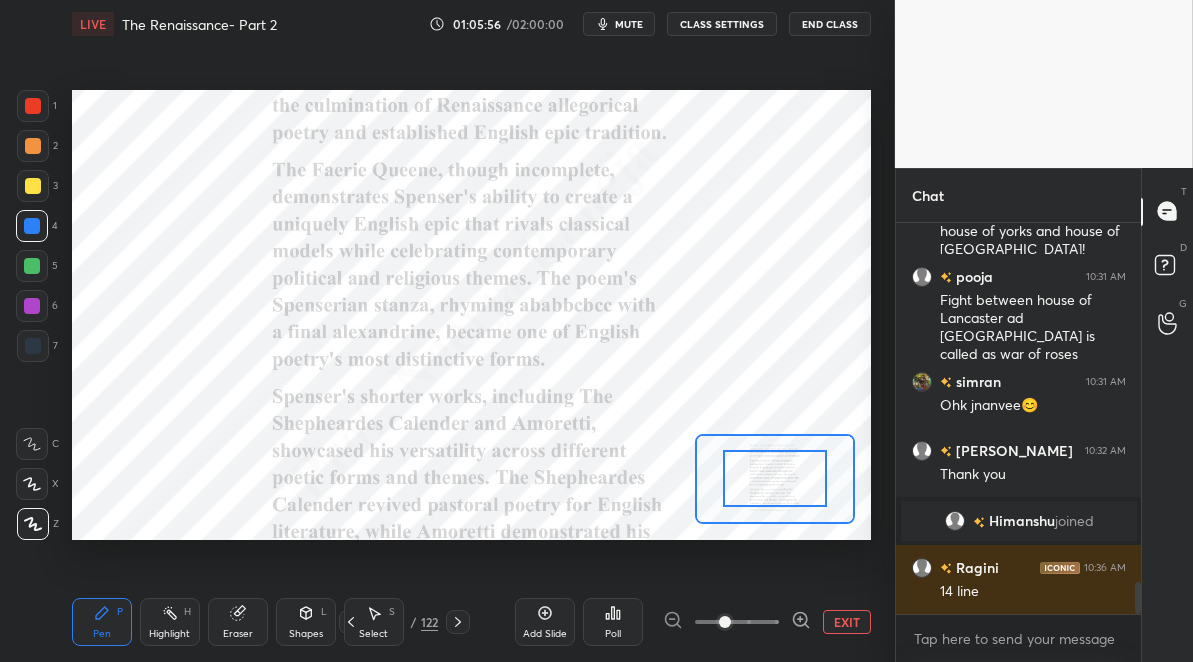 click at bounding box center [33, 106] 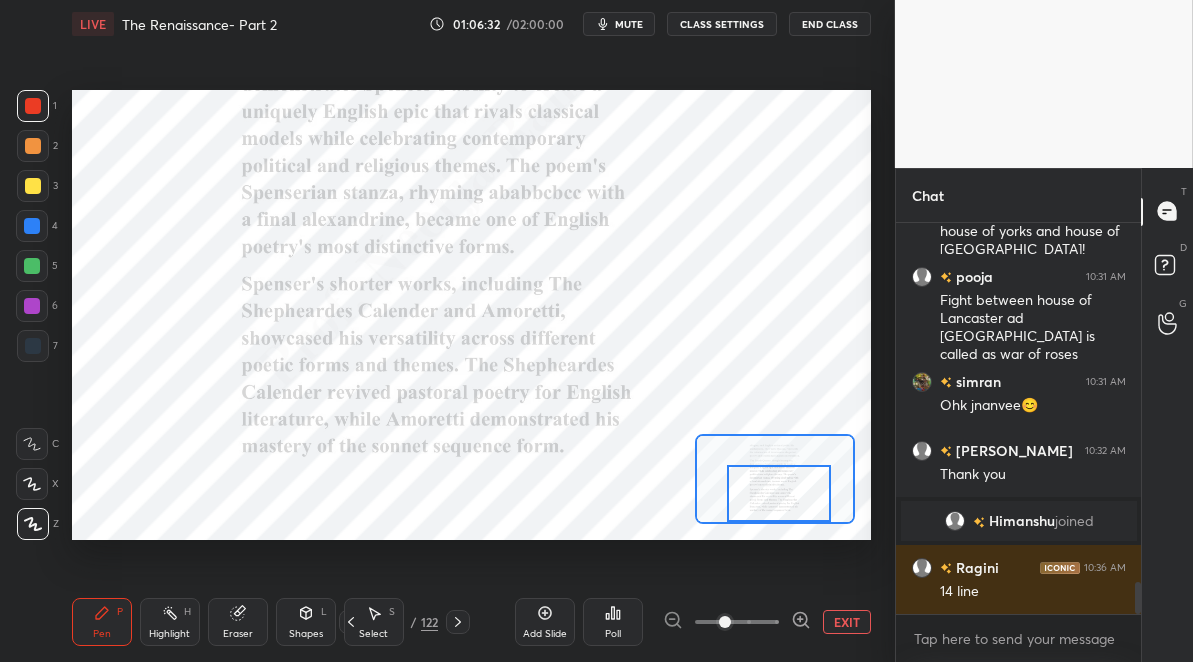 click at bounding box center (779, 493) 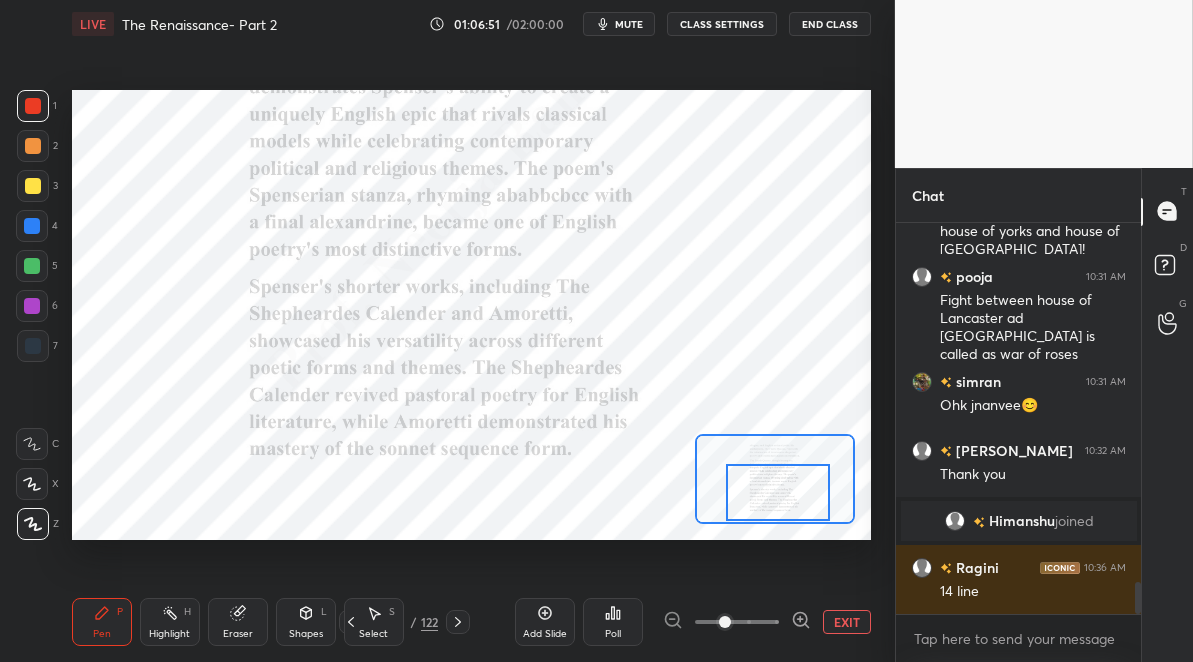 click at bounding box center (458, 622) 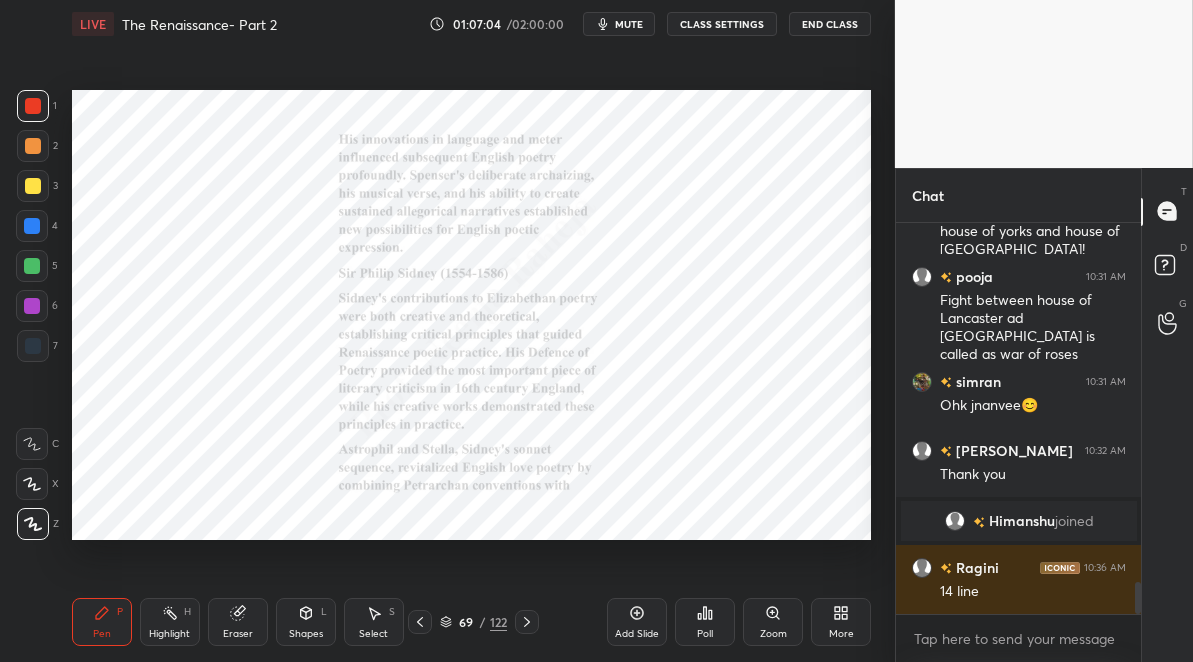 click 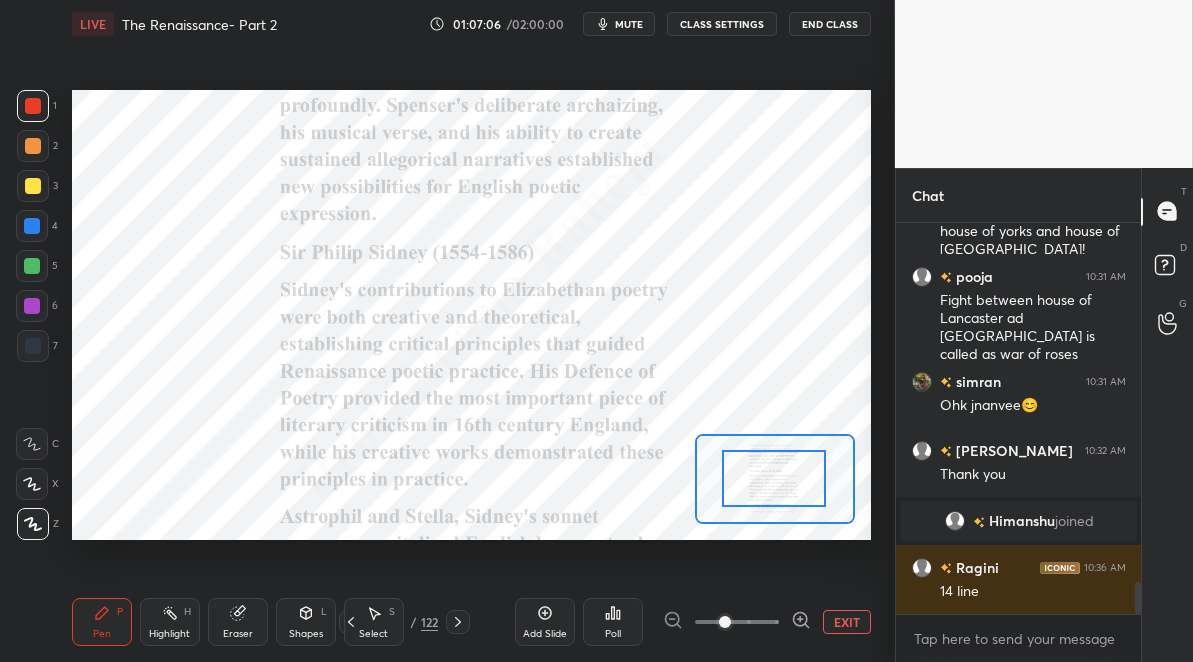 drag, startPoint x: 774, startPoint y: 467, endPoint x: 777, endPoint y: 479, distance: 12.369317 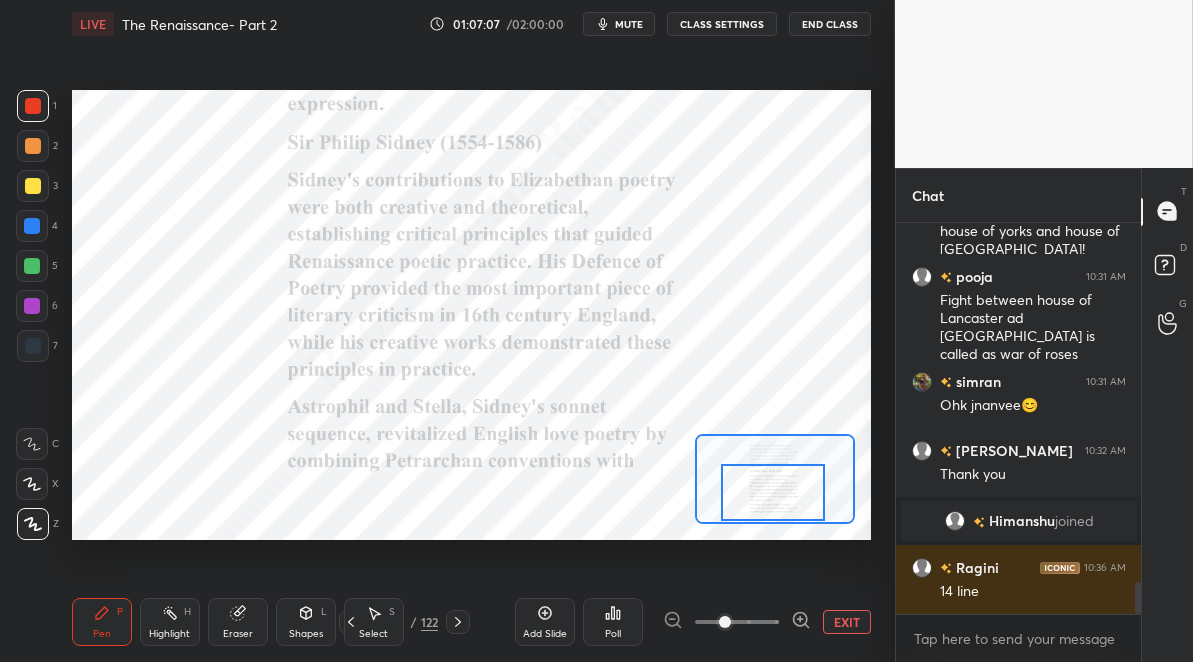 drag, startPoint x: 786, startPoint y: 472, endPoint x: 781, endPoint y: 483, distance: 12.083046 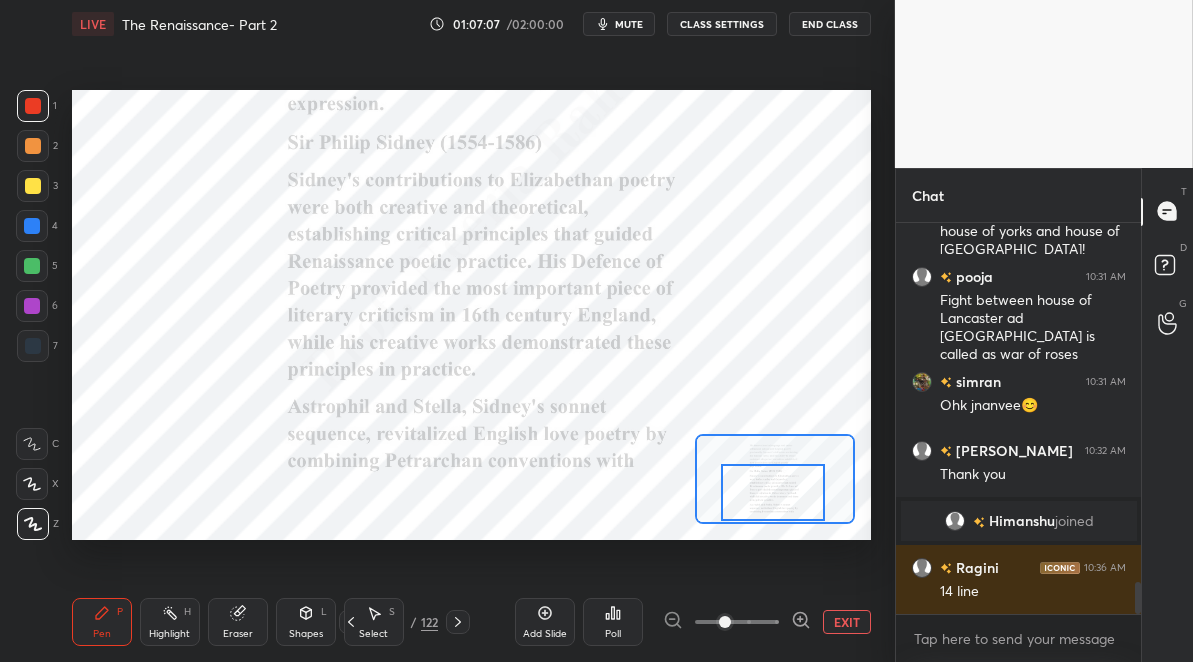 click at bounding box center [773, 492] 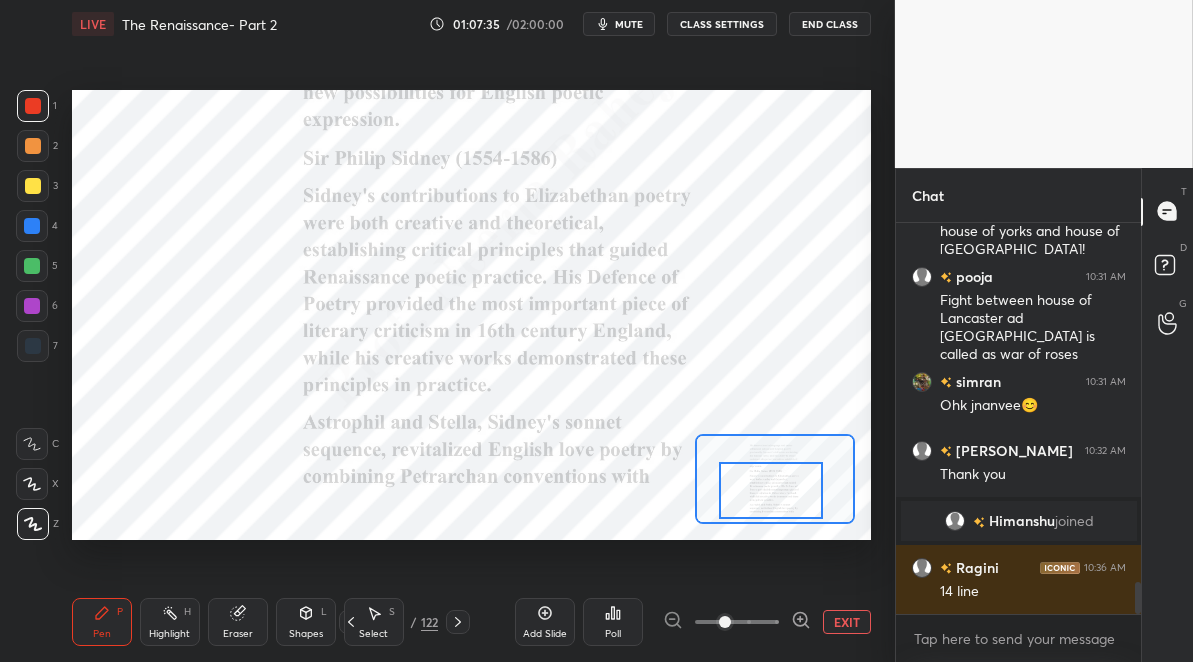drag, startPoint x: 456, startPoint y: 615, endPoint x: 462, endPoint y: 597, distance: 18.973665 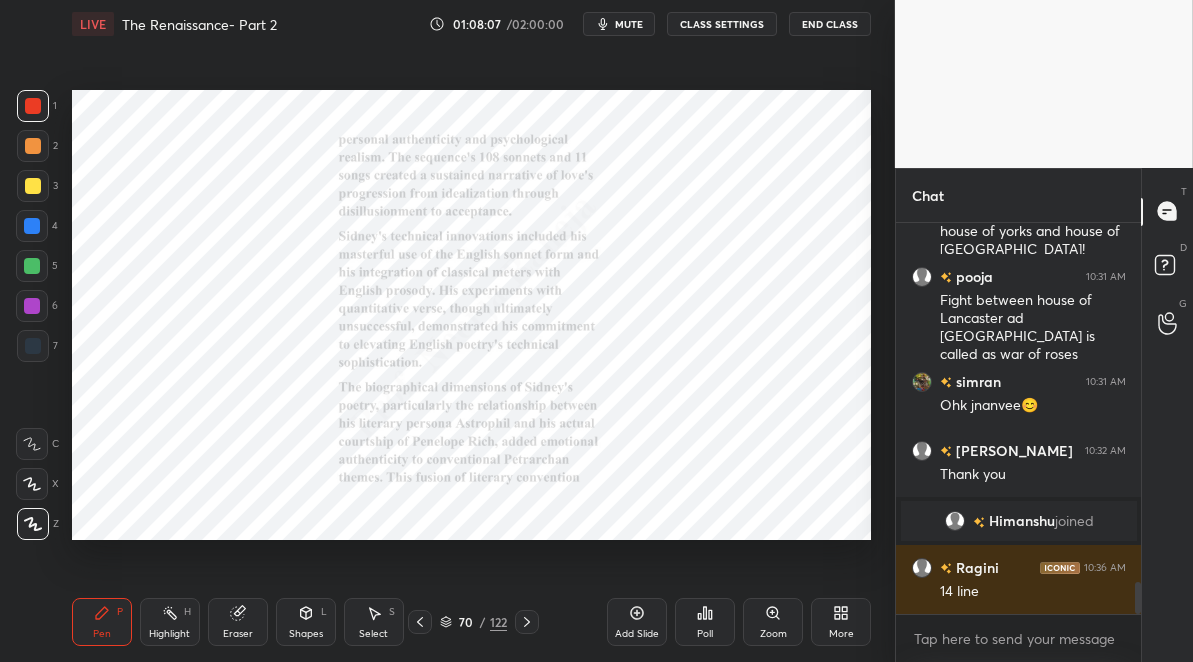 click 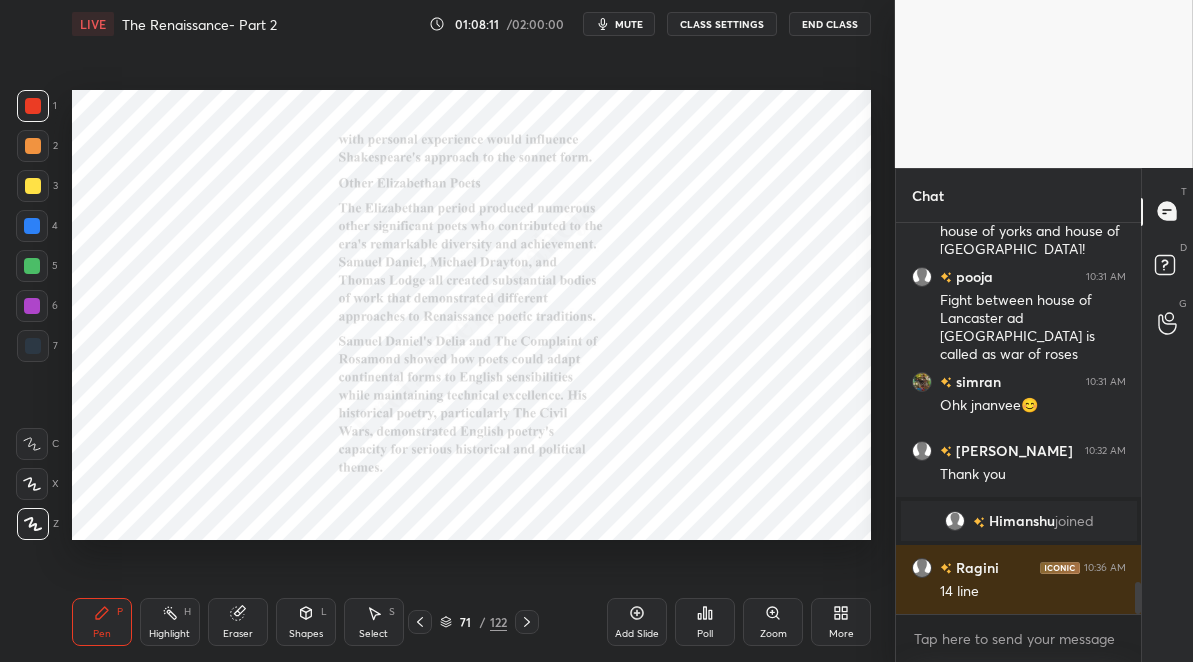 click on "Zoom" at bounding box center (773, 622) 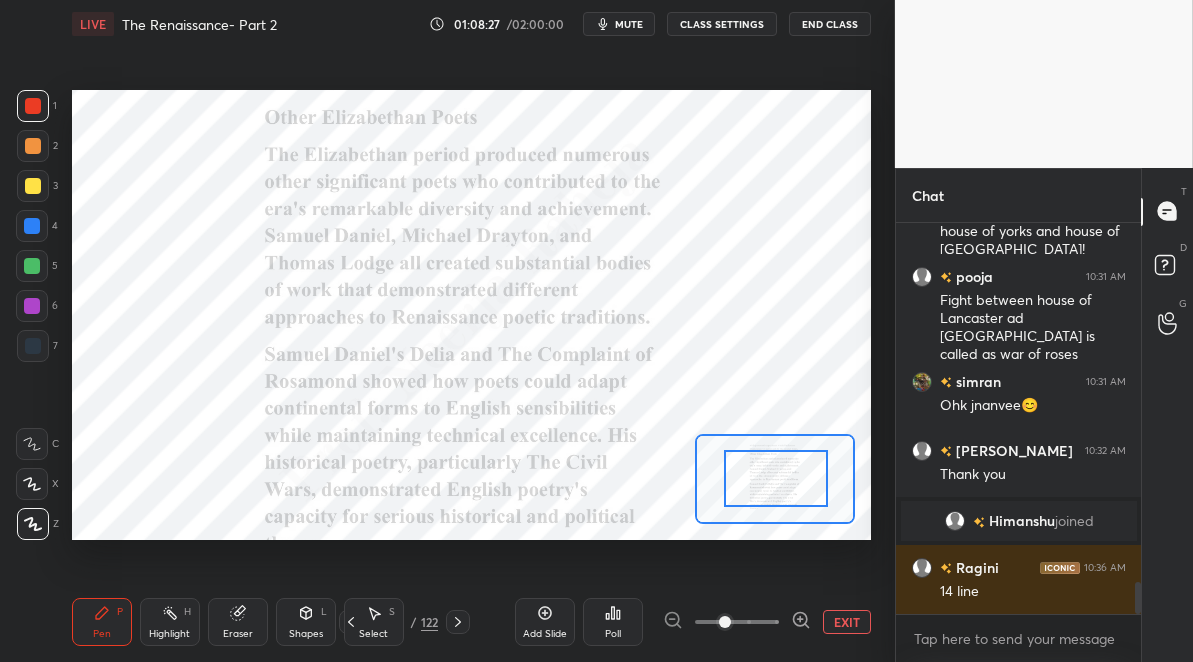 drag, startPoint x: 769, startPoint y: 490, endPoint x: 774, endPoint y: 499, distance: 10.29563 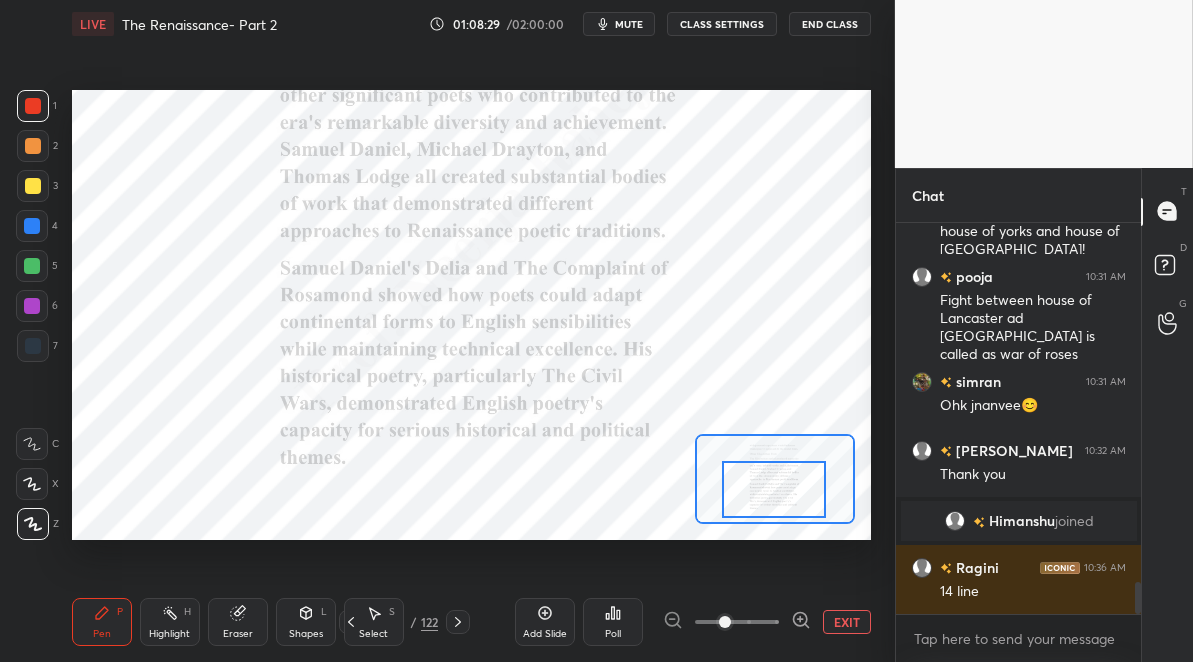 drag, startPoint x: 780, startPoint y: 493, endPoint x: 775, endPoint y: 505, distance: 13 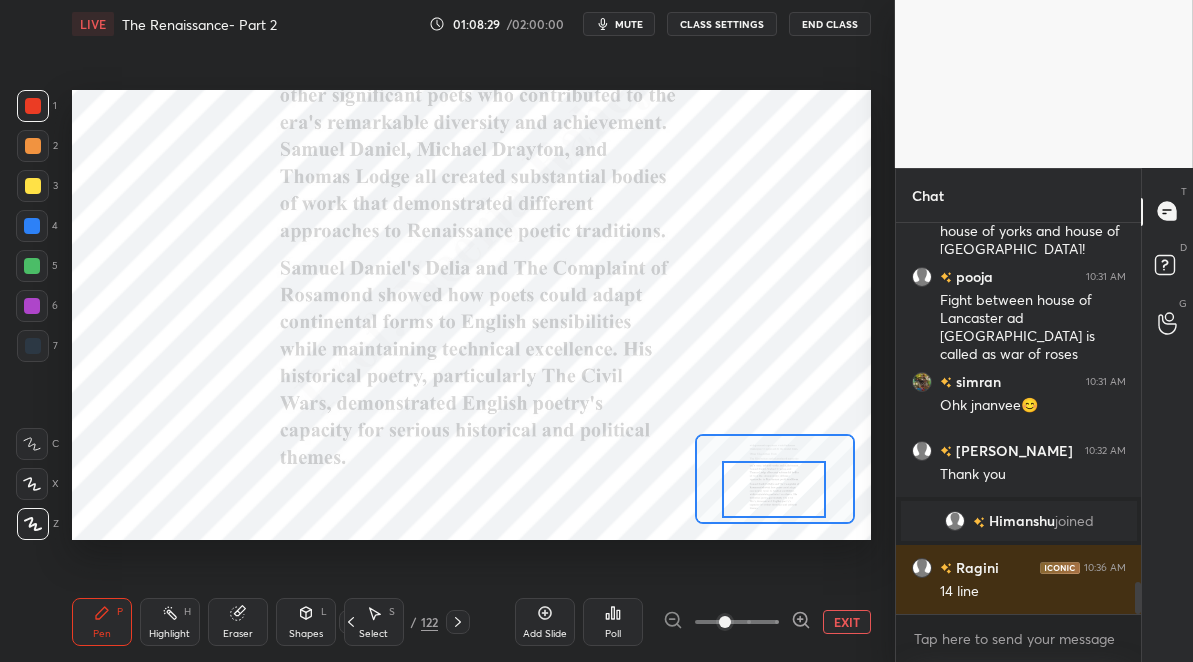click at bounding box center [774, 489] 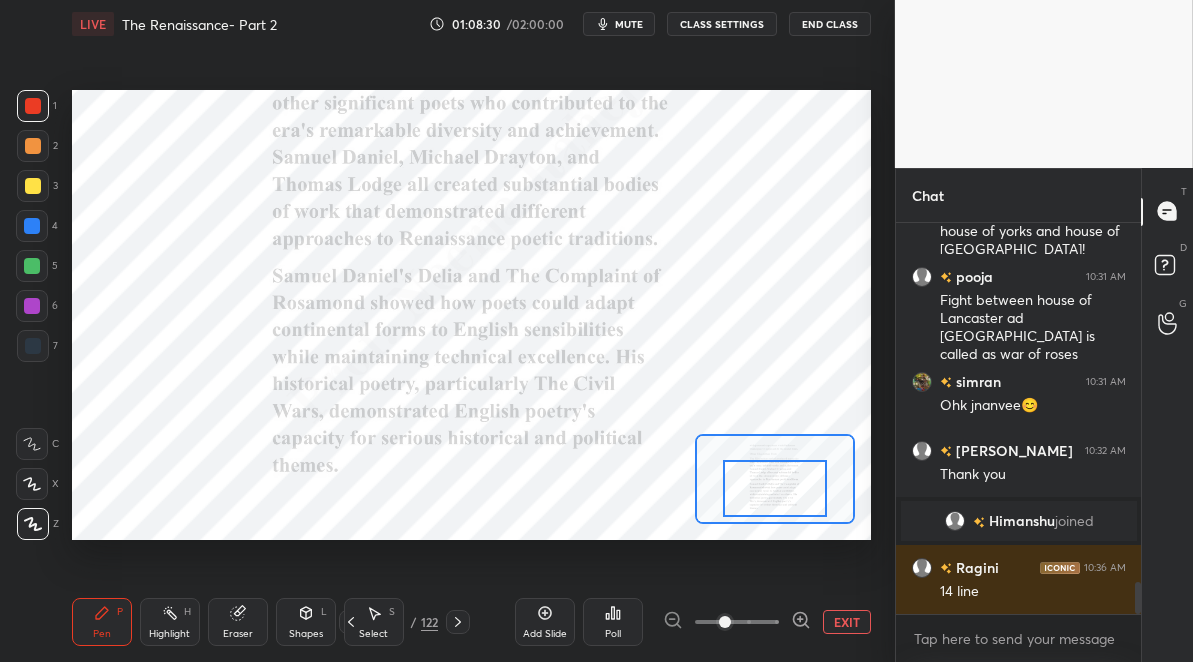 click 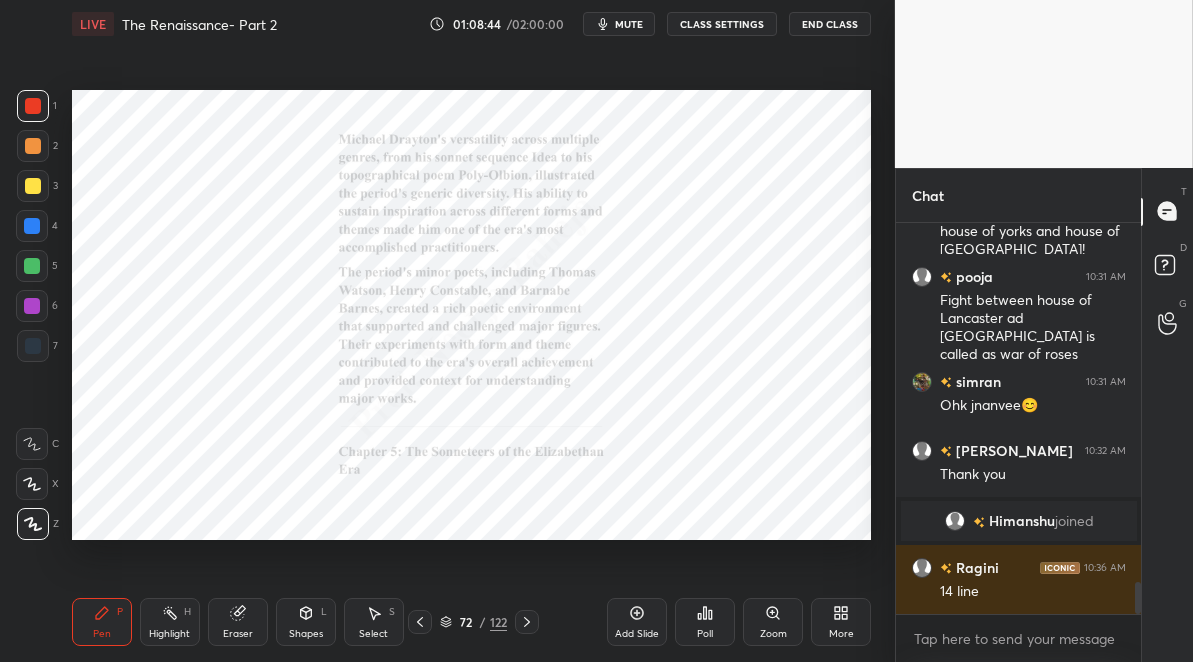 click 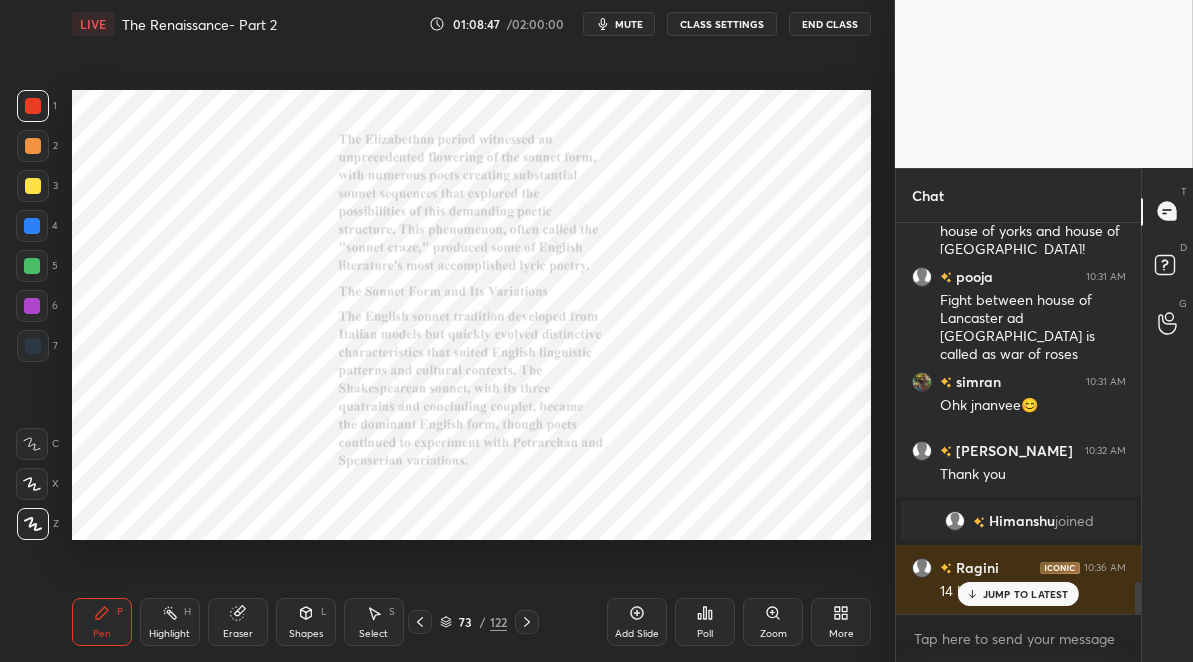 scroll, scrollTop: 4411, scrollLeft: 0, axis: vertical 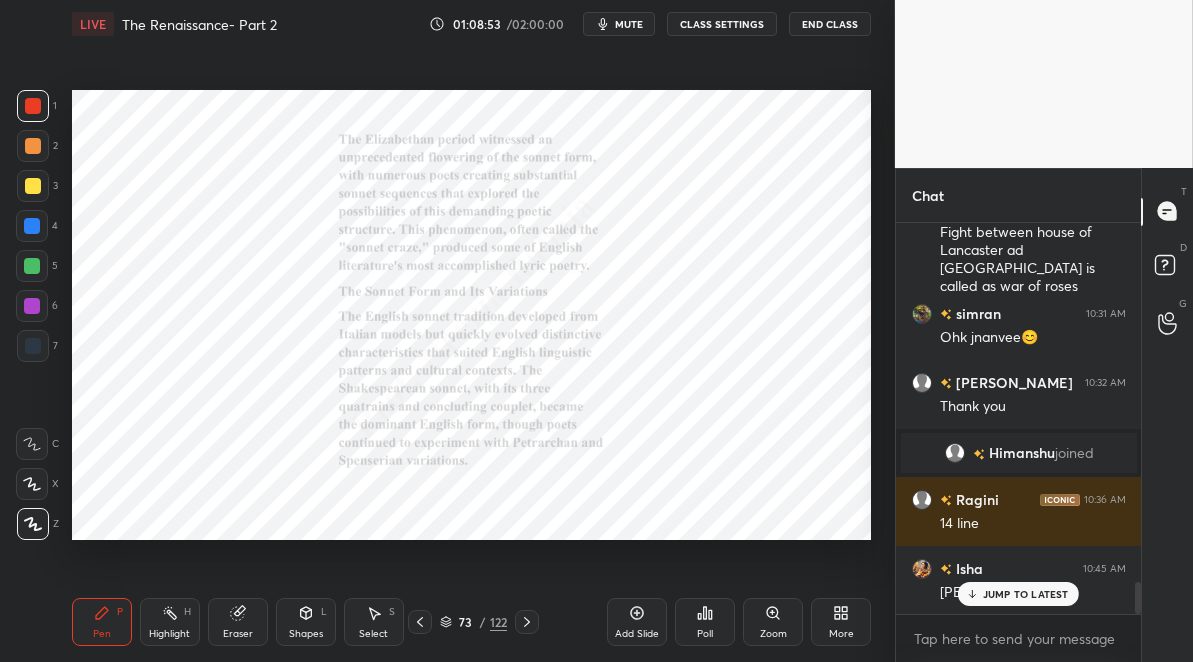 click on "73" at bounding box center (466, 622) 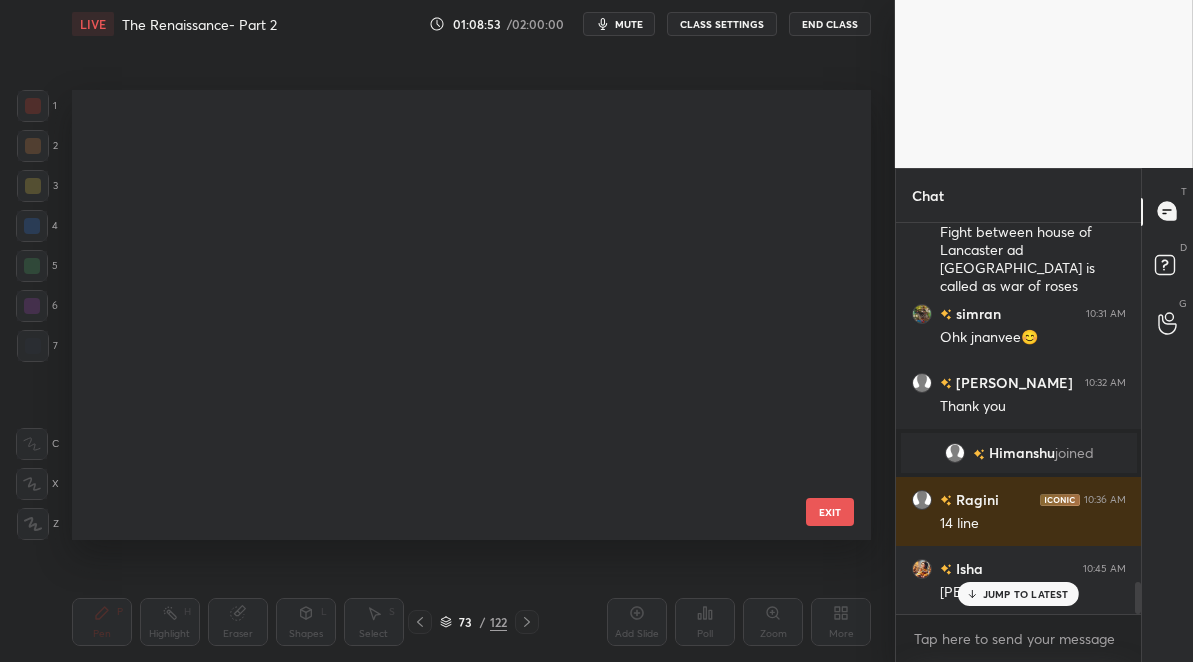 scroll, scrollTop: 2920, scrollLeft: 0, axis: vertical 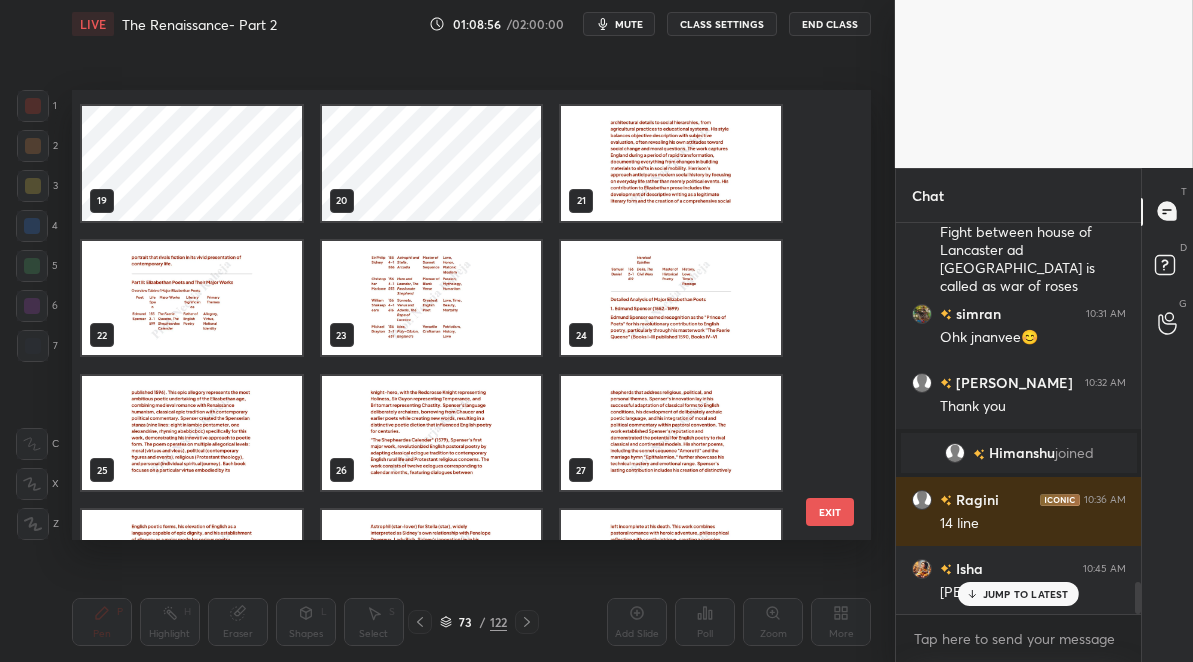 click at bounding box center (192, 298) 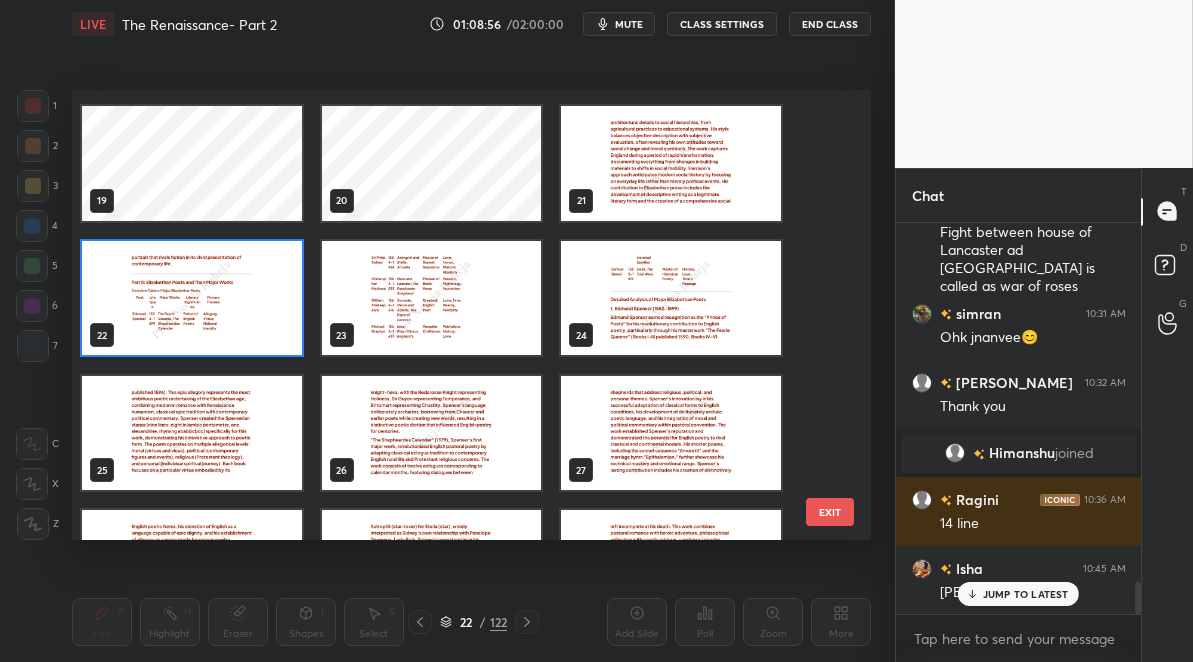 click at bounding box center [192, 298] 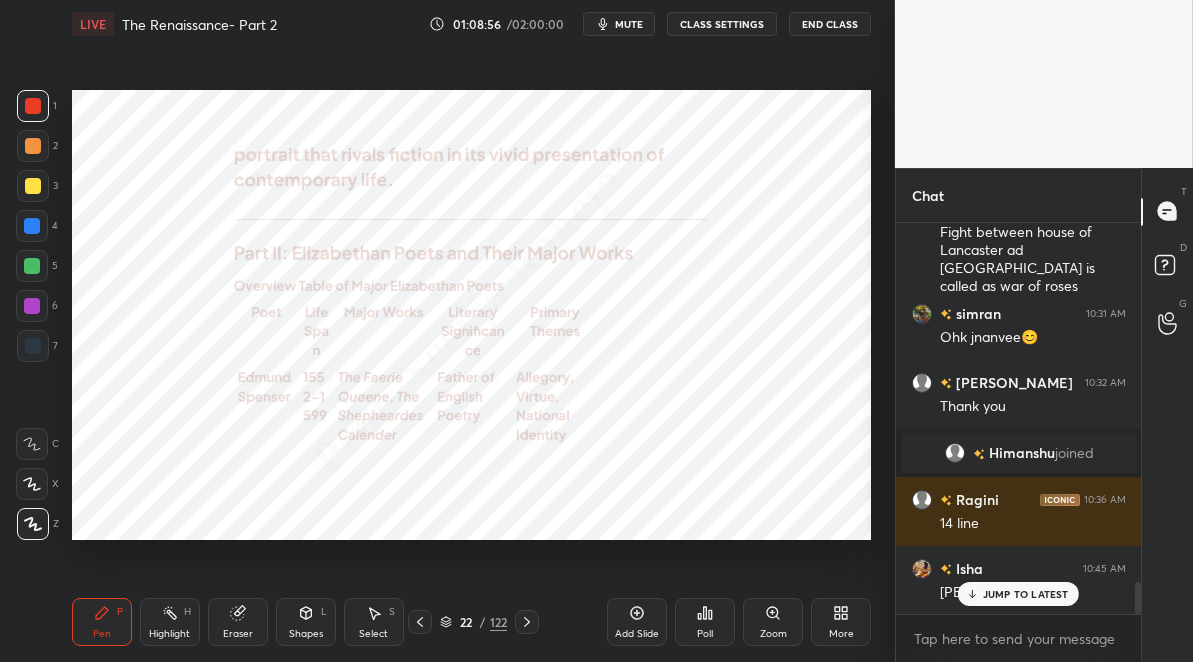 click at bounding box center [192, 298] 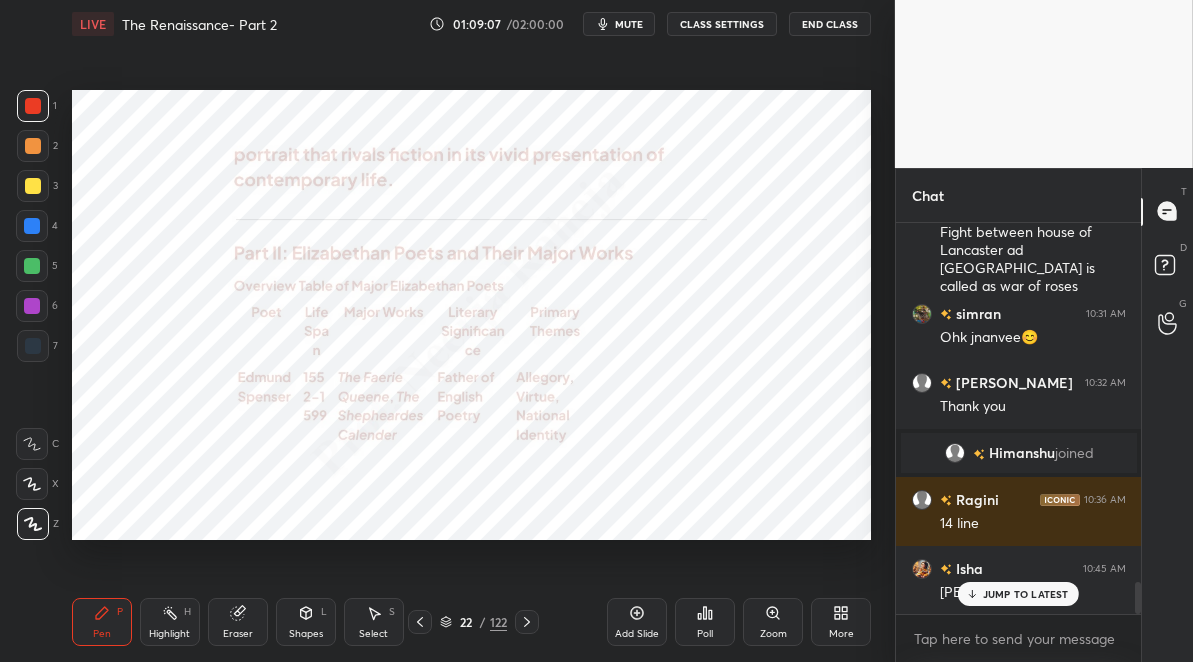 drag, startPoint x: 35, startPoint y: 224, endPoint x: 53, endPoint y: 230, distance: 18.973665 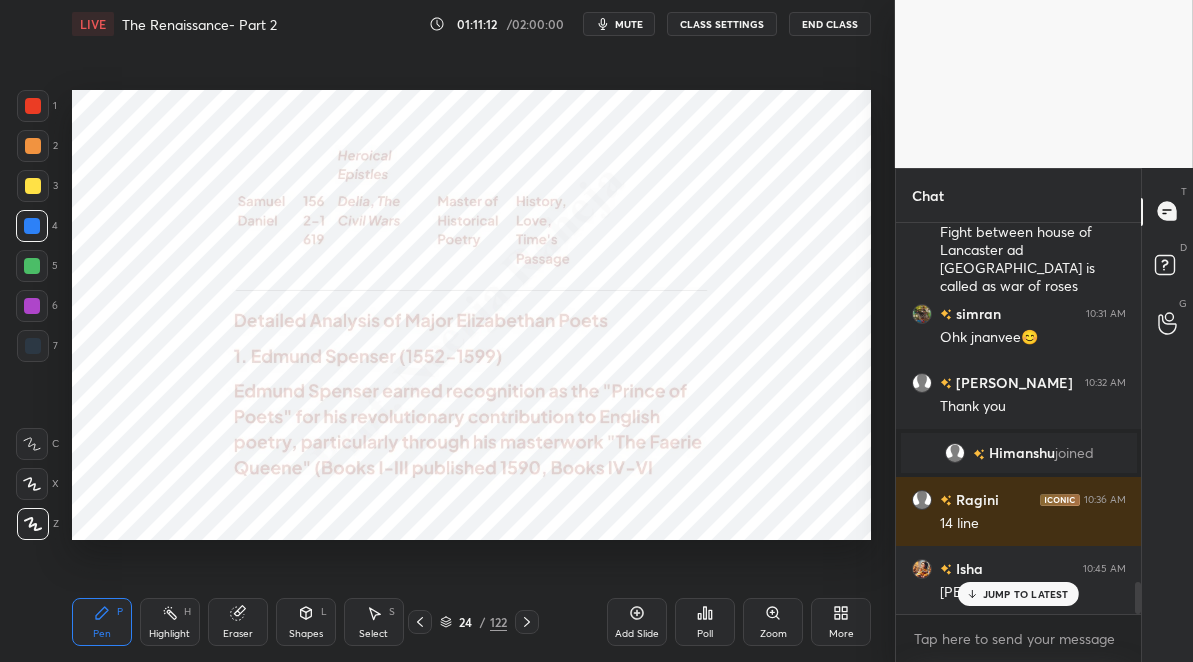 click 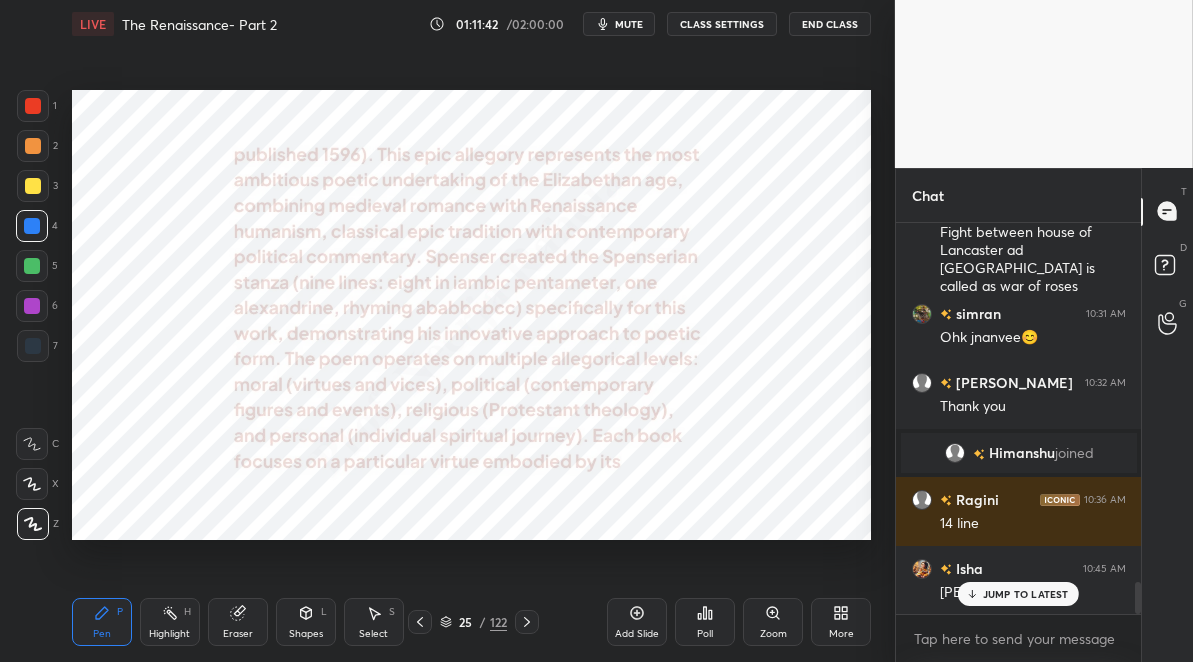 click 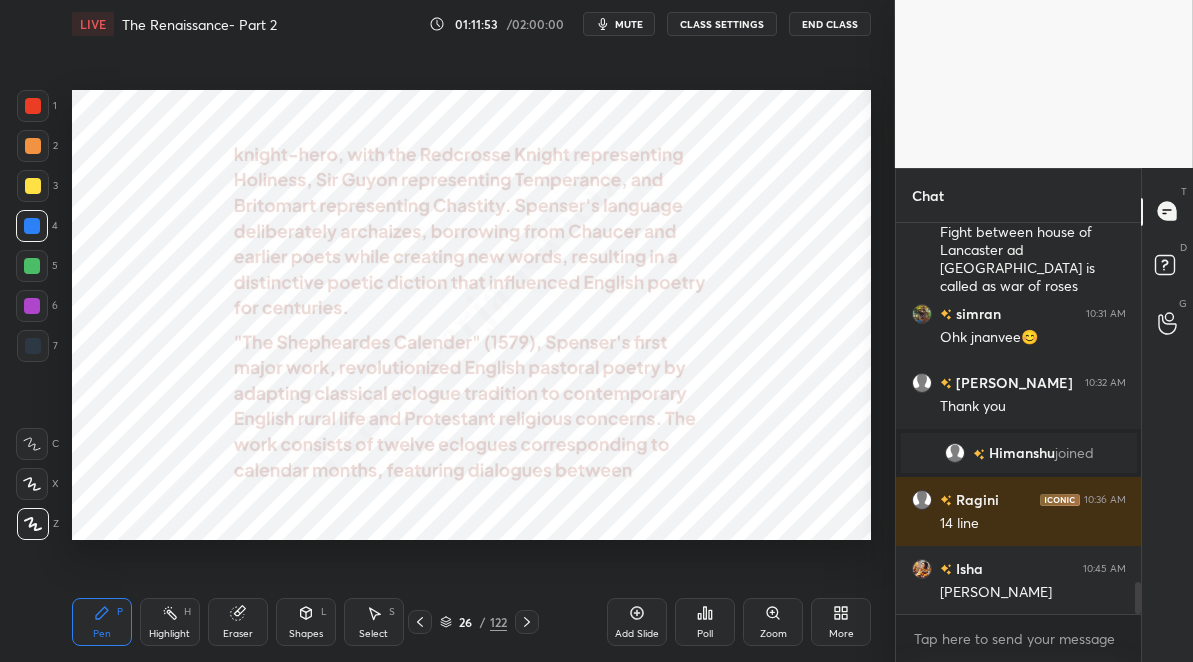 scroll, scrollTop: 4460, scrollLeft: 0, axis: vertical 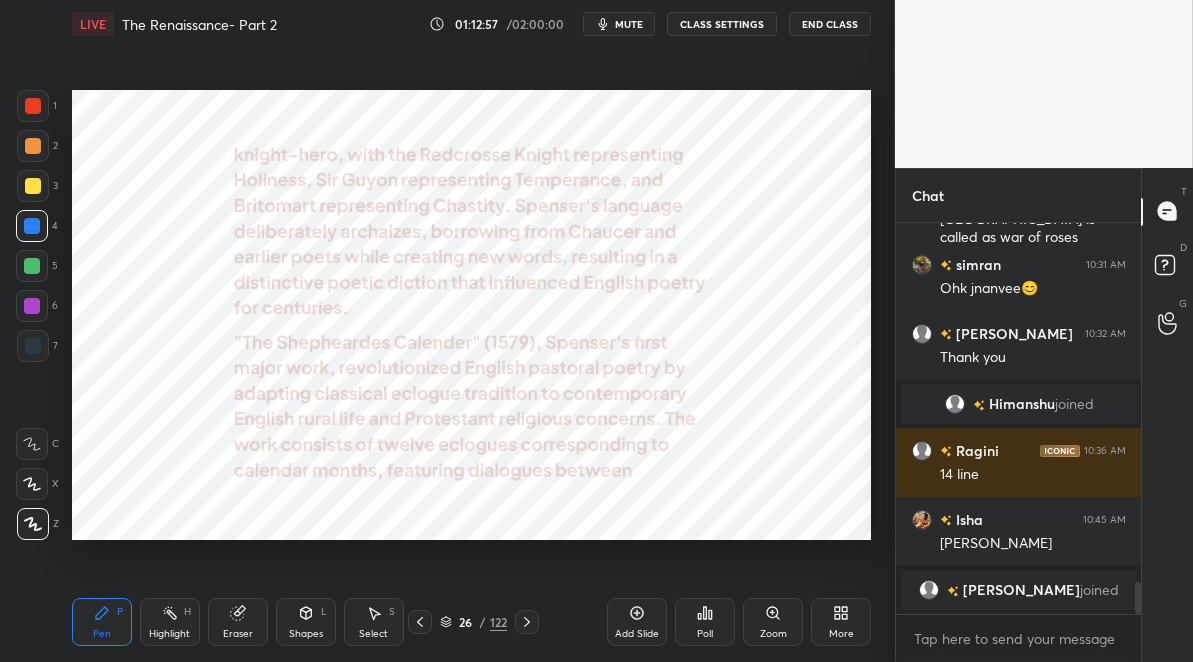 drag, startPoint x: 638, startPoint y: 615, endPoint x: 630, endPoint y: 586, distance: 30.083218 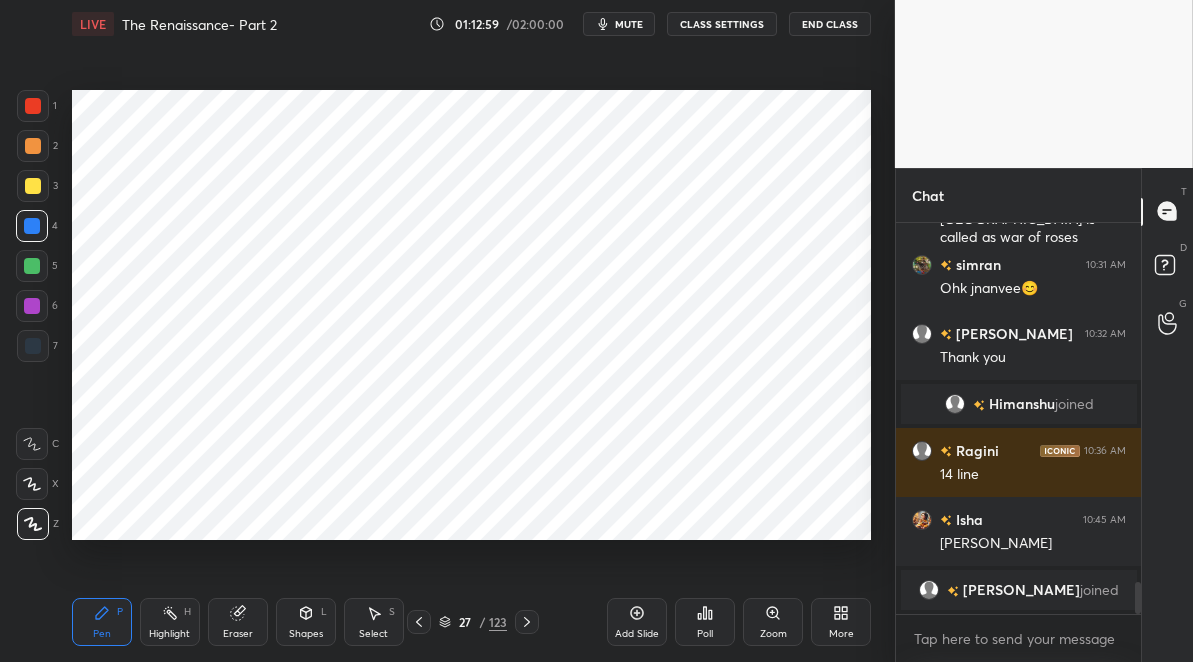 click 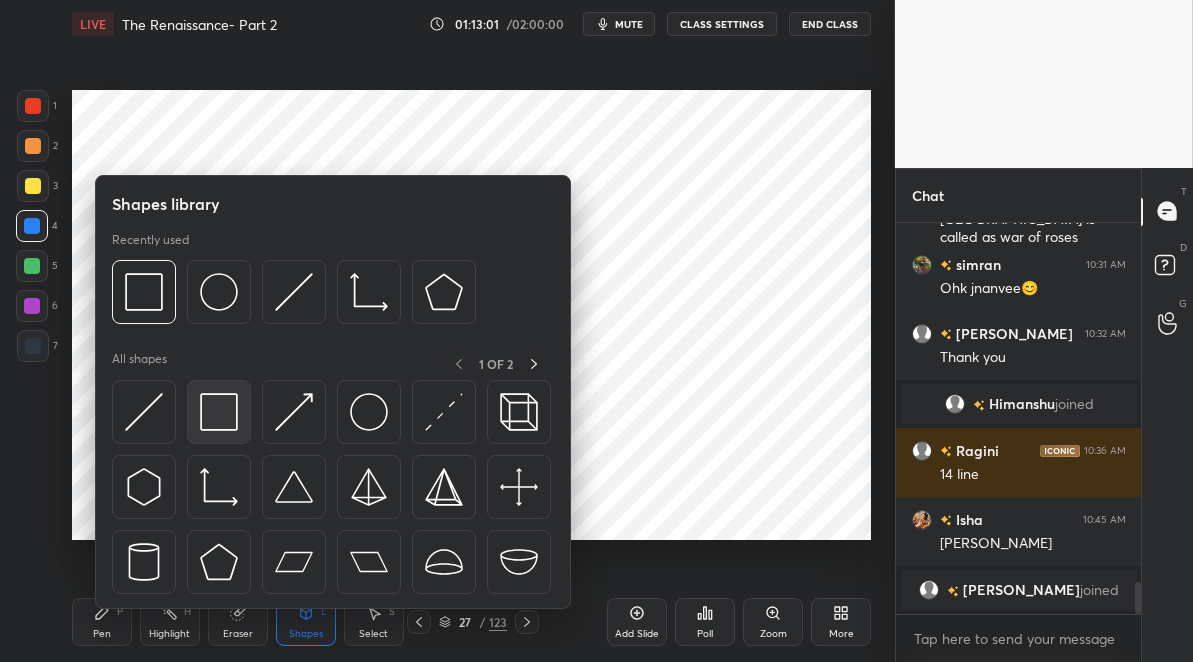 click at bounding box center [219, 412] 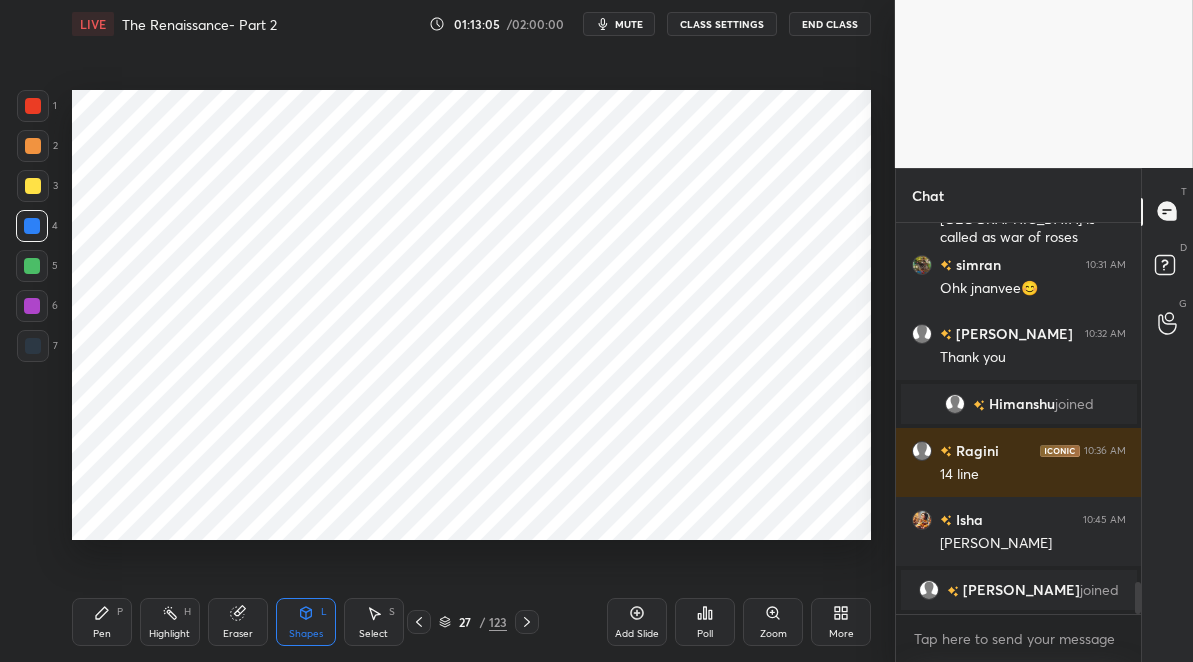 drag, startPoint x: 36, startPoint y: 335, endPoint x: 48, endPoint y: 360, distance: 27.730848 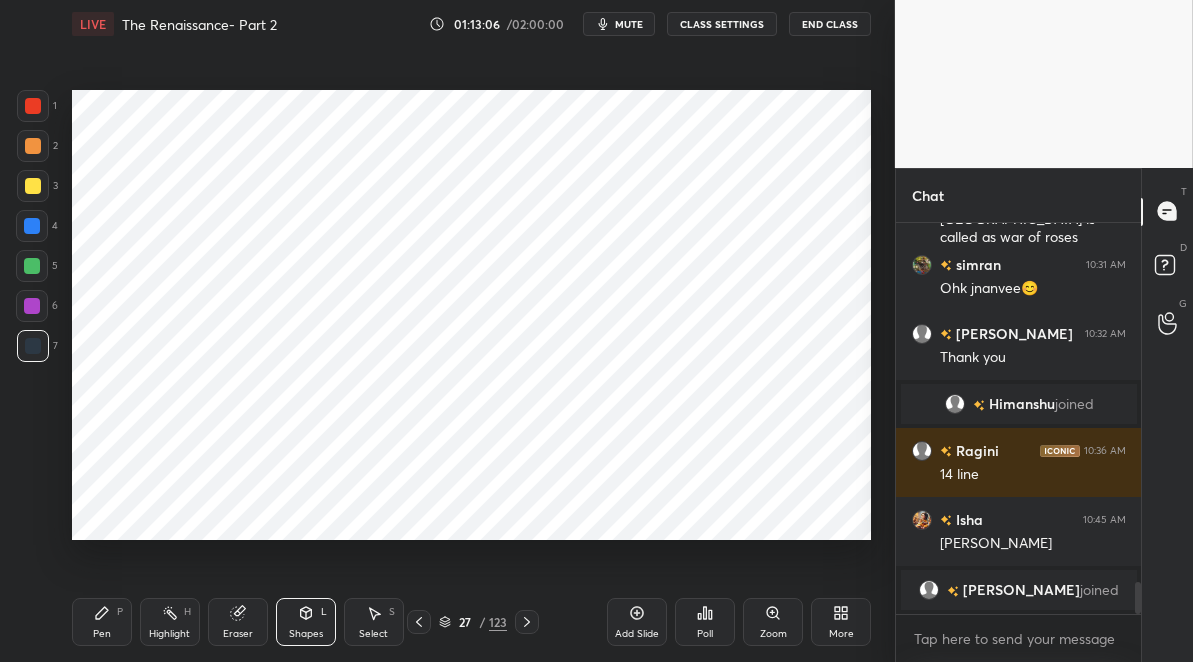 click on "Pen P Highlight H Eraser Shapes L Select S 27 / 123 Add Slide Poll Zoom More" at bounding box center (471, 622) 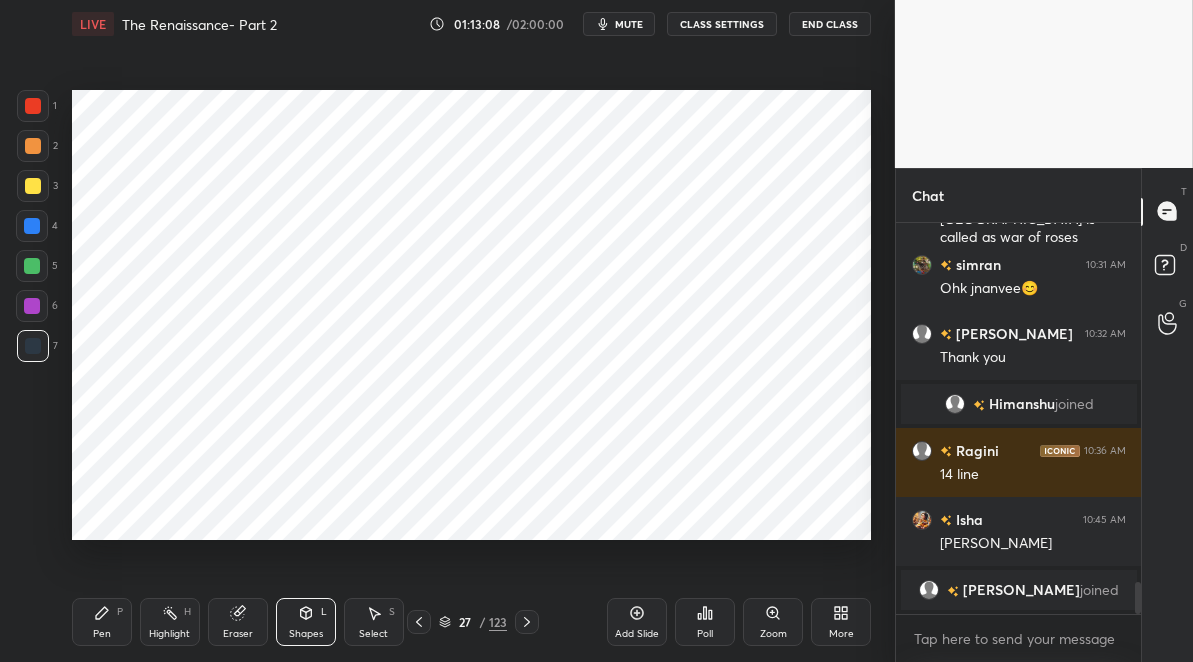 drag, startPoint x: 95, startPoint y: 608, endPoint x: 90, endPoint y: 568, distance: 40.311287 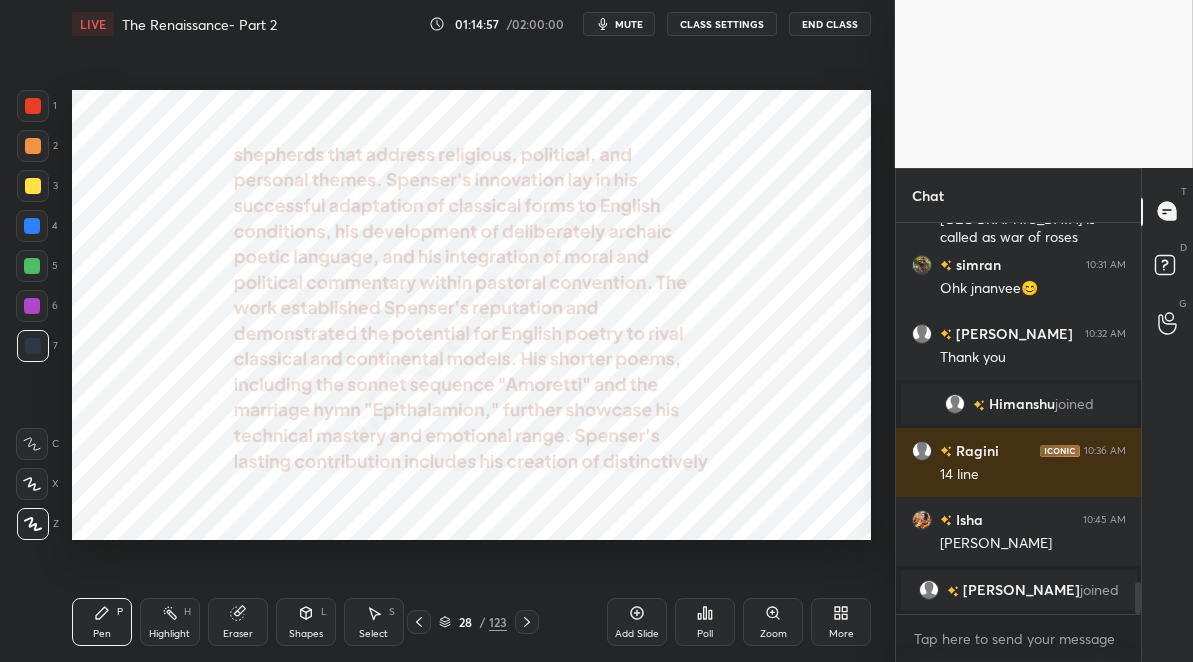 drag, startPoint x: 525, startPoint y: 626, endPoint x: 524, endPoint y: 616, distance: 10.049875 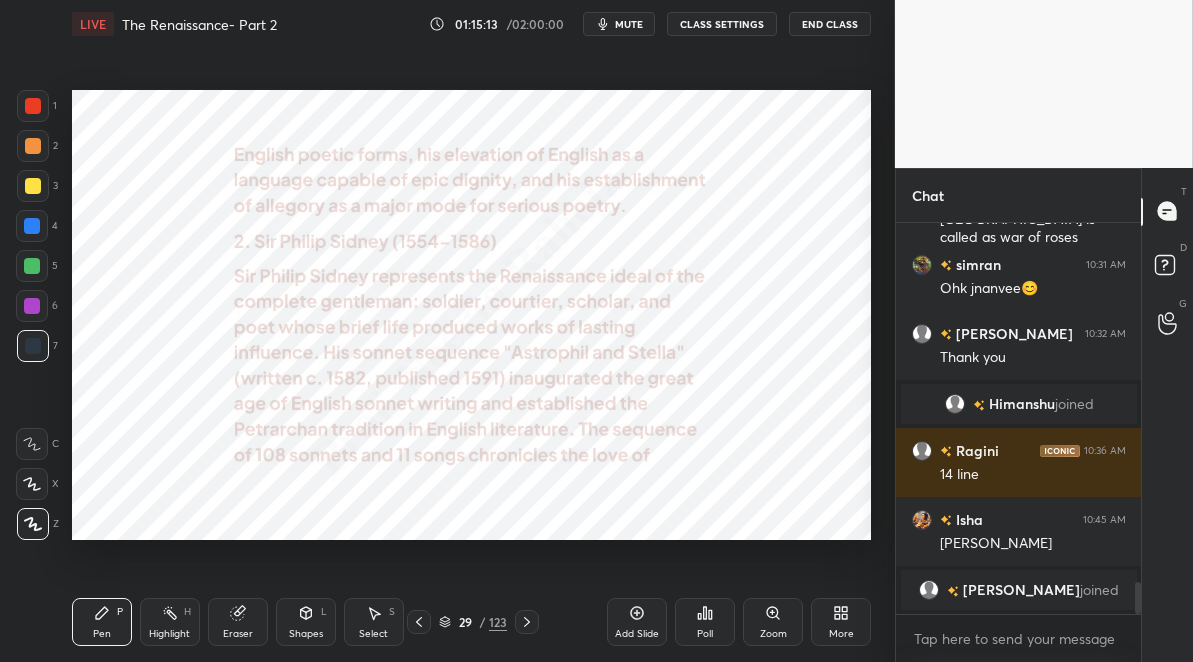 click 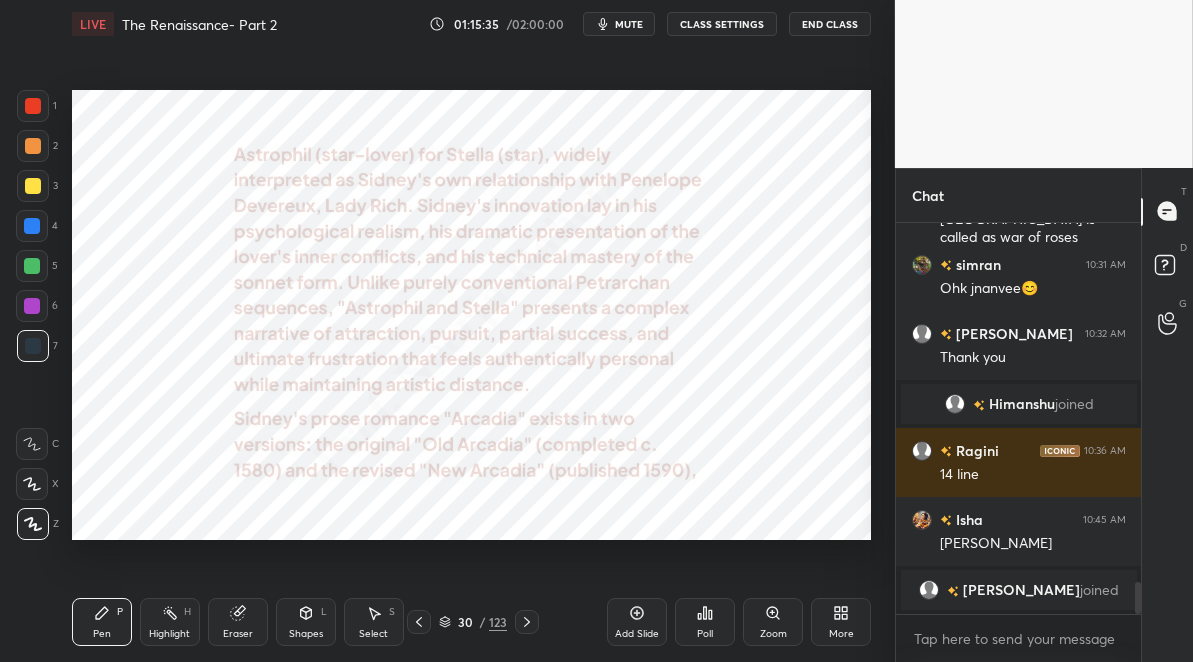 drag, startPoint x: 528, startPoint y: 622, endPoint x: 530, endPoint y: 606, distance: 16.124516 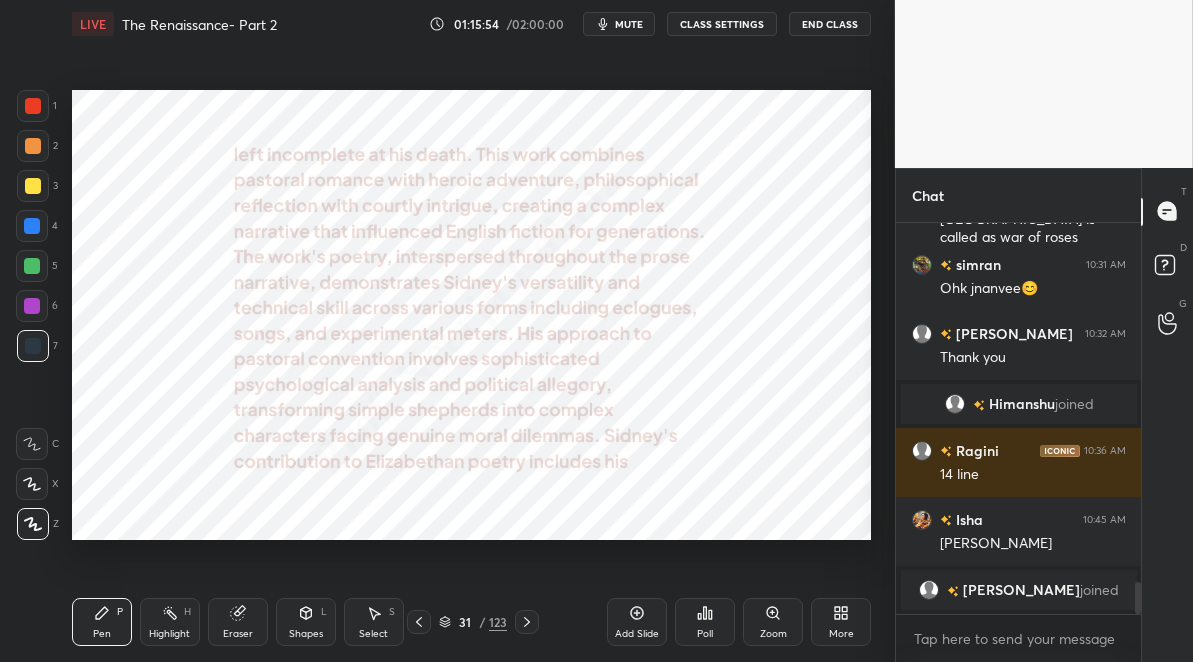 click 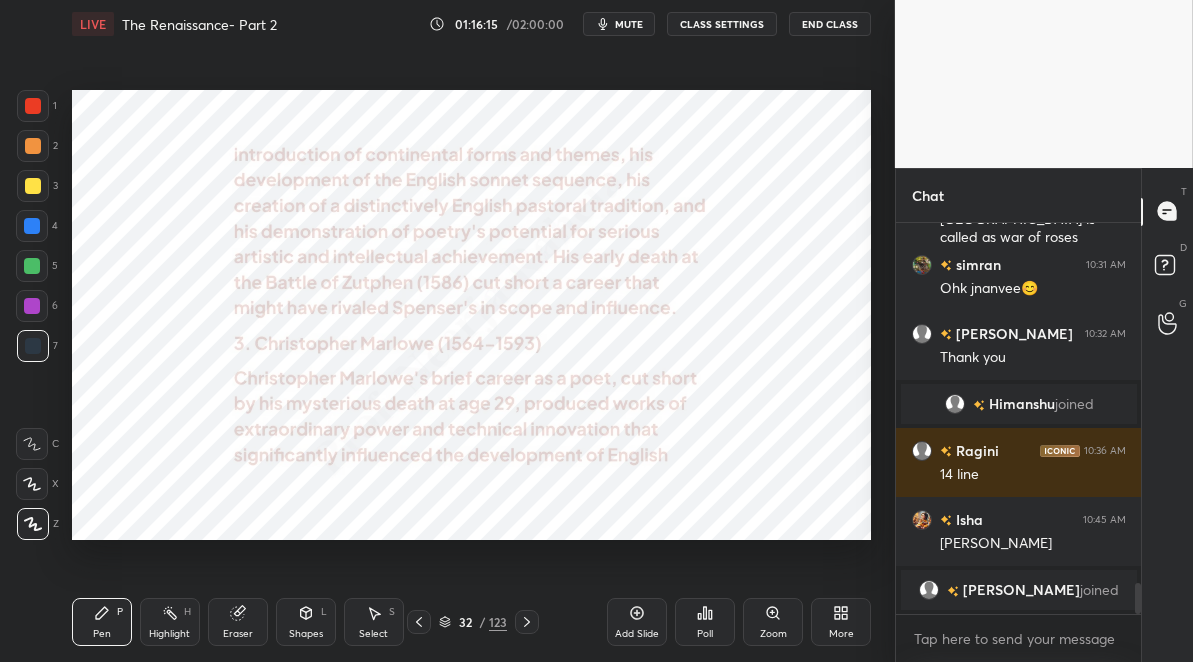 scroll, scrollTop: 4529, scrollLeft: 0, axis: vertical 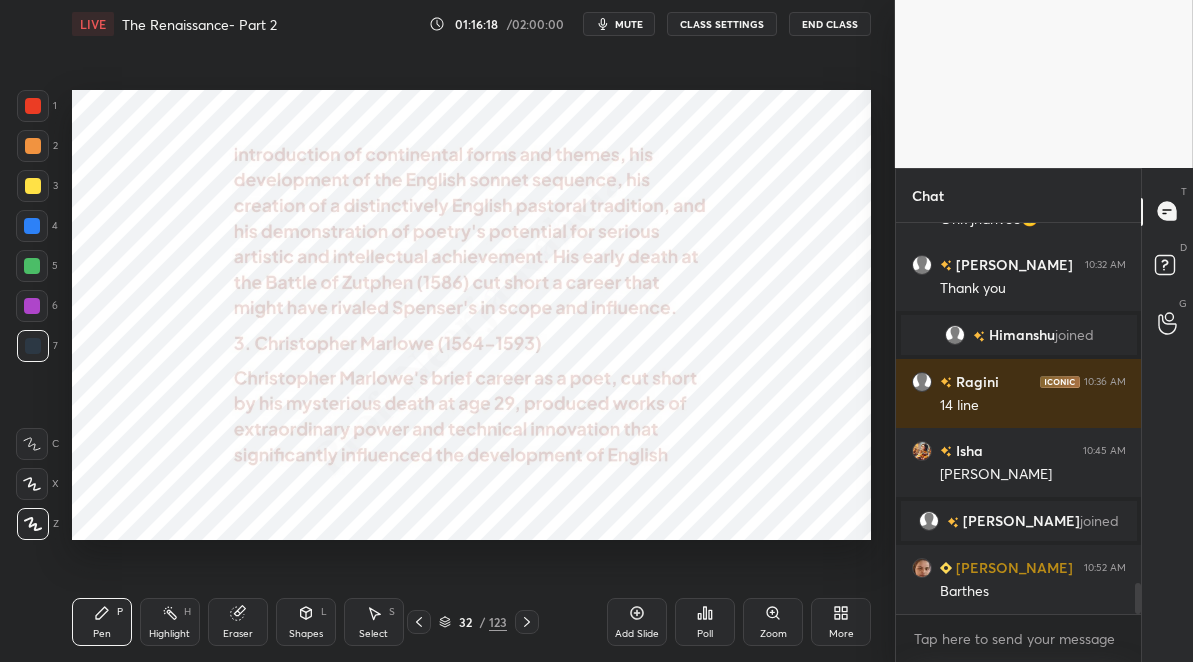 click at bounding box center [527, 622] 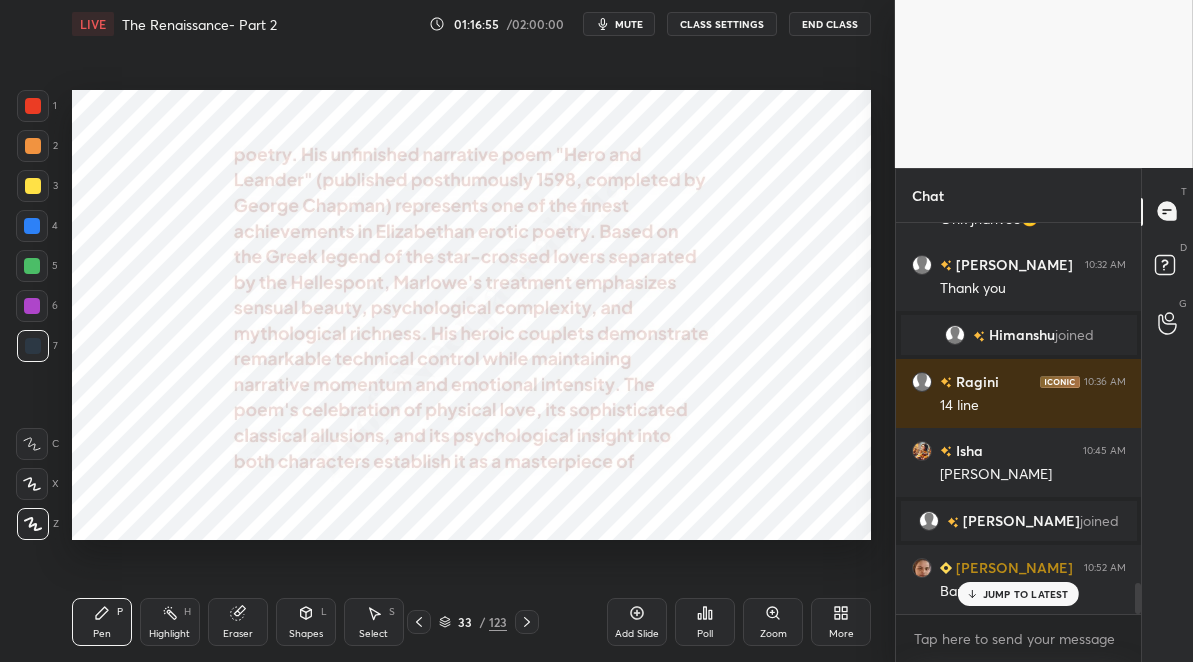 scroll, scrollTop: 4615, scrollLeft: 0, axis: vertical 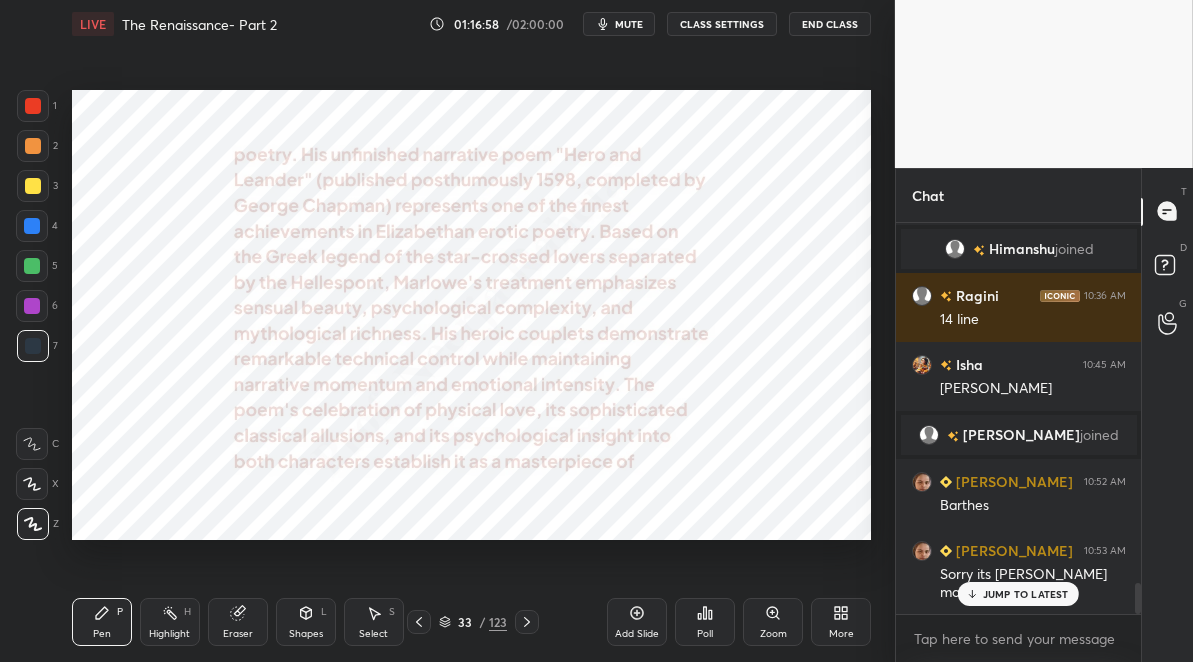 click on "JUMP TO LATEST" at bounding box center (1026, 594) 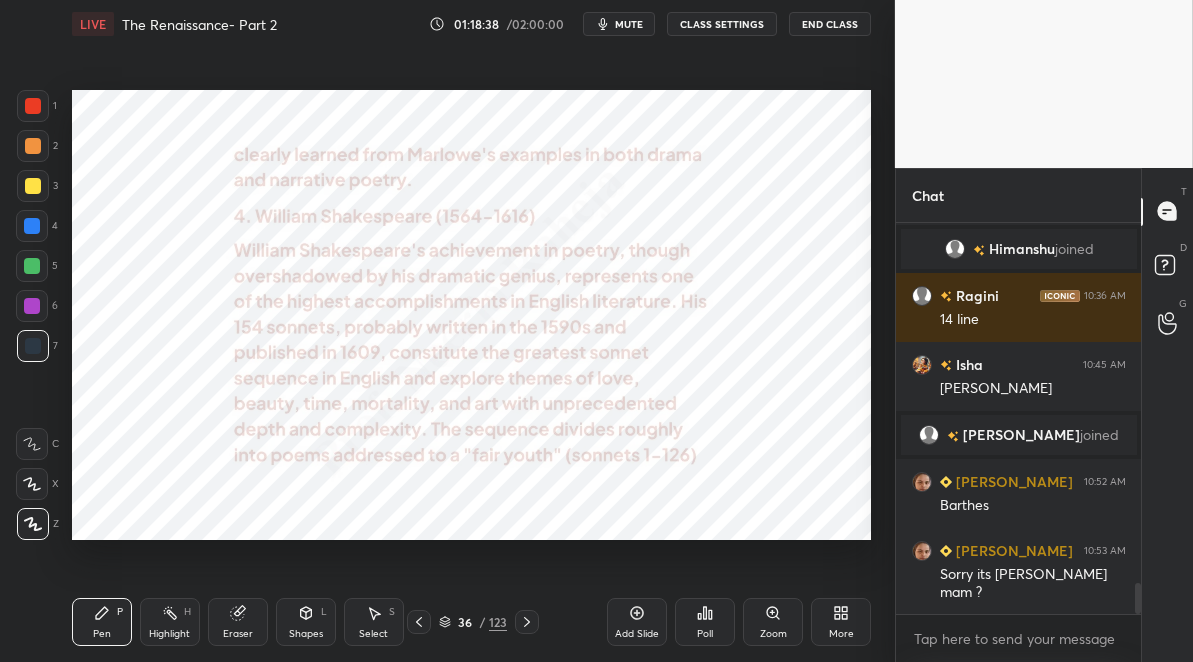 click 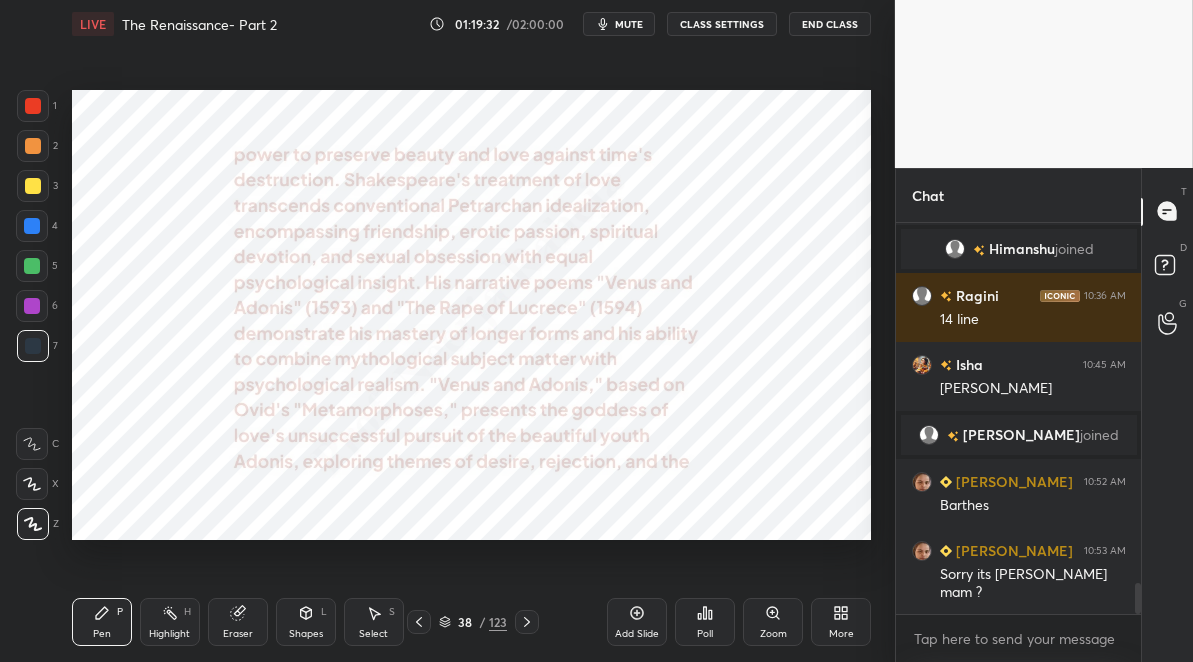 click 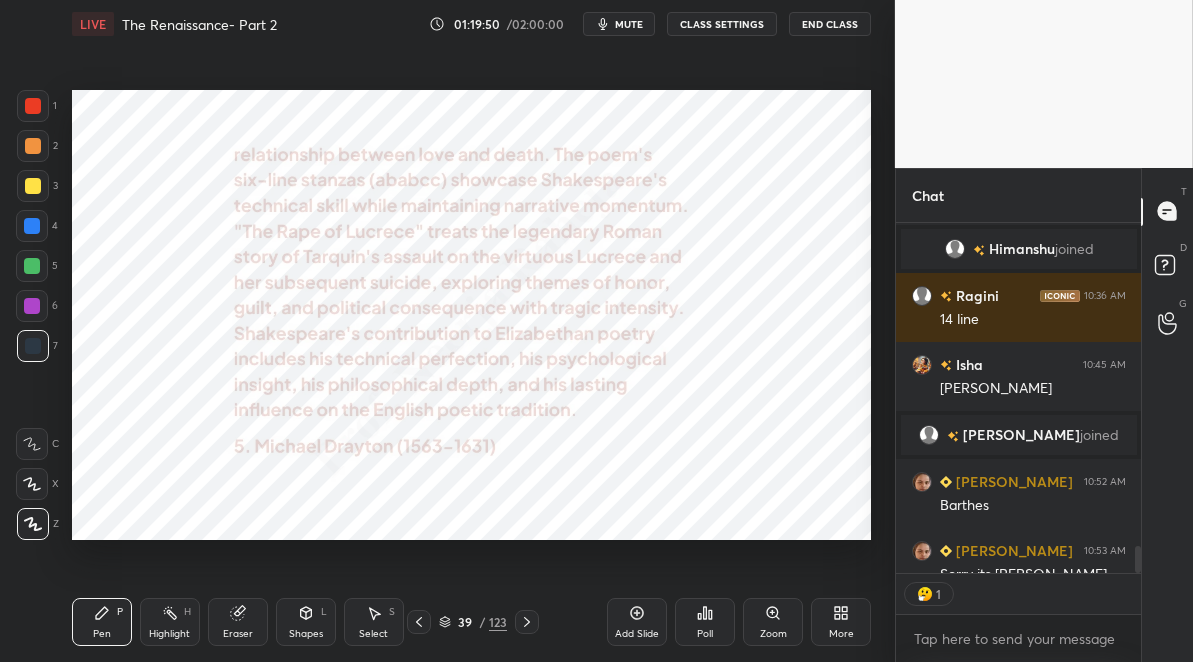scroll, scrollTop: 344, scrollLeft: 239, axis: both 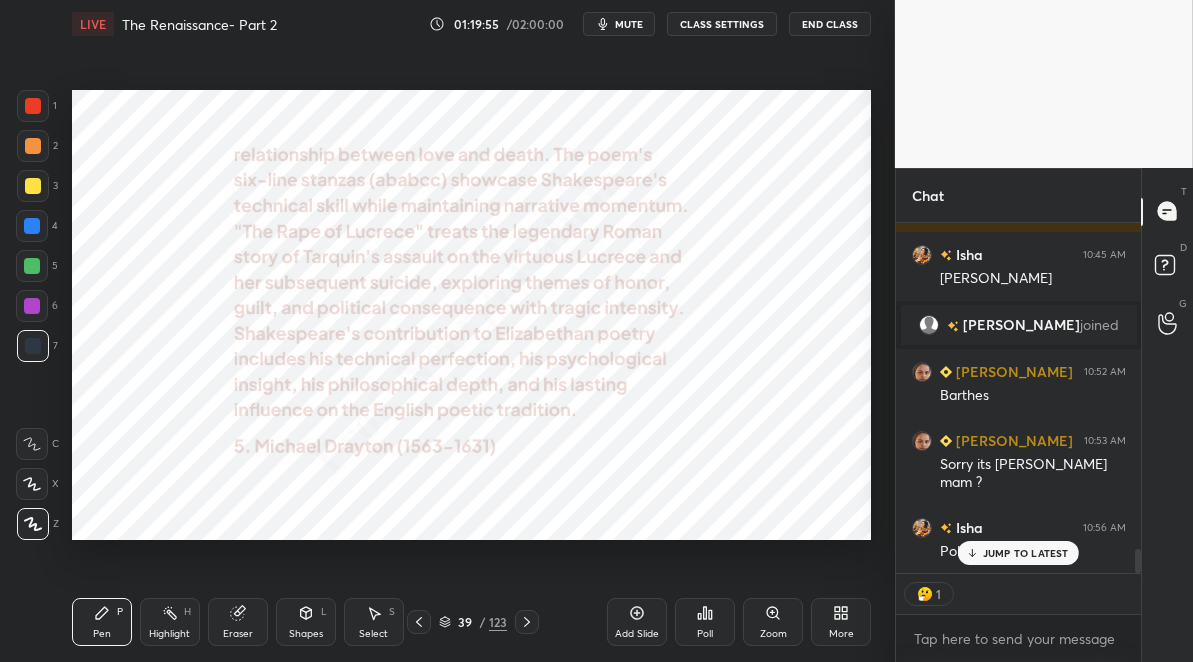 click on "JUMP TO LATEST" at bounding box center (1026, 553) 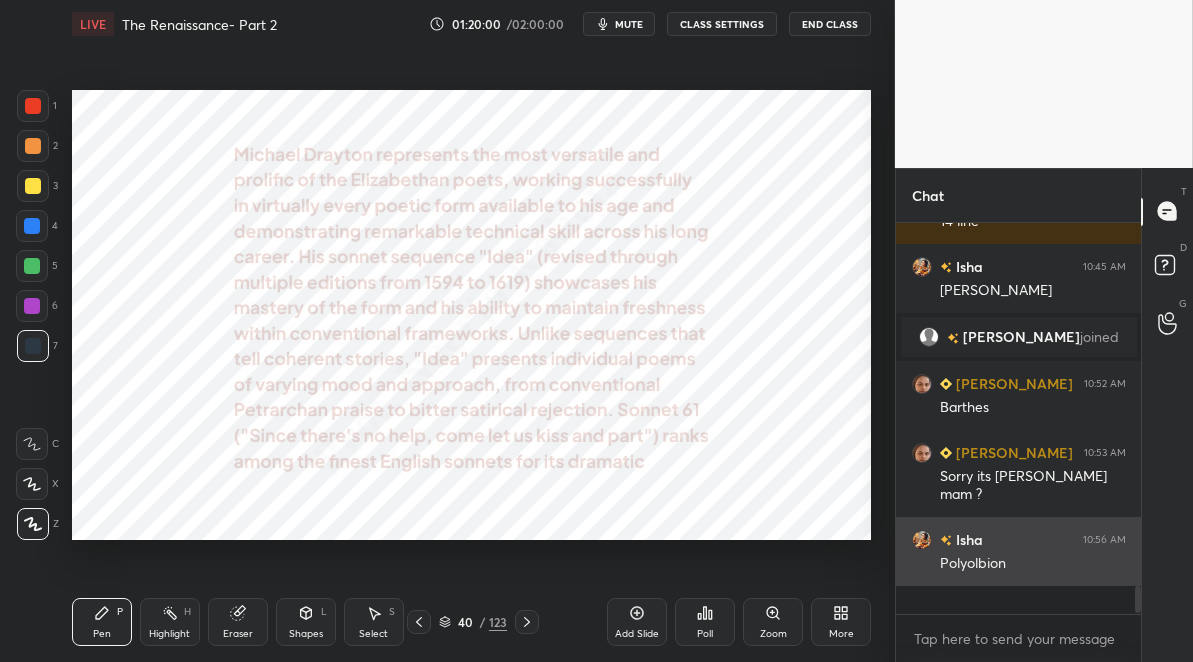 scroll, scrollTop: 6, scrollLeft: 7, axis: both 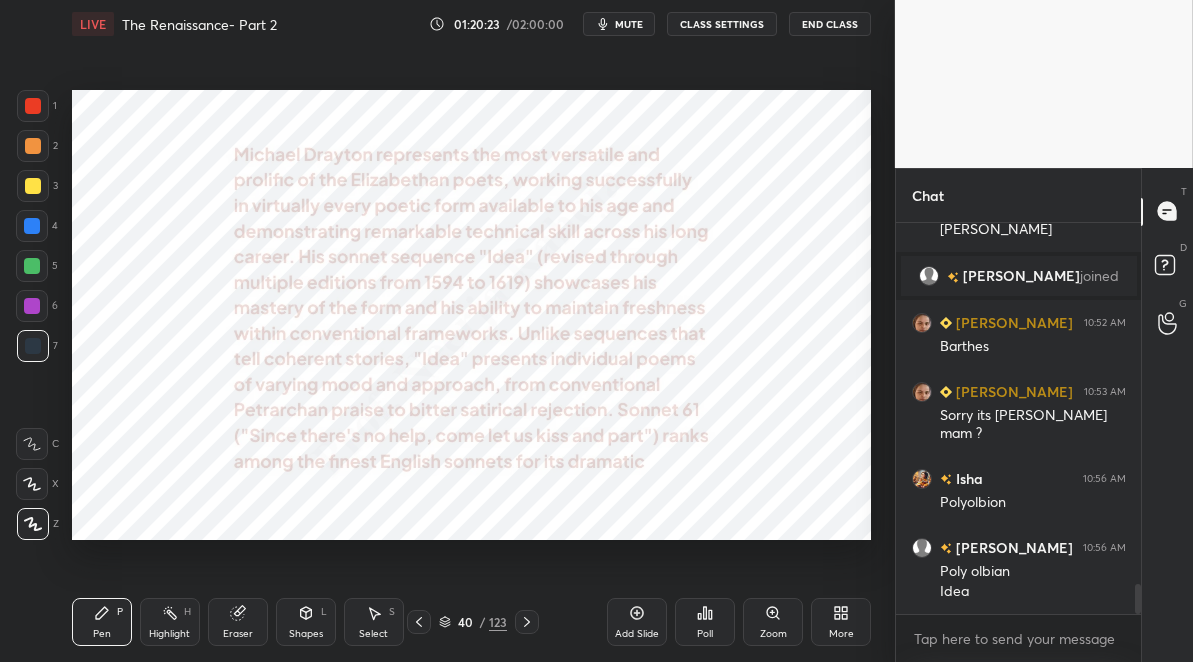 drag, startPoint x: 530, startPoint y: 616, endPoint x: 525, endPoint y: 605, distance: 12.083046 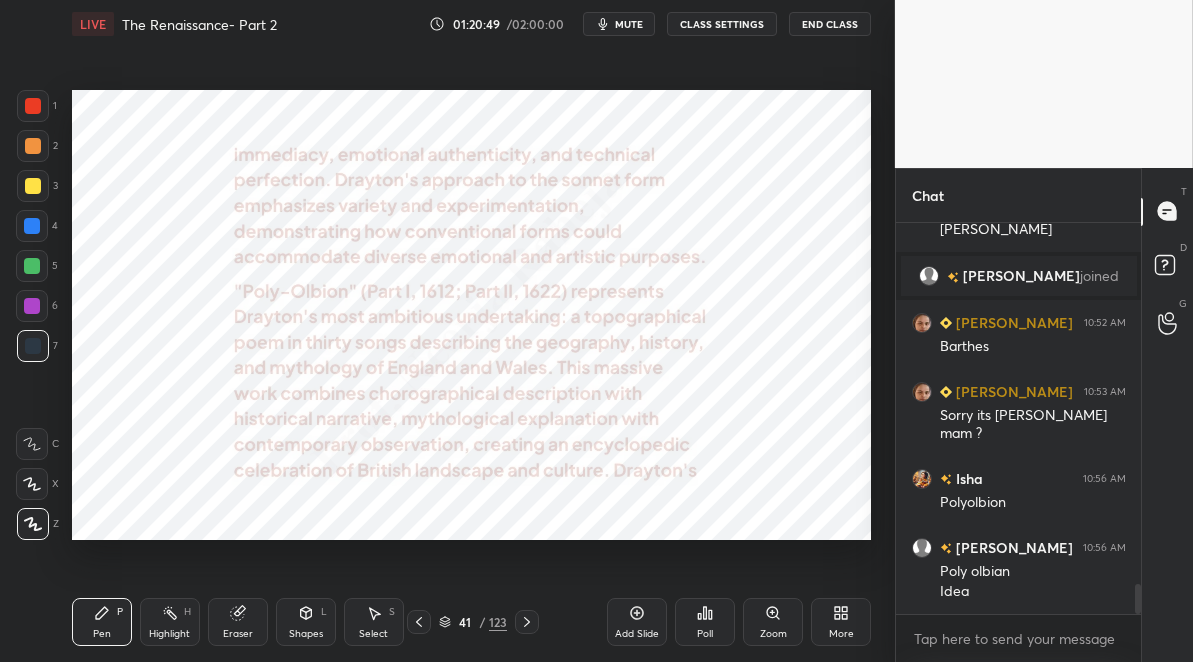 drag, startPoint x: 525, startPoint y: 616, endPoint x: 529, endPoint y: 596, distance: 20.396078 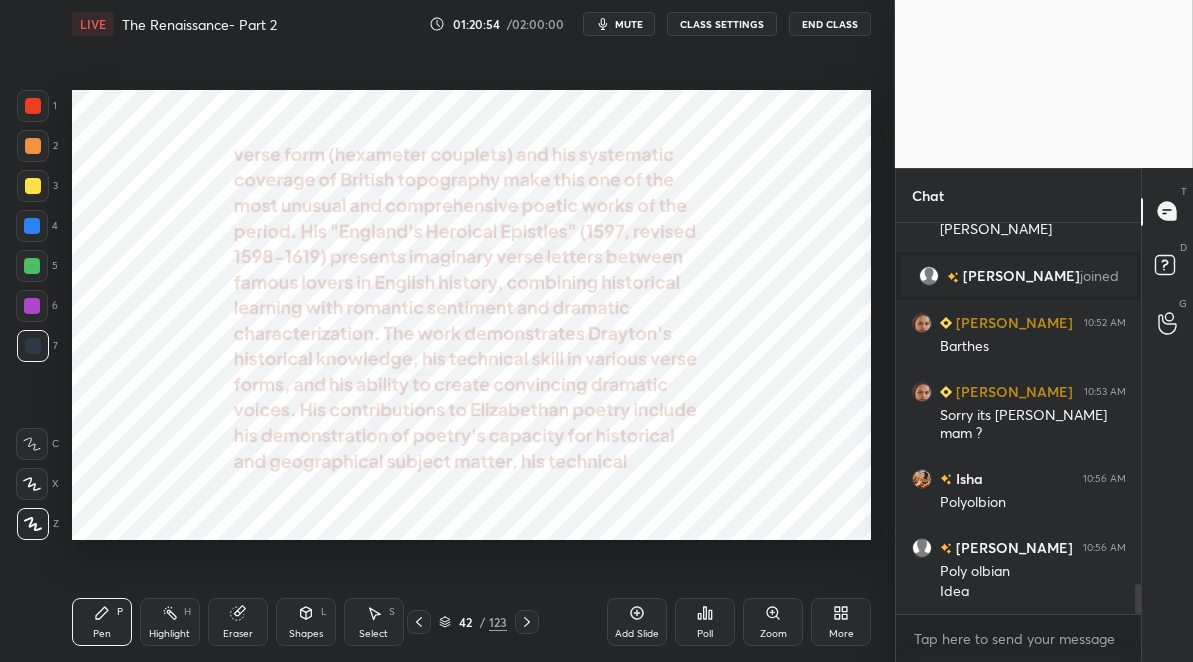 drag, startPoint x: 523, startPoint y: 621, endPoint x: 518, endPoint y: 611, distance: 11.18034 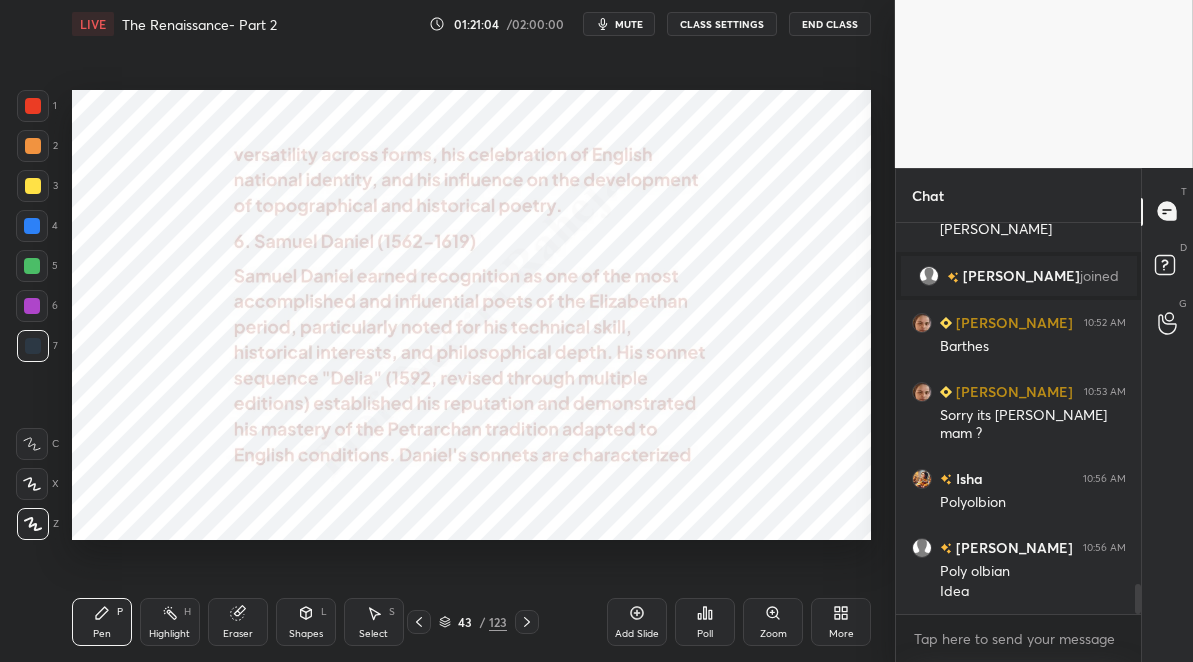 click 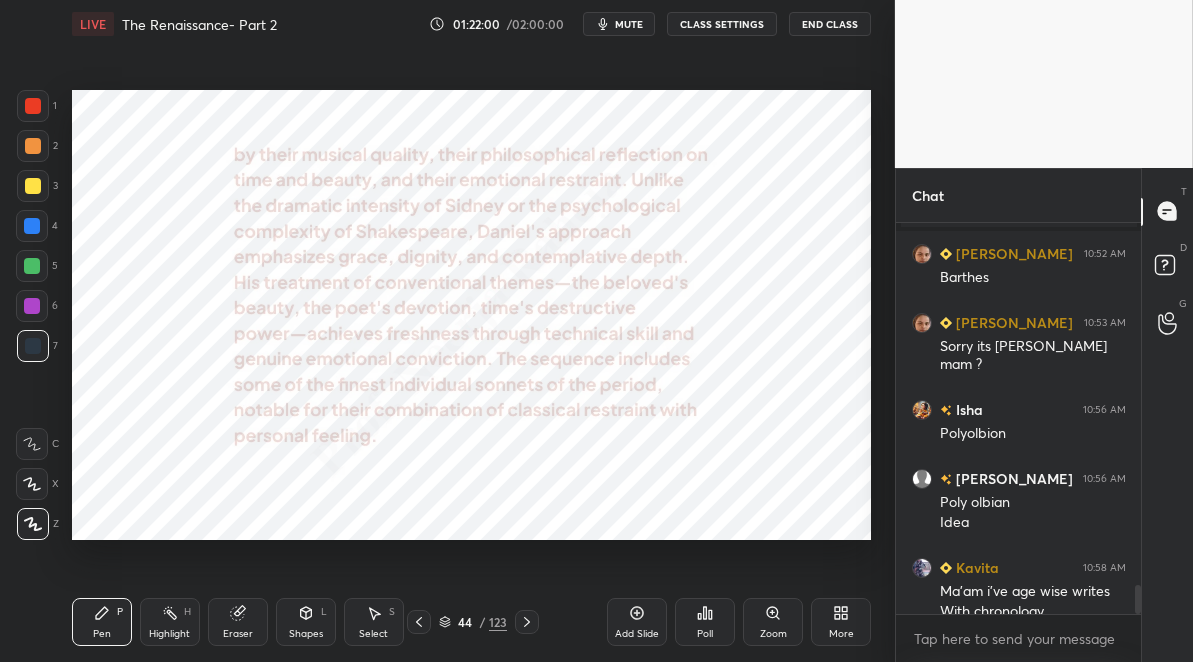 scroll, scrollTop: 4863, scrollLeft: 0, axis: vertical 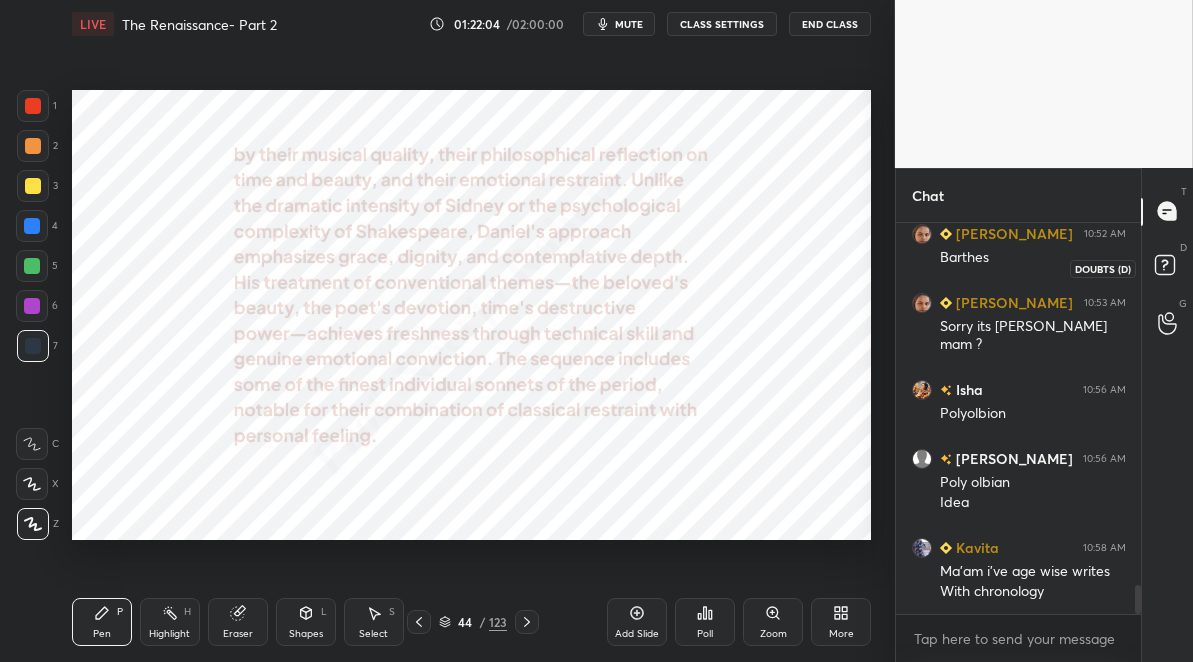 click 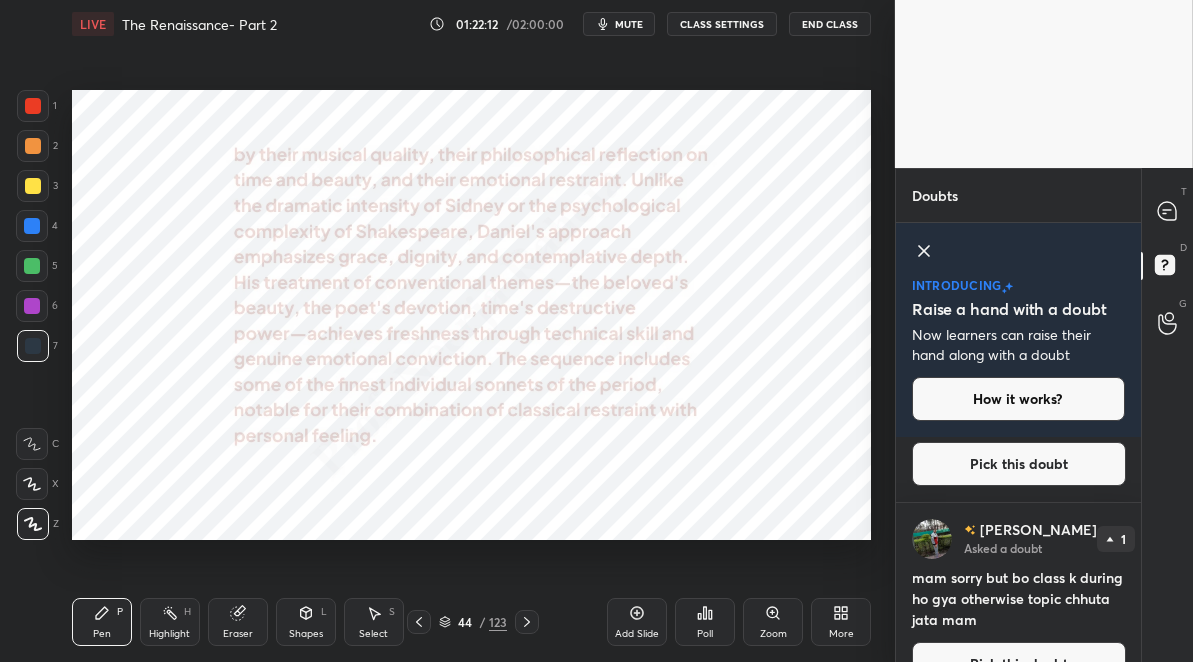 scroll, scrollTop: 0, scrollLeft: 0, axis: both 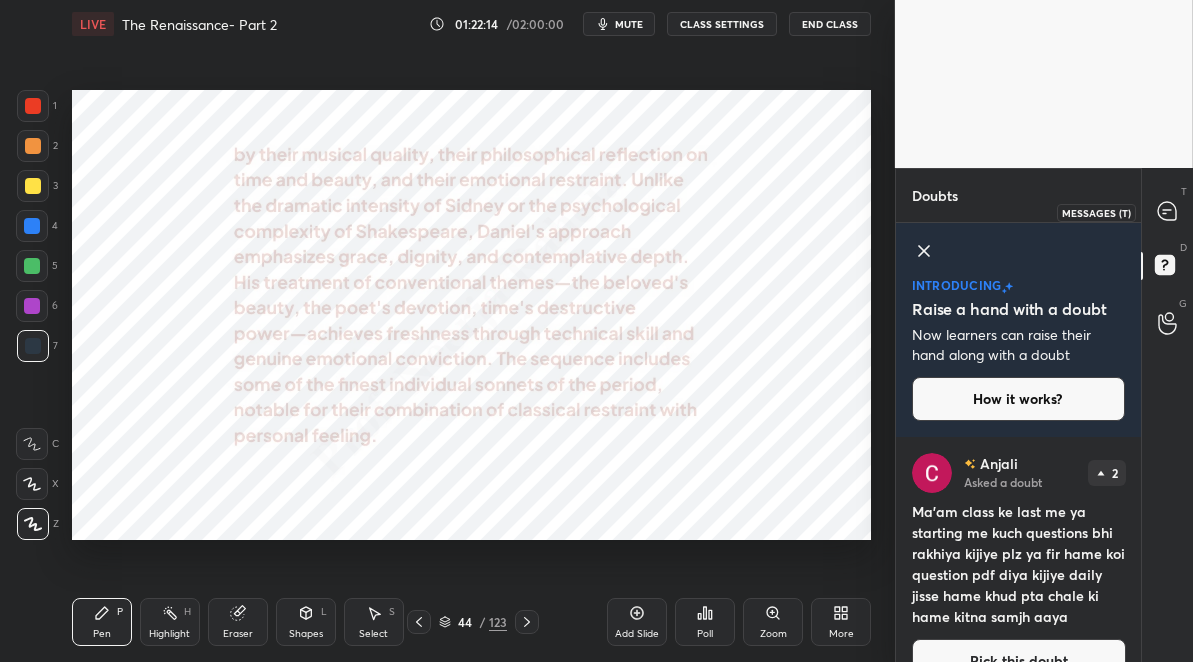 click 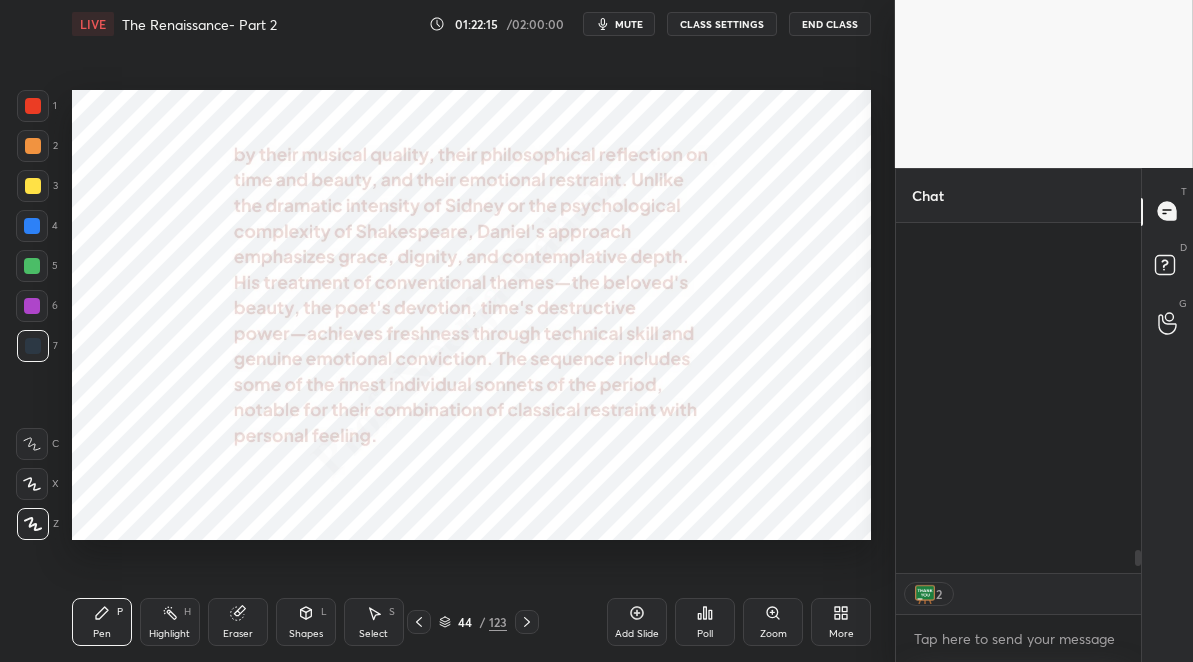 scroll, scrollTop: 4904, scrollLeft: 0, axis: vertical 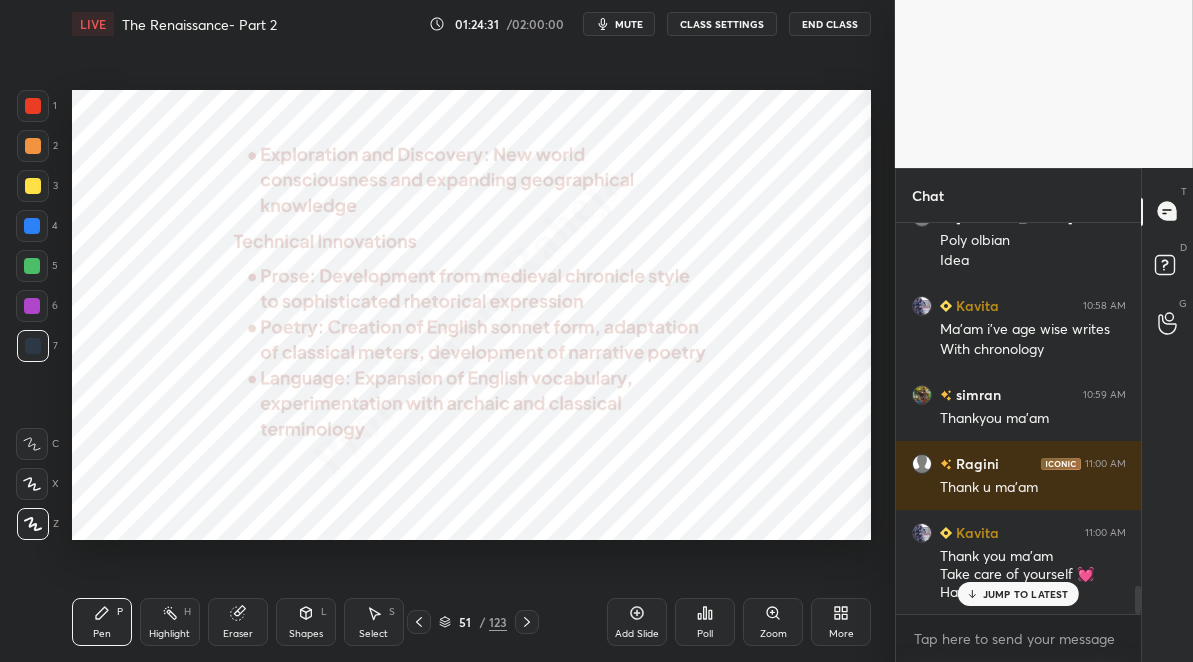 click on "JUMP TO LATEST" at bounding box center [1018, 594] 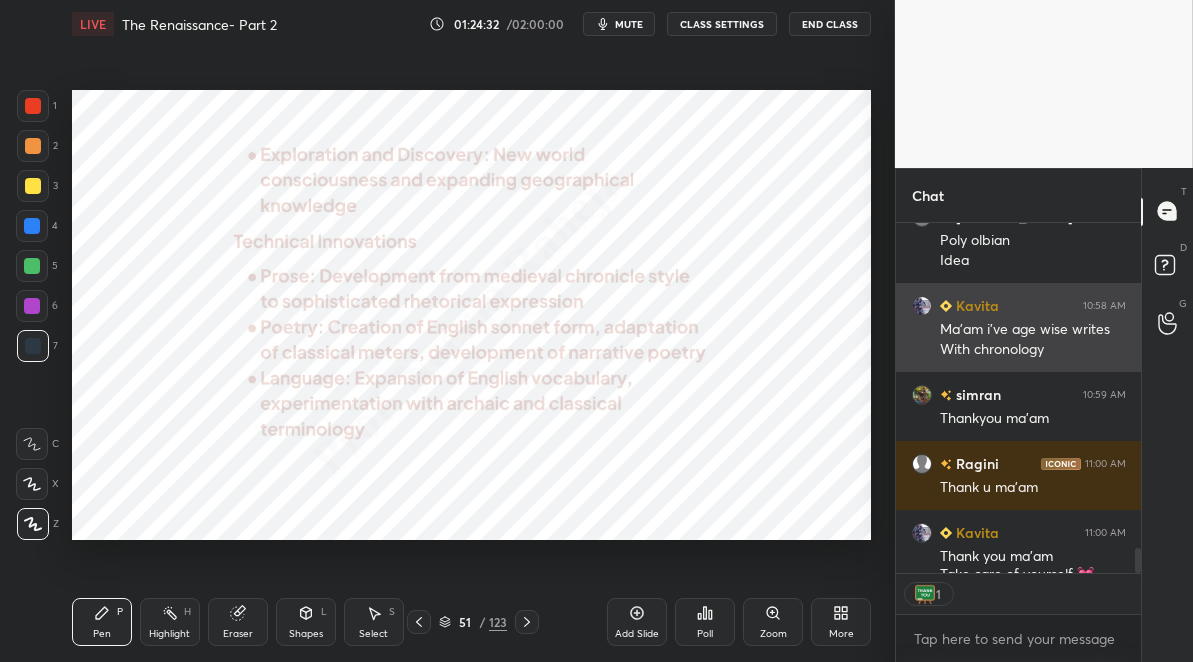 scroll, scrollTop: 344, scrollLeft: 239, axis: both 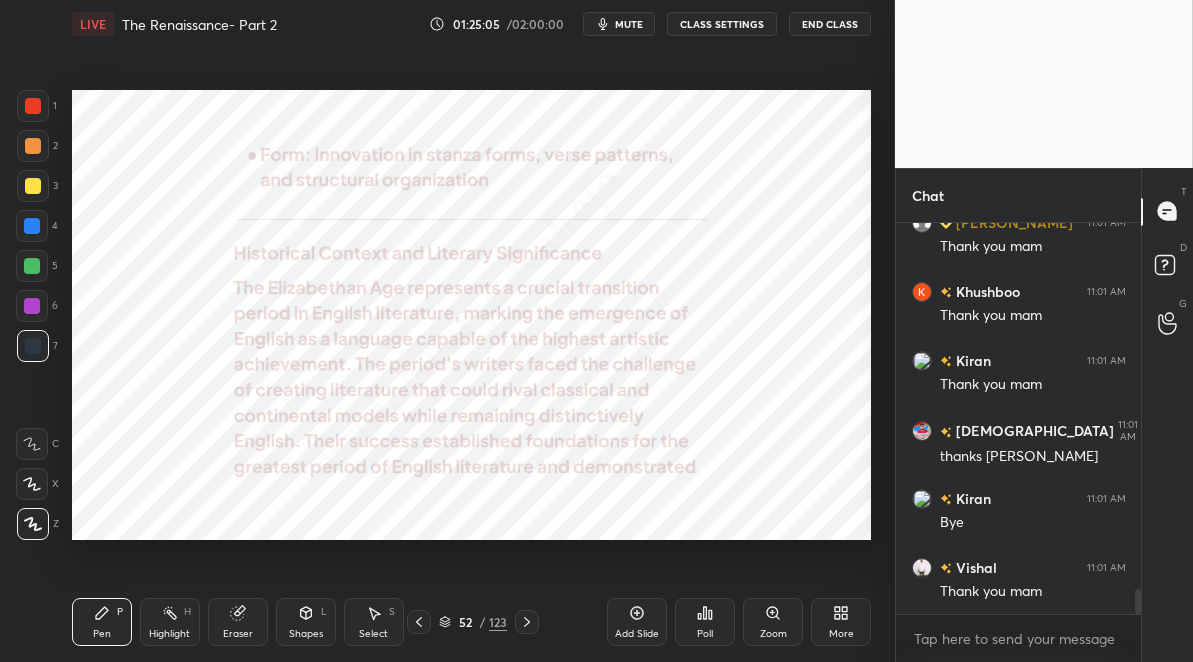 click on "End Class" at bounding box center (830, 24) 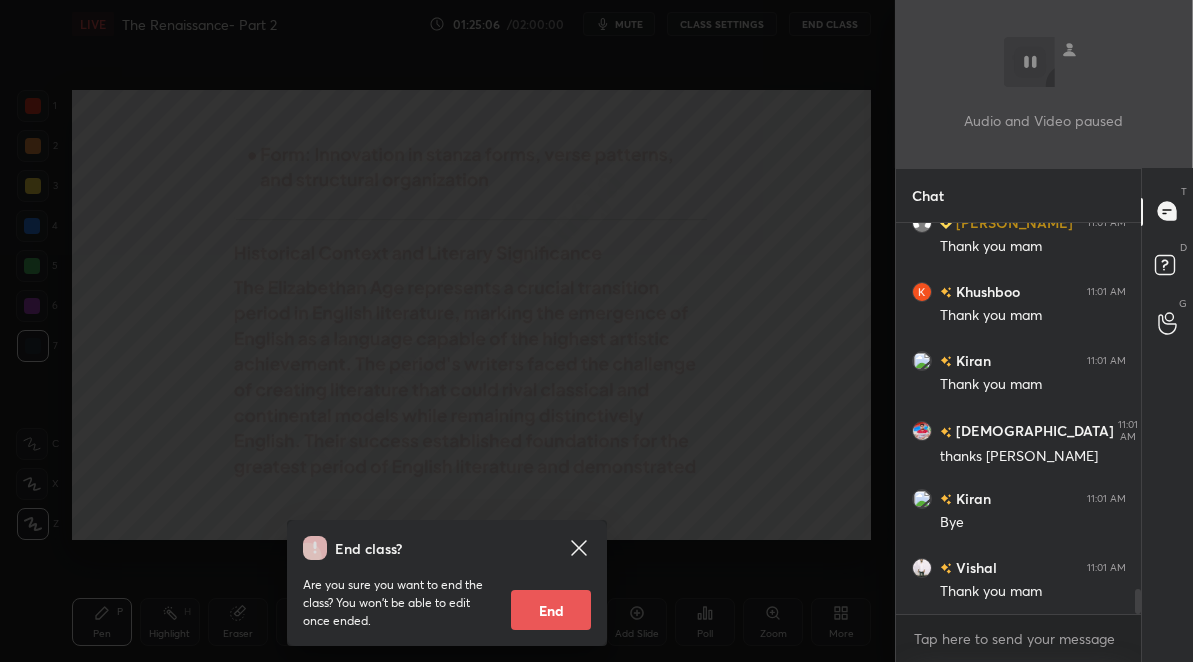 click on "Are you sure you want to end the class? You won’t be able to edit once ended. End" at bounding box center [447, 595] 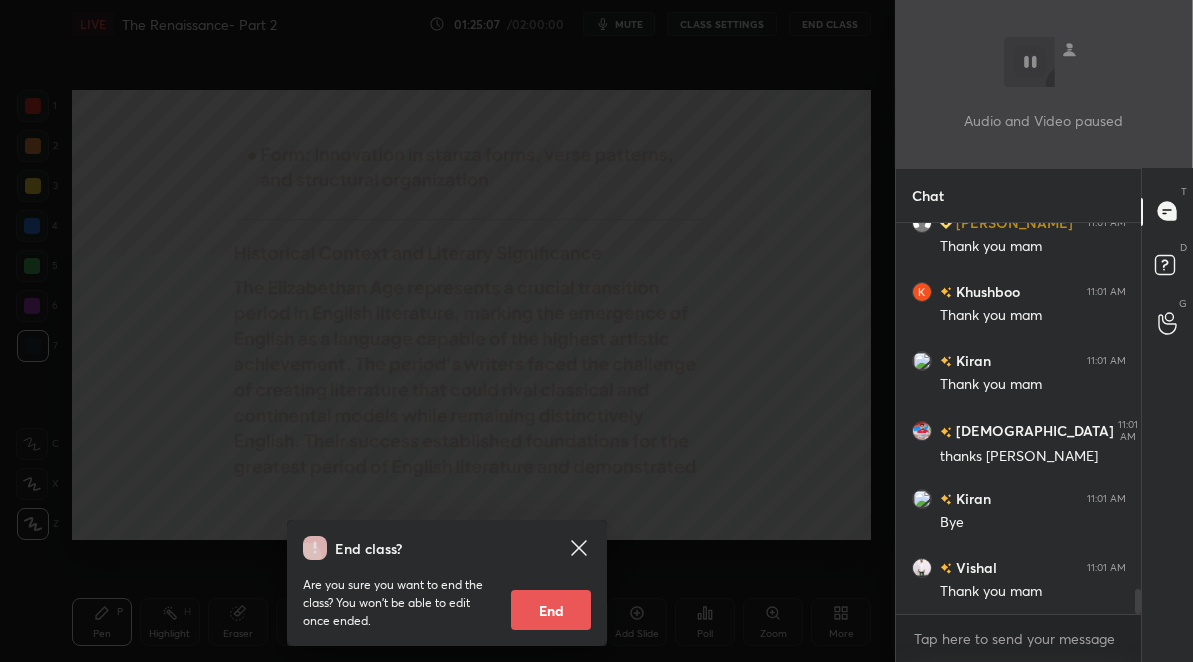 click on "End" at bounding box center [551, 610] 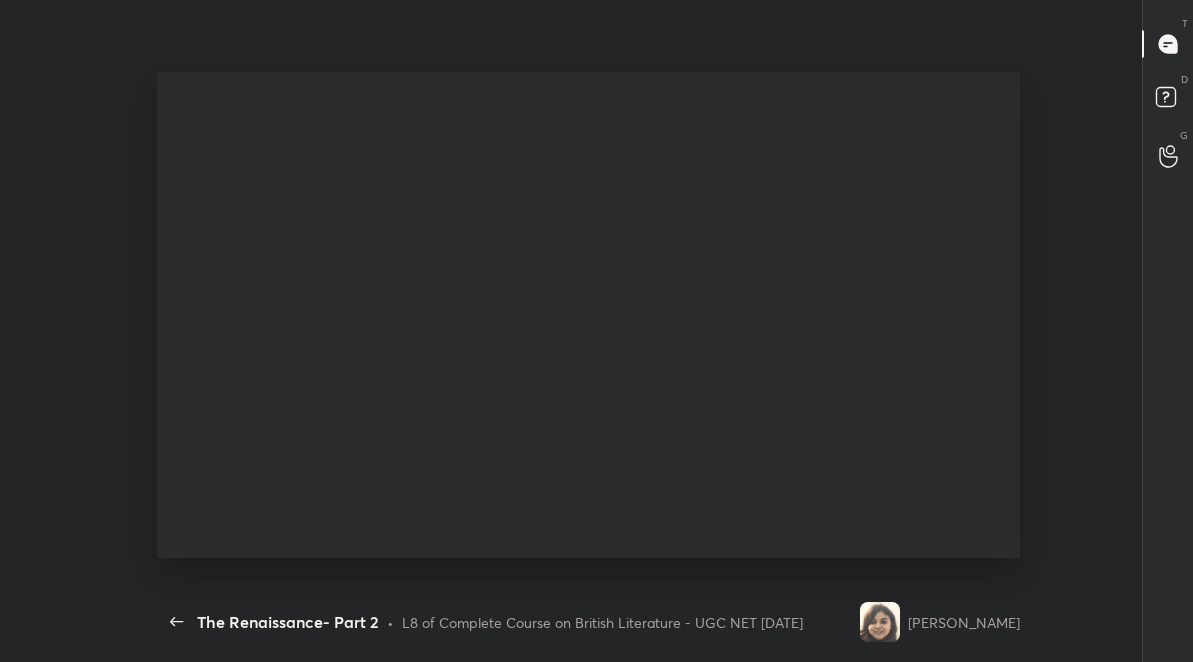 scroll, scrollTop: 99466, scrollLeft: 99120, axis: both 